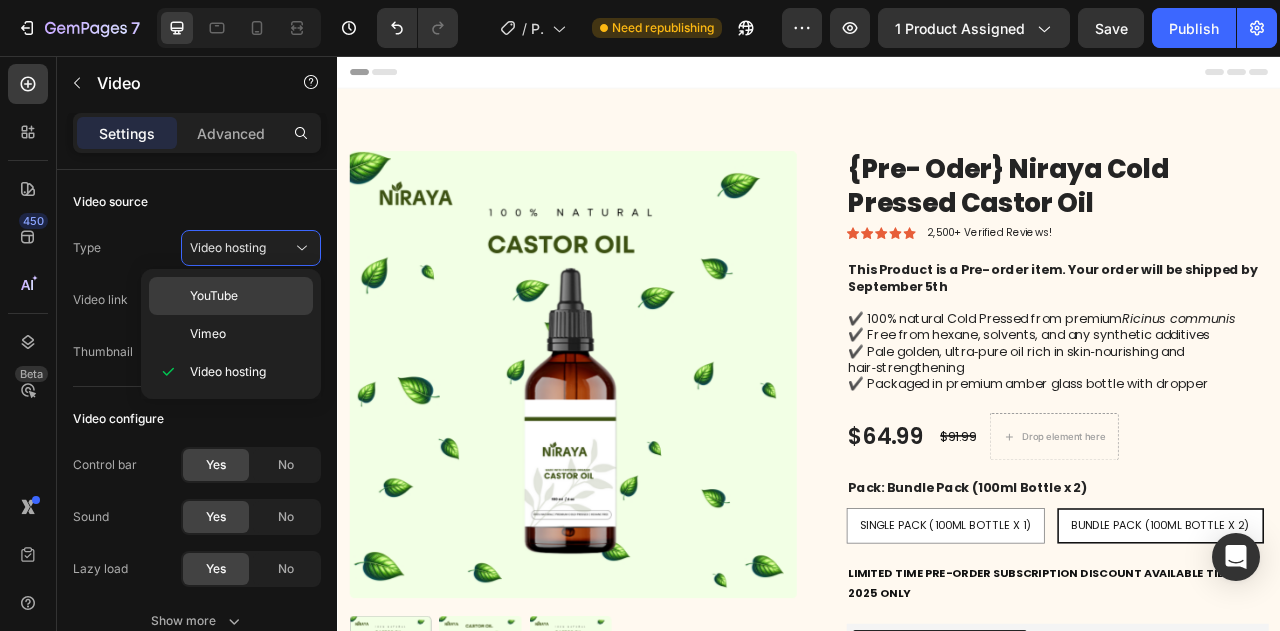 scroll, scrollTop: 1200, scrollLeft: 0, axis: vertical 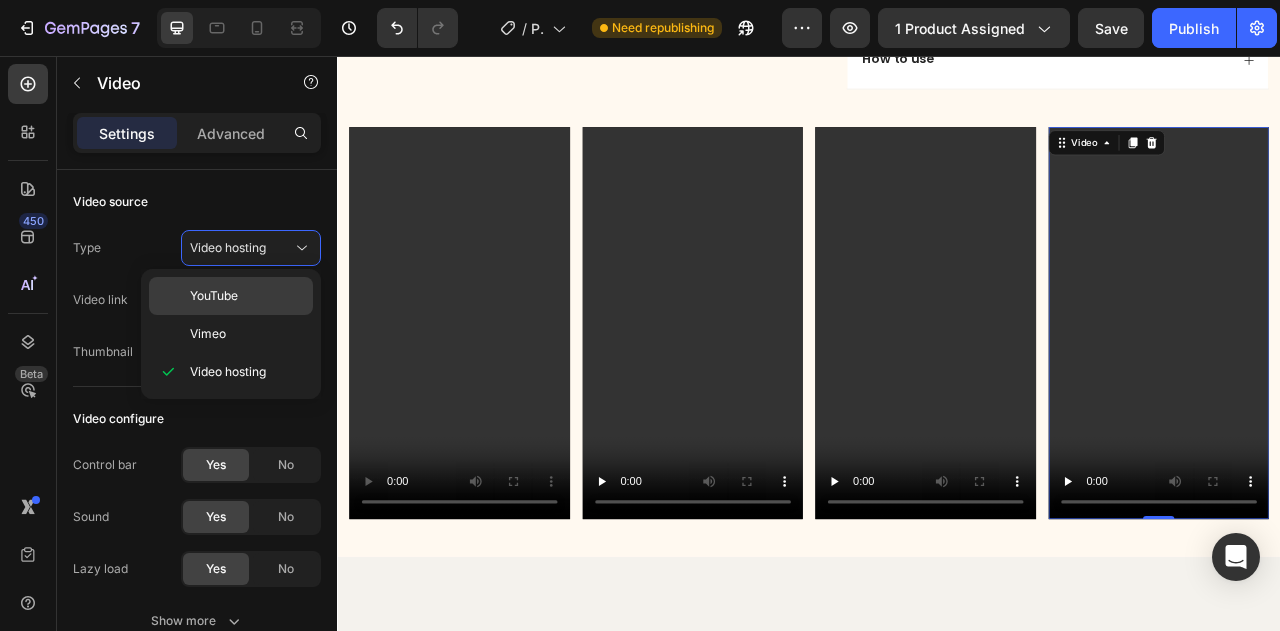 click on "YouTube" at bounding box center [214, 296] 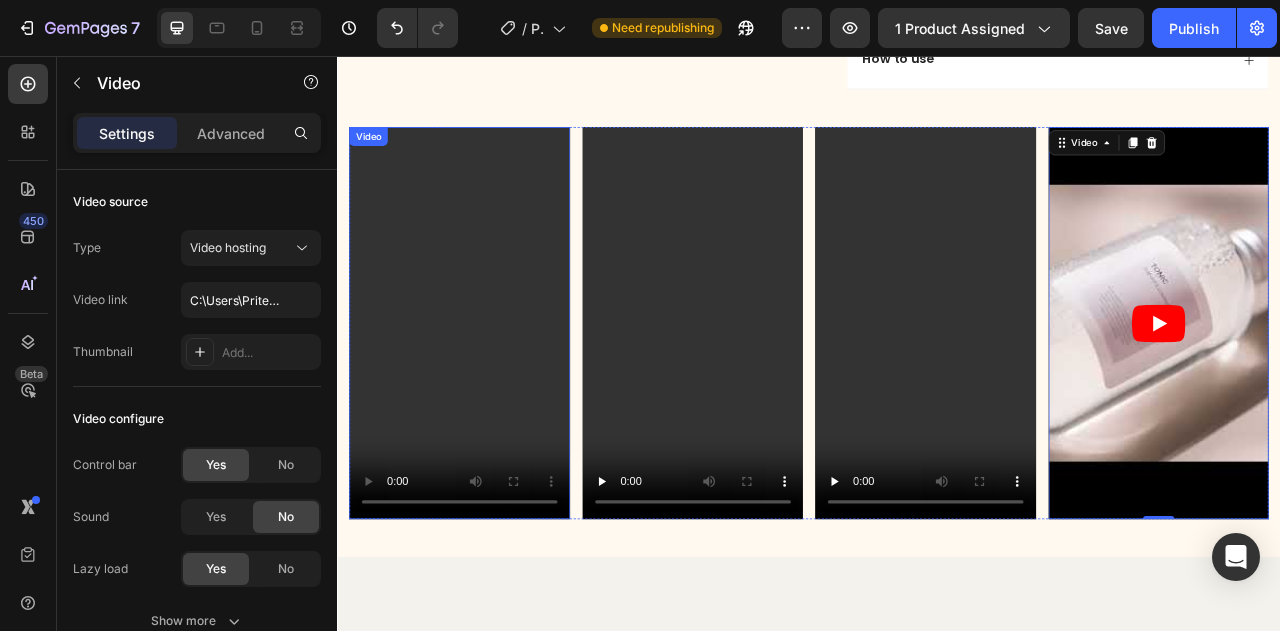 click at bounding box center [492, 395] 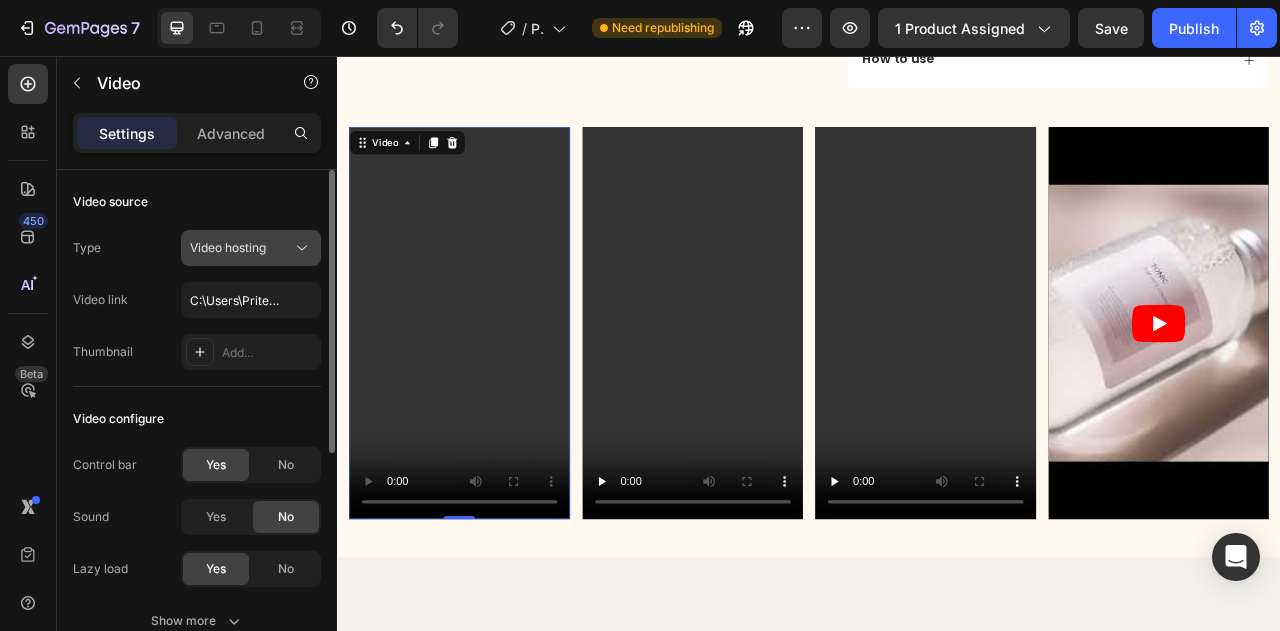 click on "Video hosting" at bounding box center [228, 247] 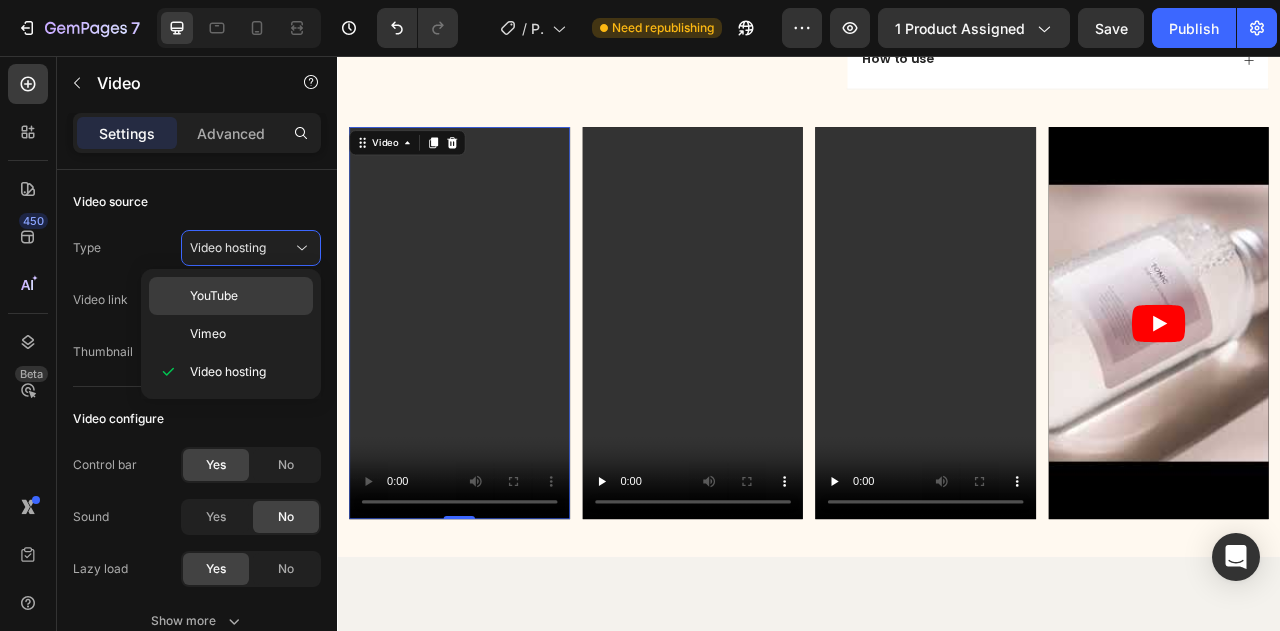 click on "YouTube" 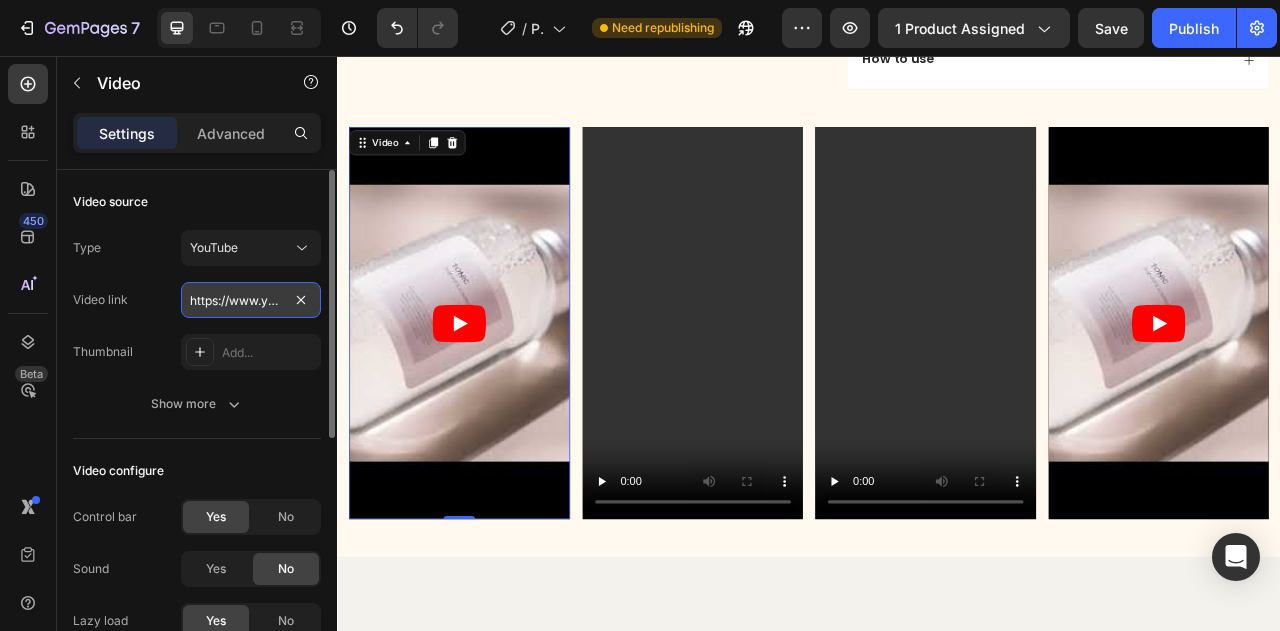 click on "https://www.youtube.com/watch?v=drIt4RH_kyQ" at bounding box center [251, 300] 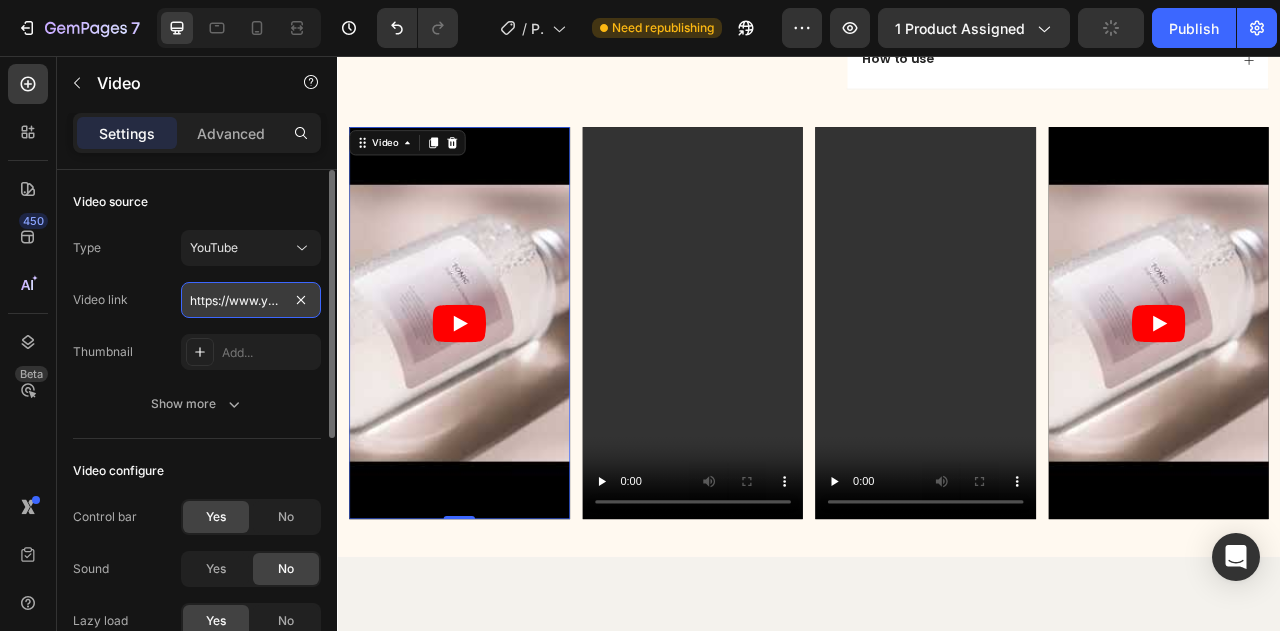 scroll, scrollTop: 0, scrollLeft: 178, axis: horizontal 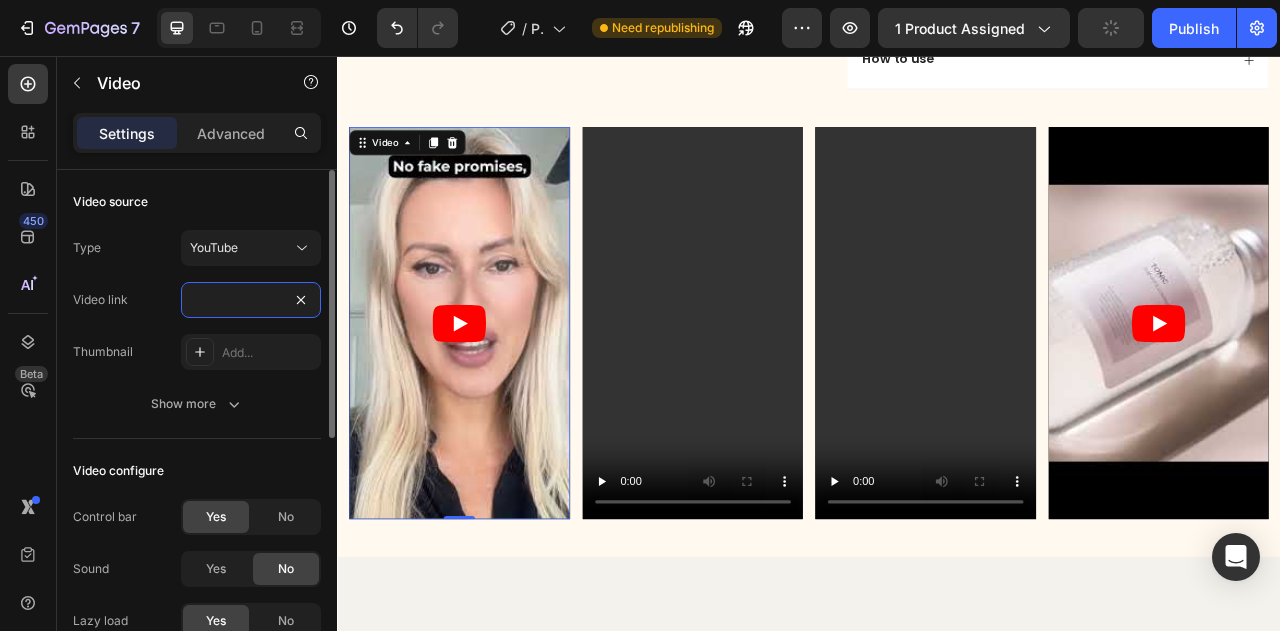 type on "https://www.youtube.com/shorts/t86dplRb9W8" 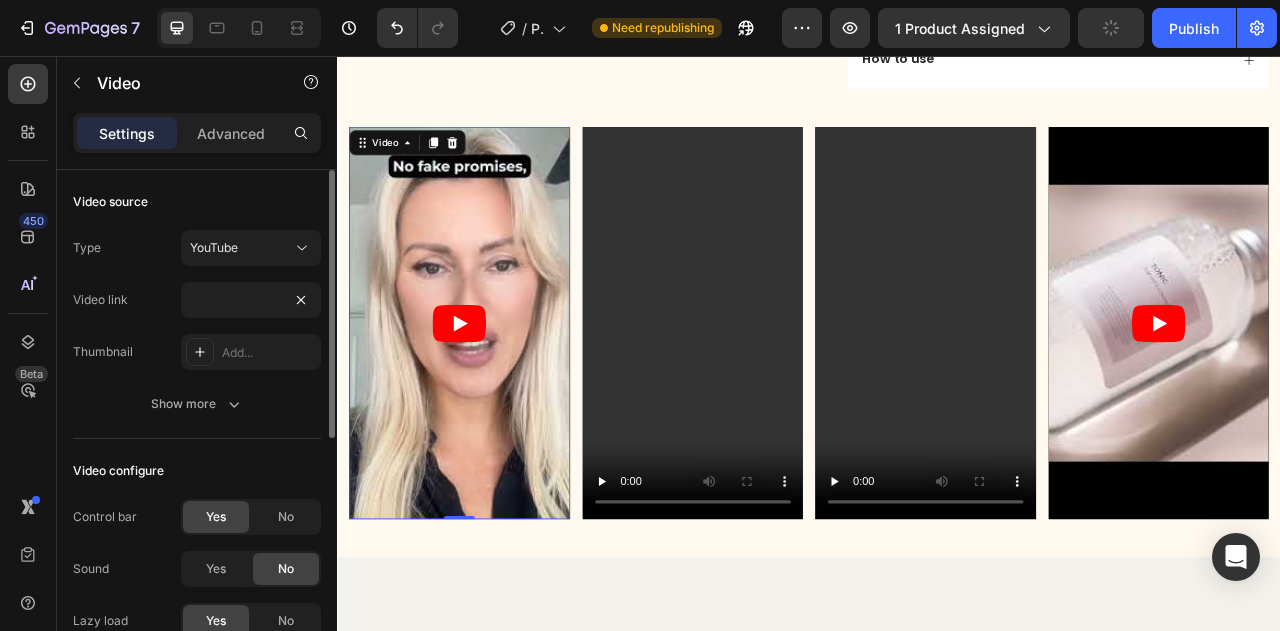 click on "Type YouTube Video link https://www.youtube.com/shorts/t86dplRb9W8 Thumbnail Add..." at bounding box center (197, 300) 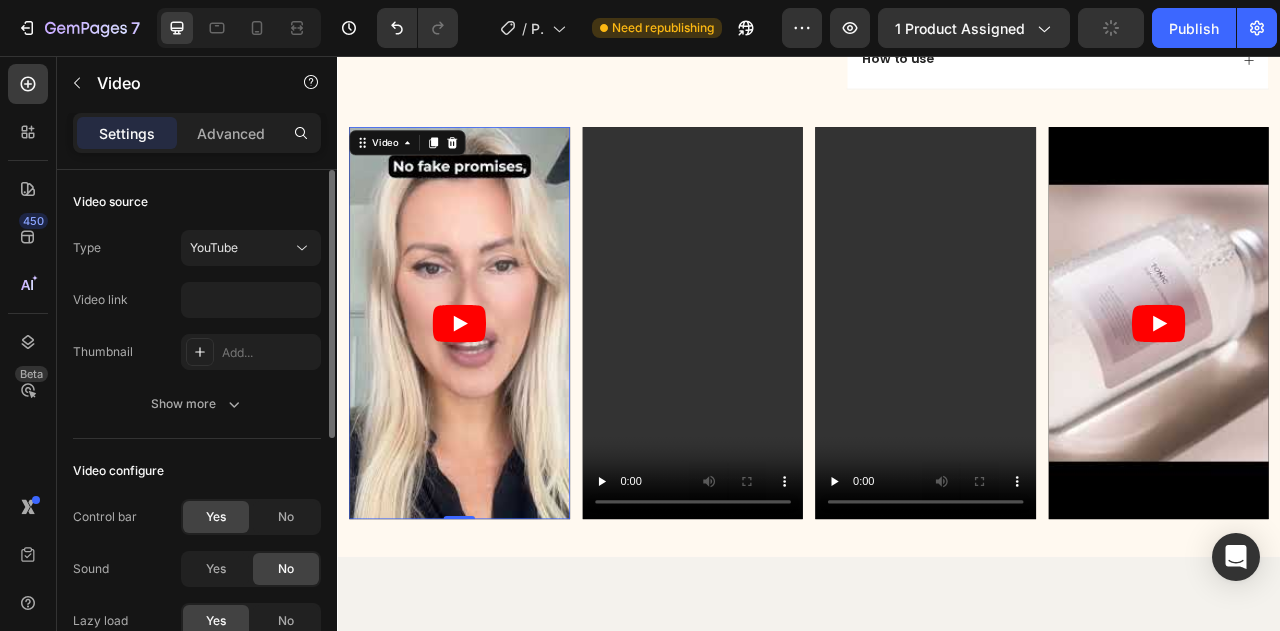 scroll, scrollTop: 0, scrollLeft: 0, axis: both 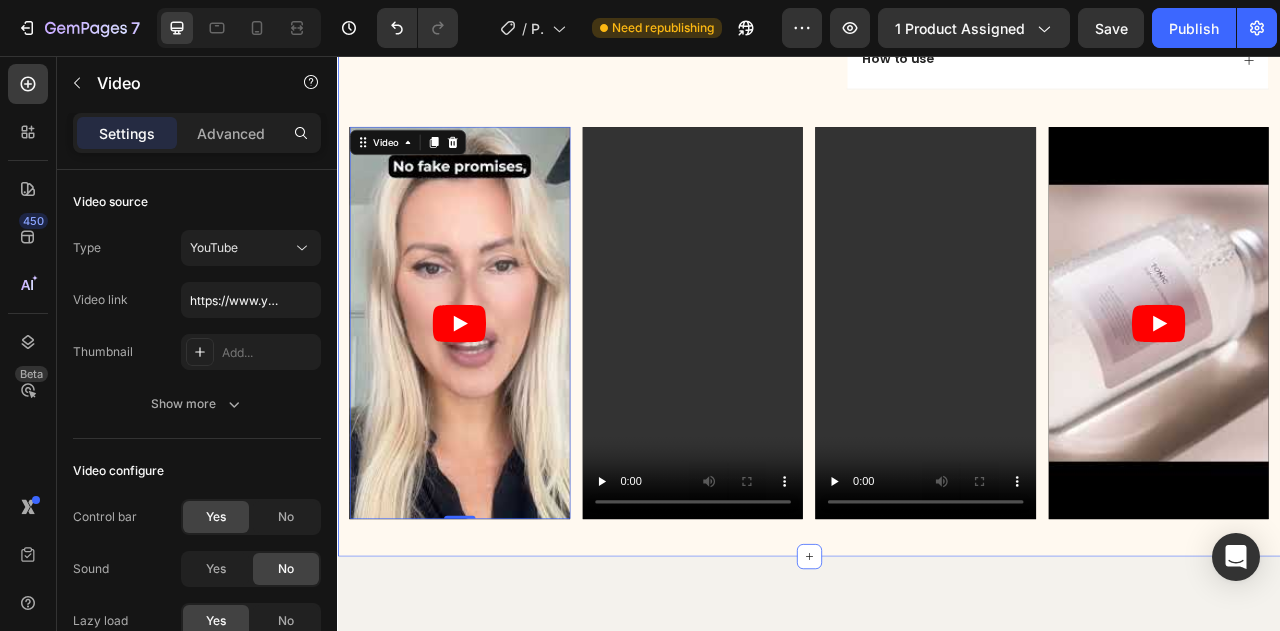 click at bounding box center [789, 395] 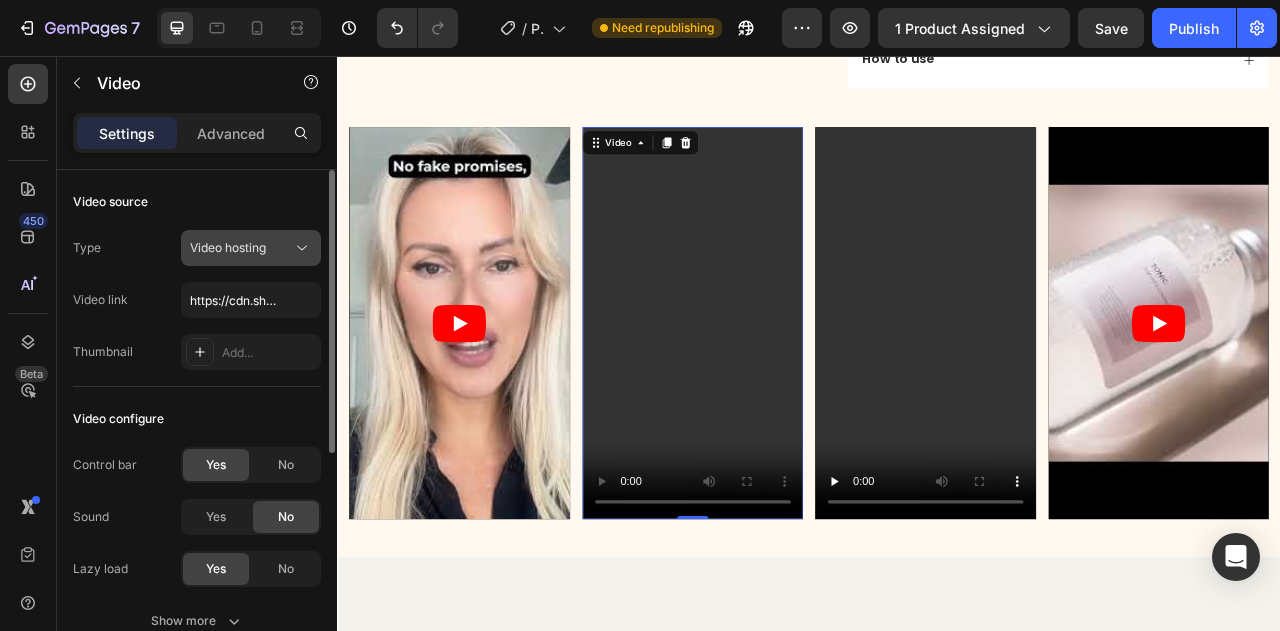 click on "Video hosting" at bounding box center [241, 248] 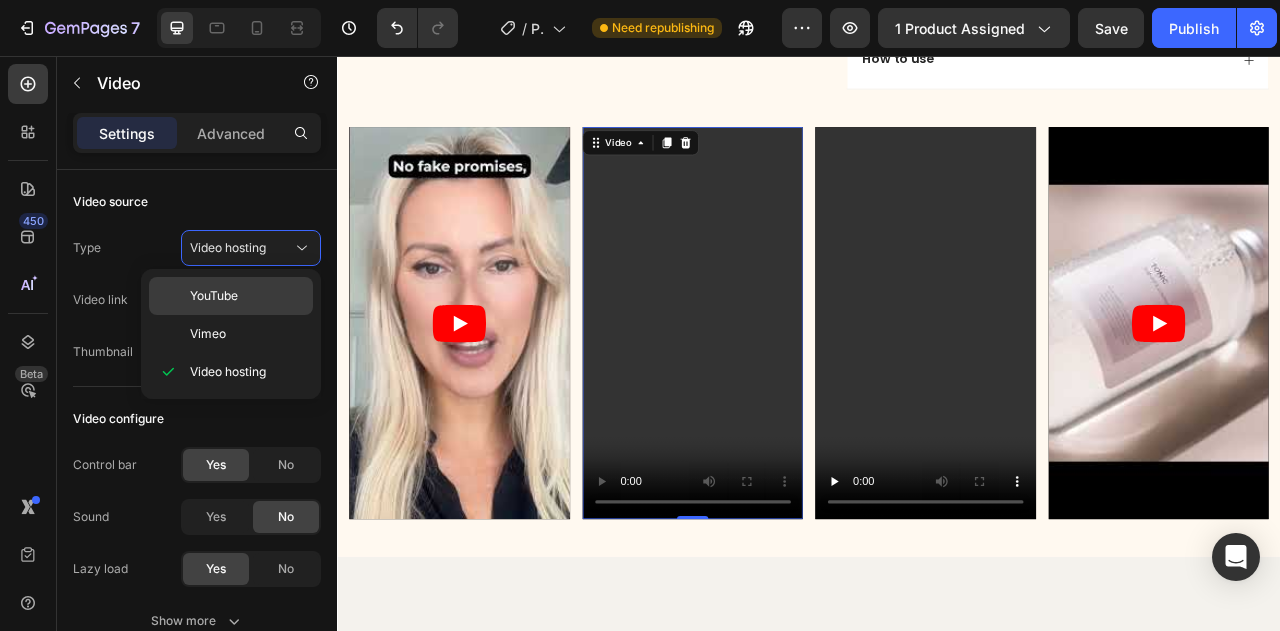 click on "YouTube" 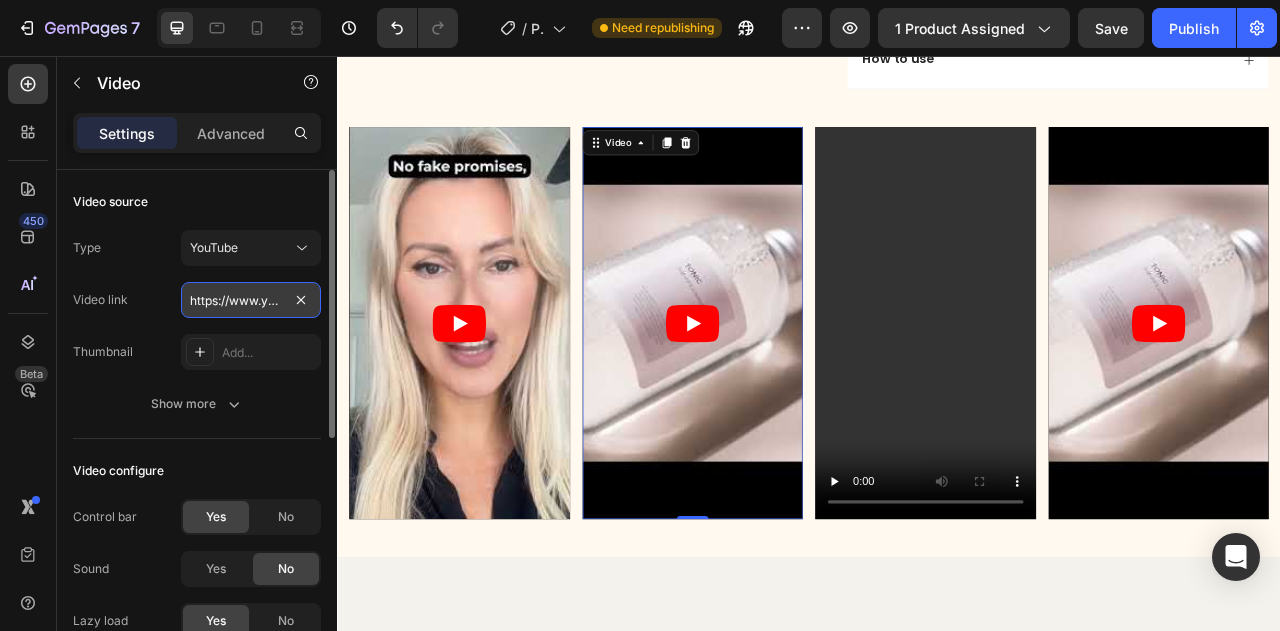 click on "https://www.youtube.com/watch?v=drIt4RH_kyQ" at bounding box center [251, 300] 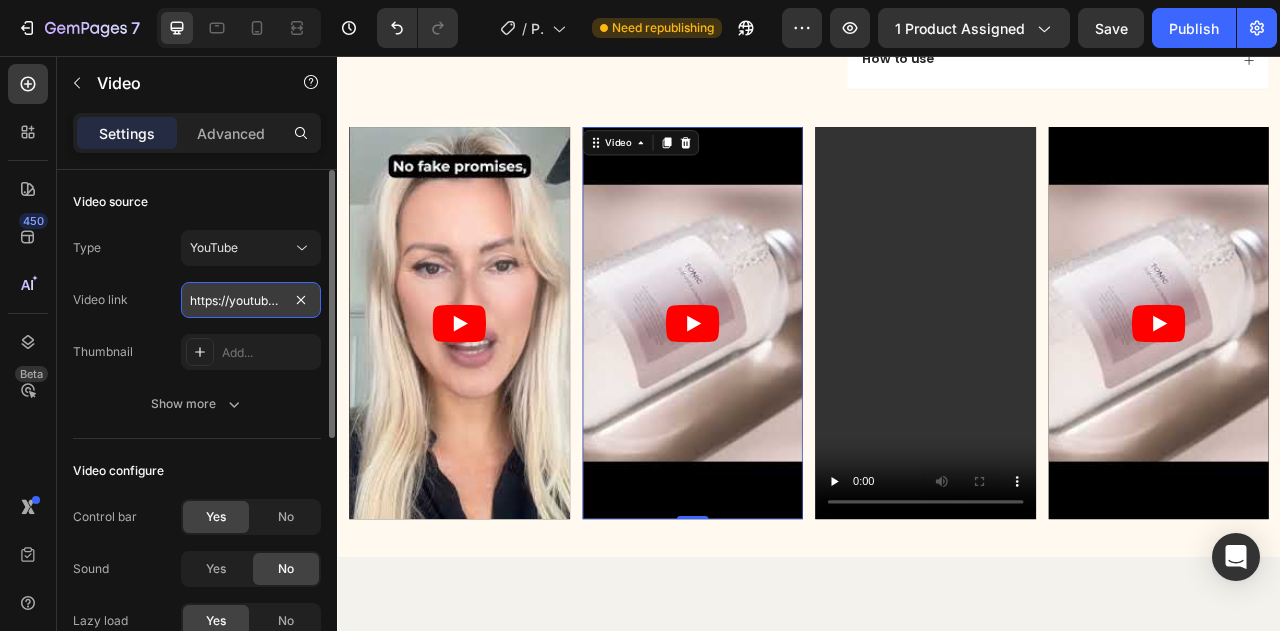 scroll, scrollTop: 0, scrollLeft: 238, axis: horizontal 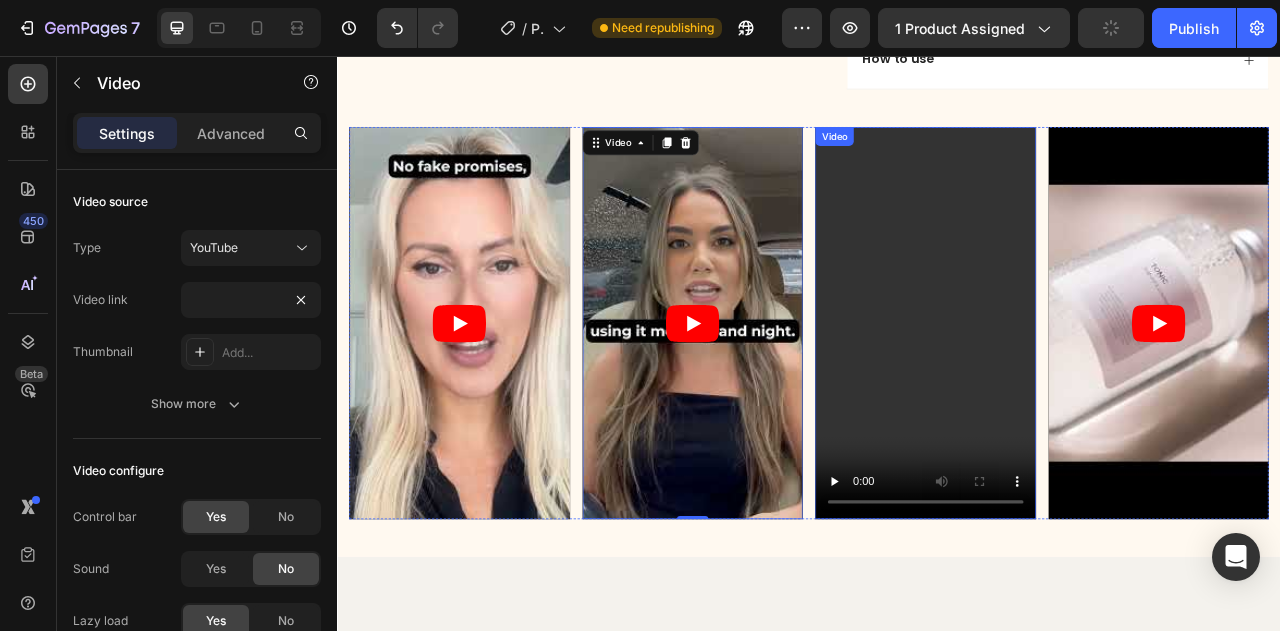 click at bounding box center [1085, 395] 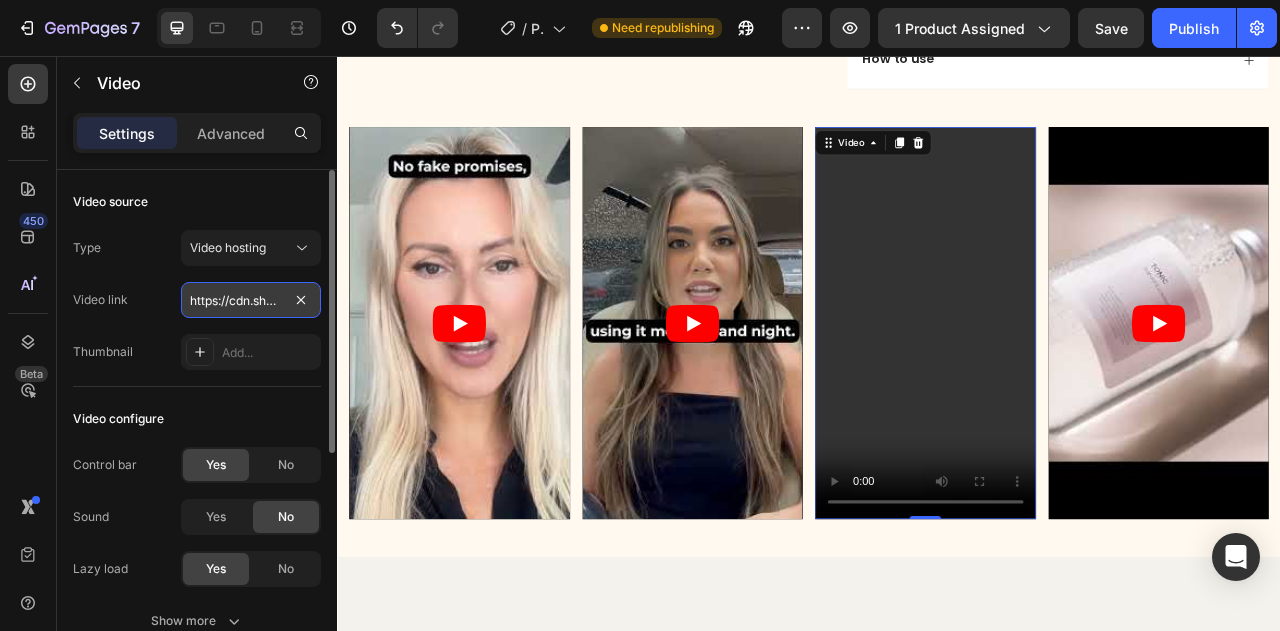 click on "https://cdn.shopify.com/videos/c/o/v/2cd3deb506b54b009063f7270ab5cf2e.mp4" at bounding box center (251, 300) 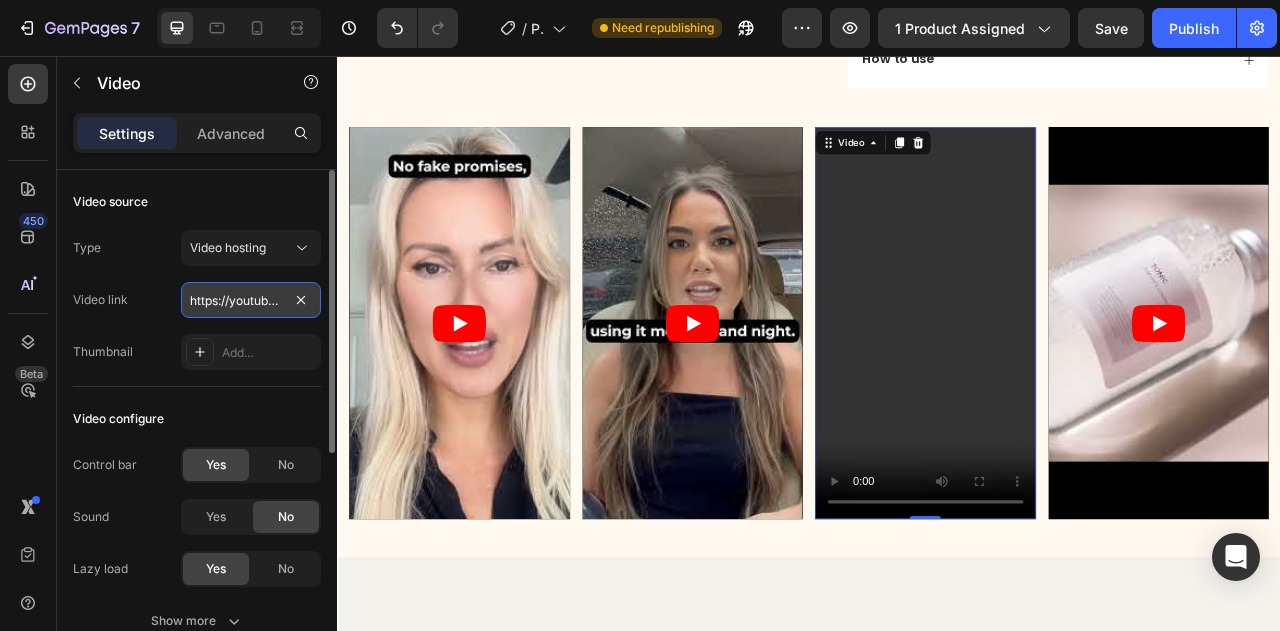scroll, scrollTop: 0, scrollLeft: 228, axis: horizontal 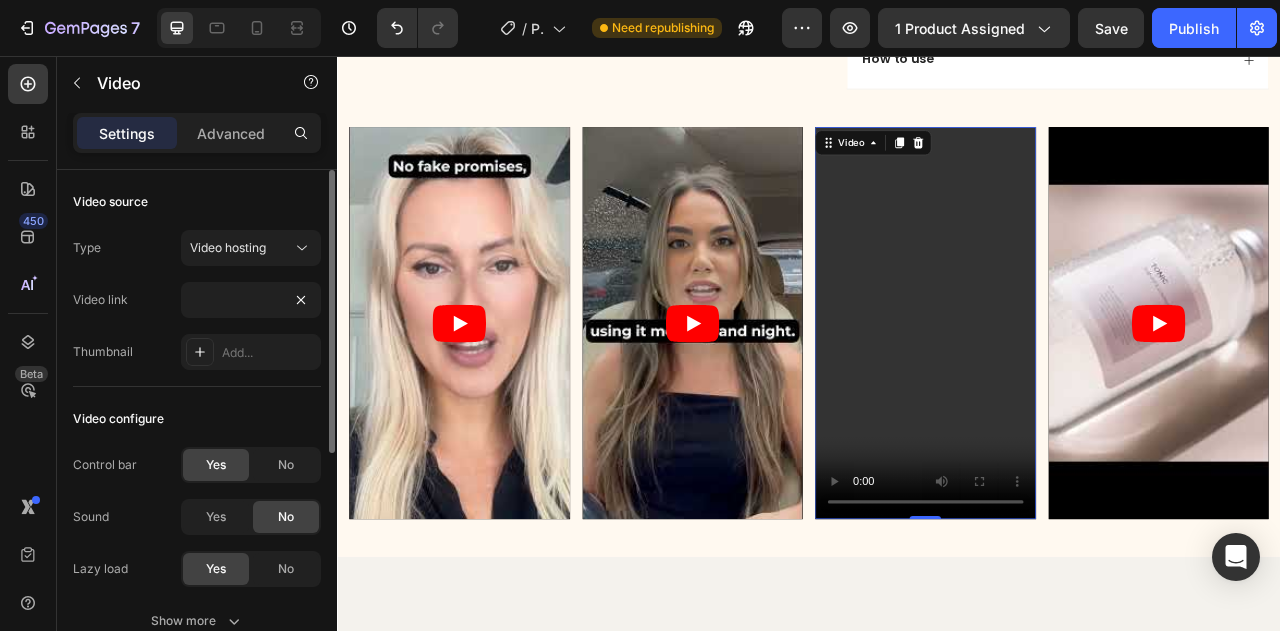 click on "Video source Type Video hosting Video link https://youtube.com/shorts/E5z6nvsVRIo?feature=share Thumbnail Add..." 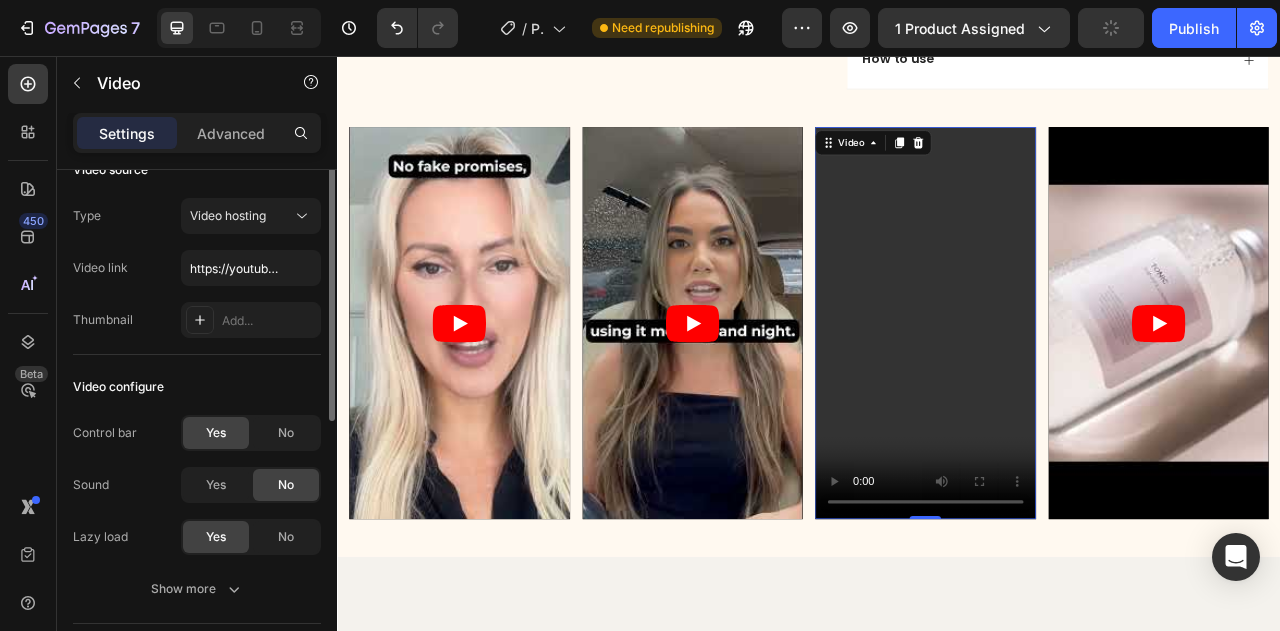 scroll, scrollTop: 0, scrollLeft: 0, axis: both 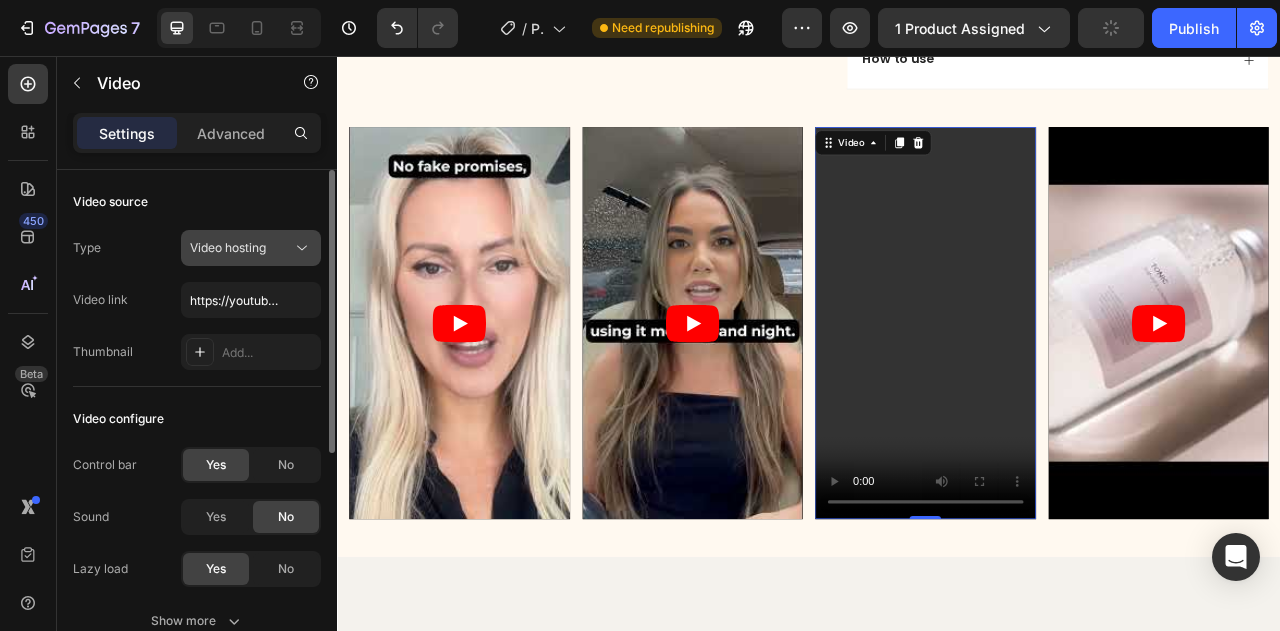 click on "Video hosting" 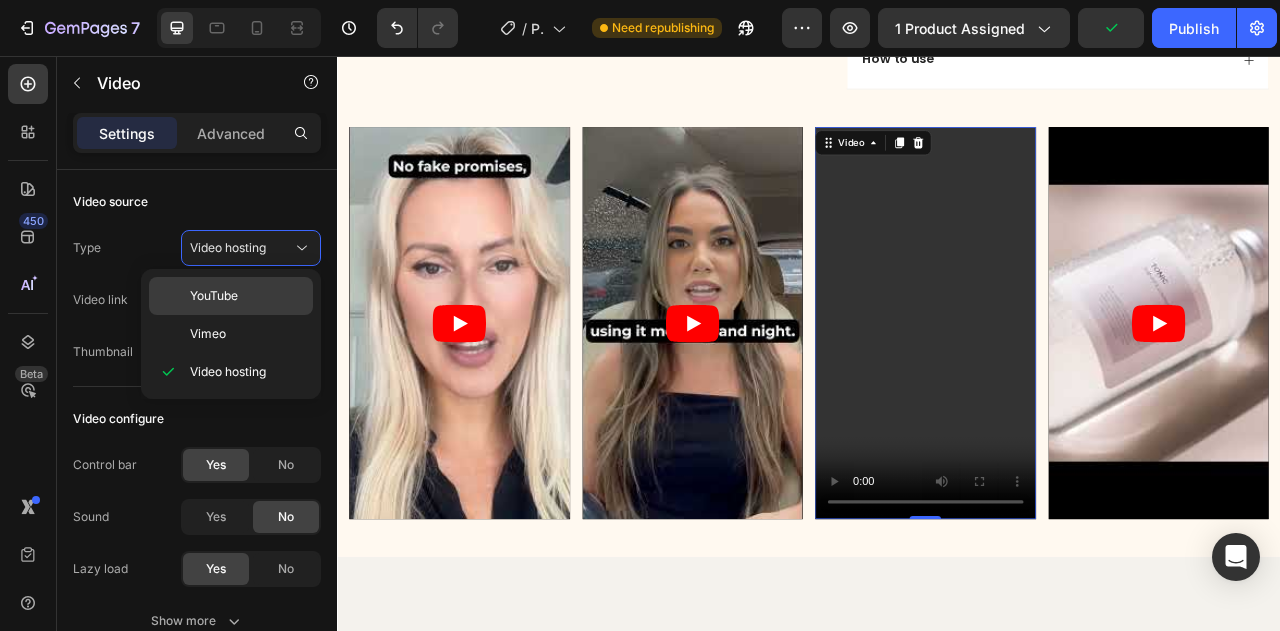 click on "YouTube" 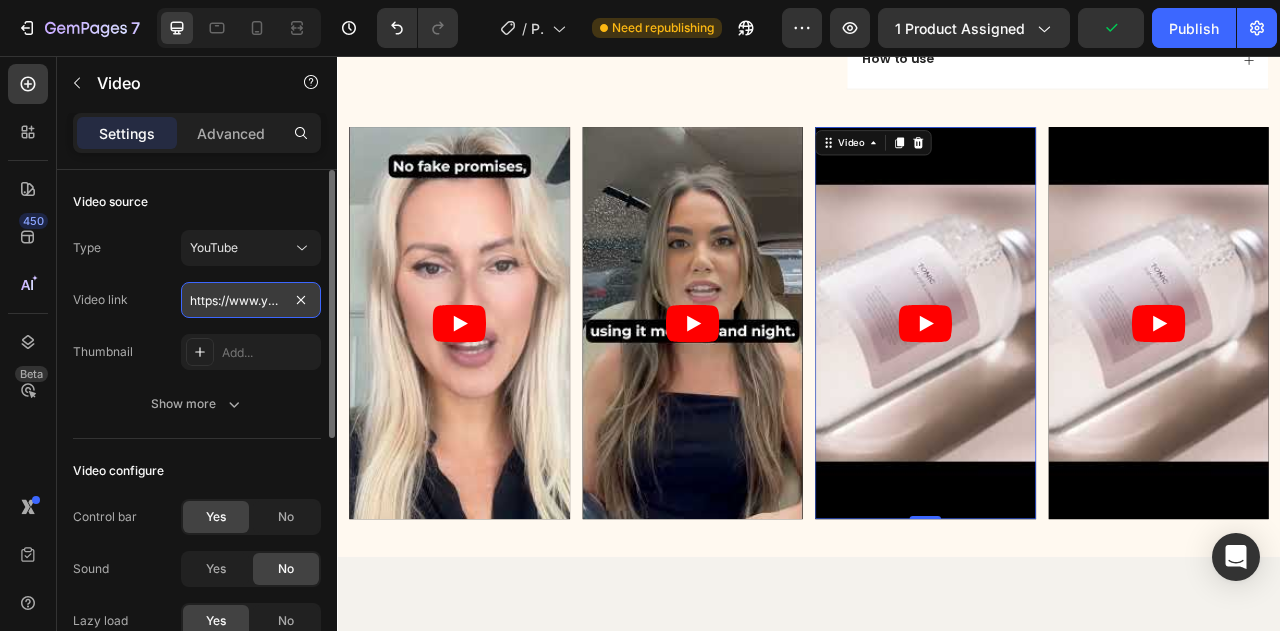 click on "https://www.youtube.com/watch?v=drIt4RH_kyQ" at bounding box center [251, 300] 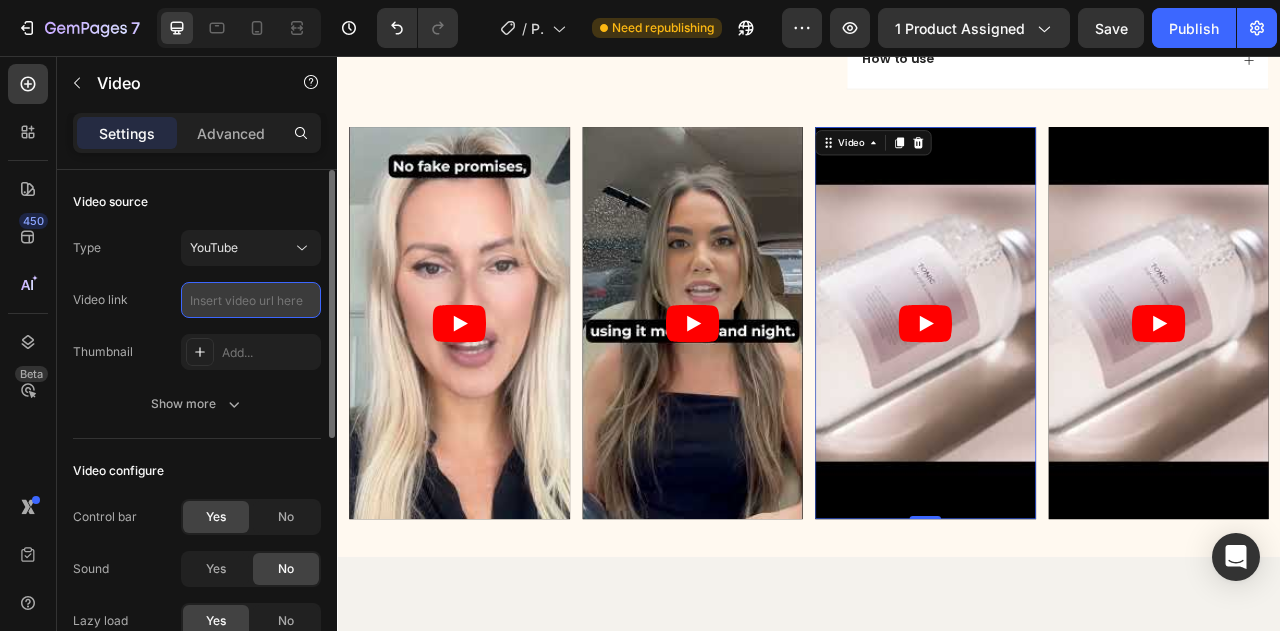 click at bounding box center [251, 300] 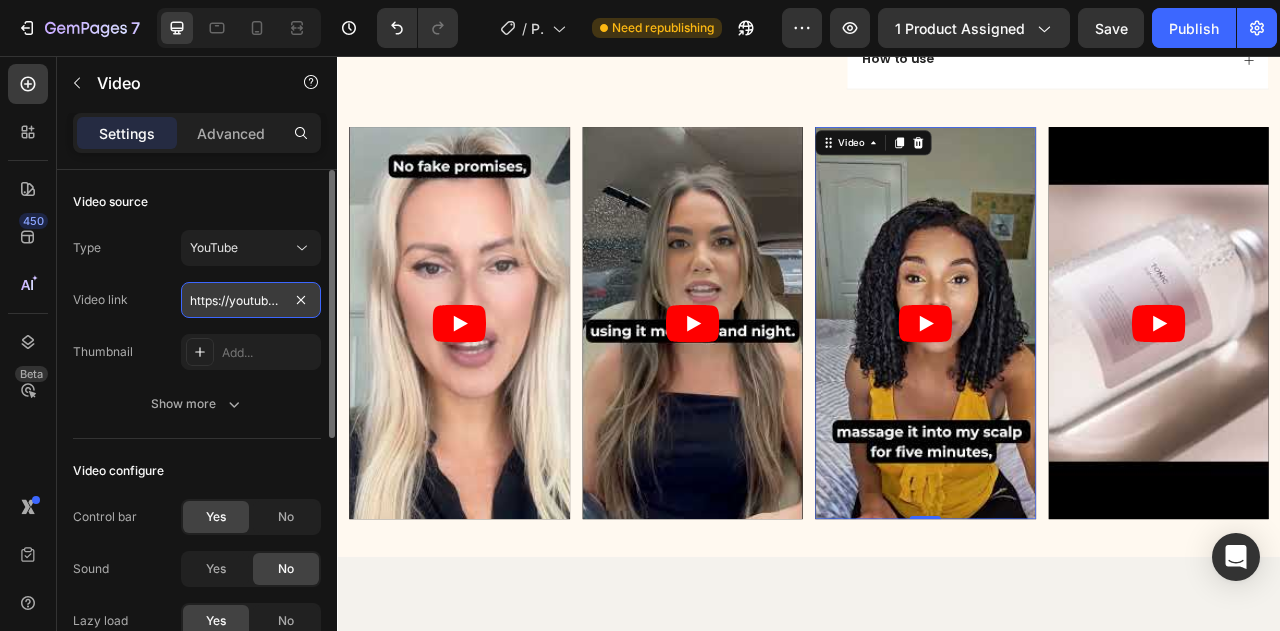 scroll, scrollTop: 0, scrollLeft: 228, axis: horizontal 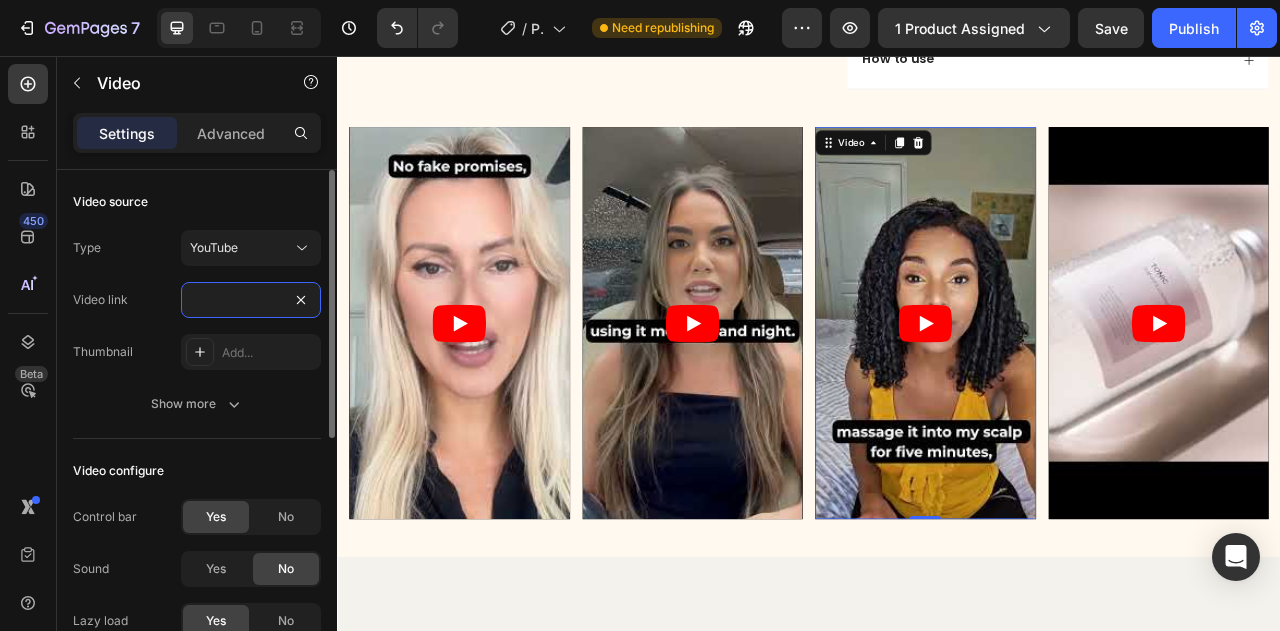 type on "https://youtube.com/shorts/E5z6nvsVRIo?feature=share" 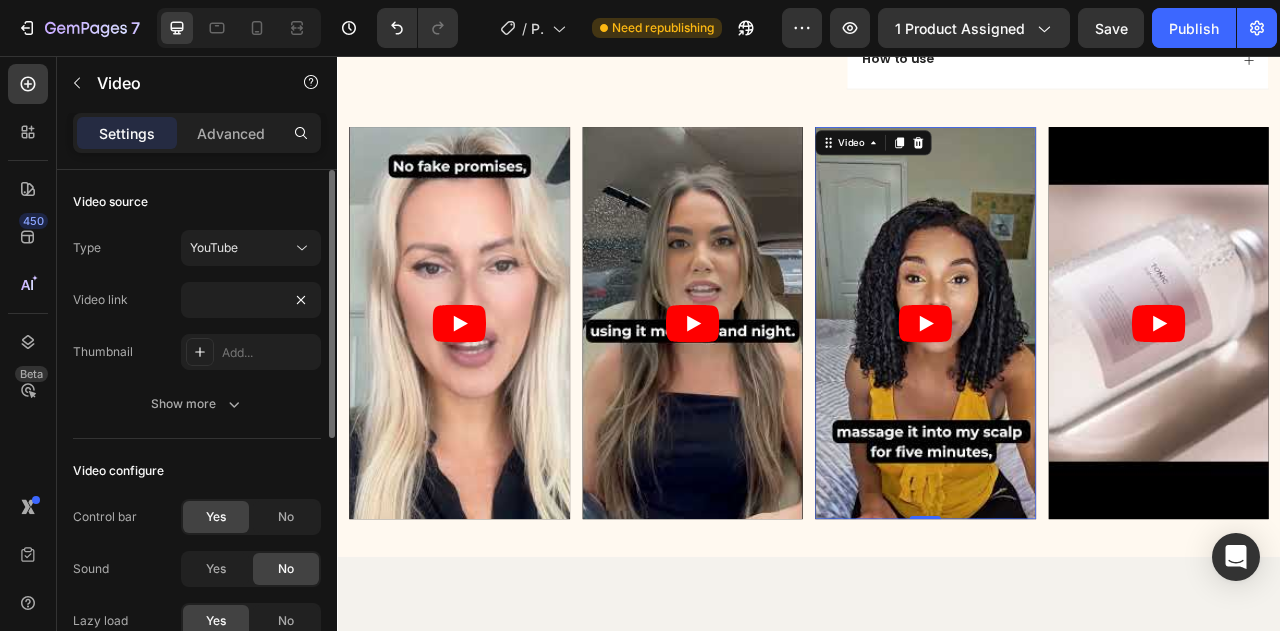 click on "Type YouTube Video link https://youtube.com/shorts/E5z6nvsVRIo?feature=share Thumbnail Add..." at bounding box center (197, 300) 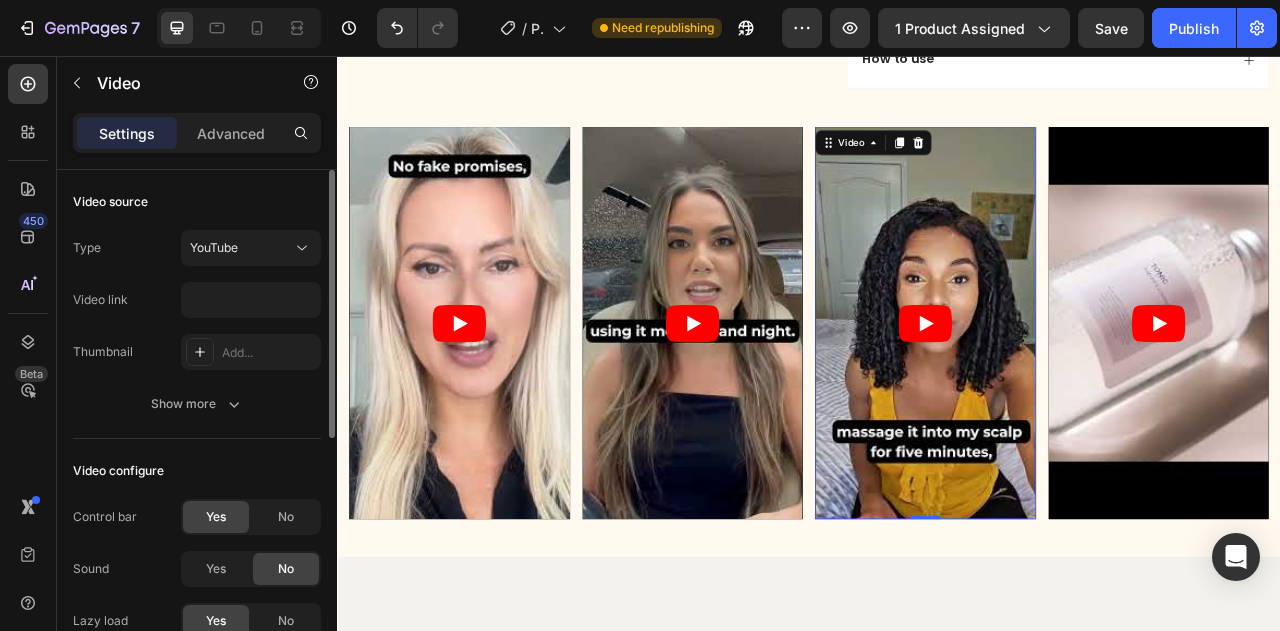 scroll, scrollTop: 0, scrollLeft: 0, axis: both 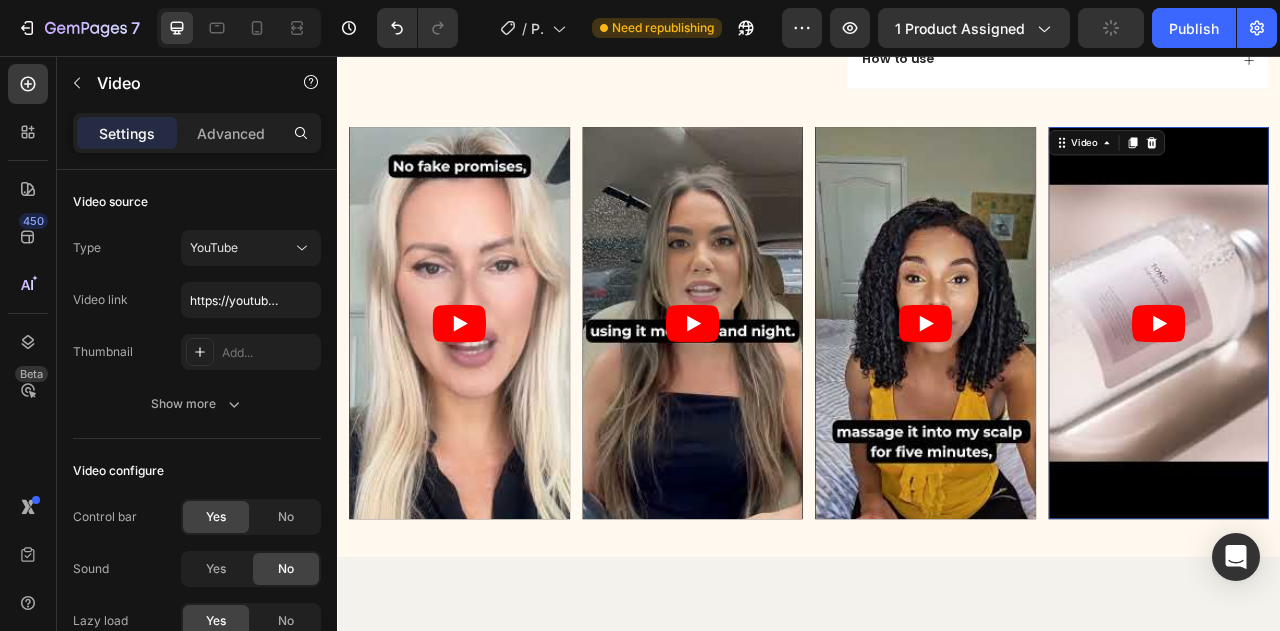 click at bounding box center (1382, 395) 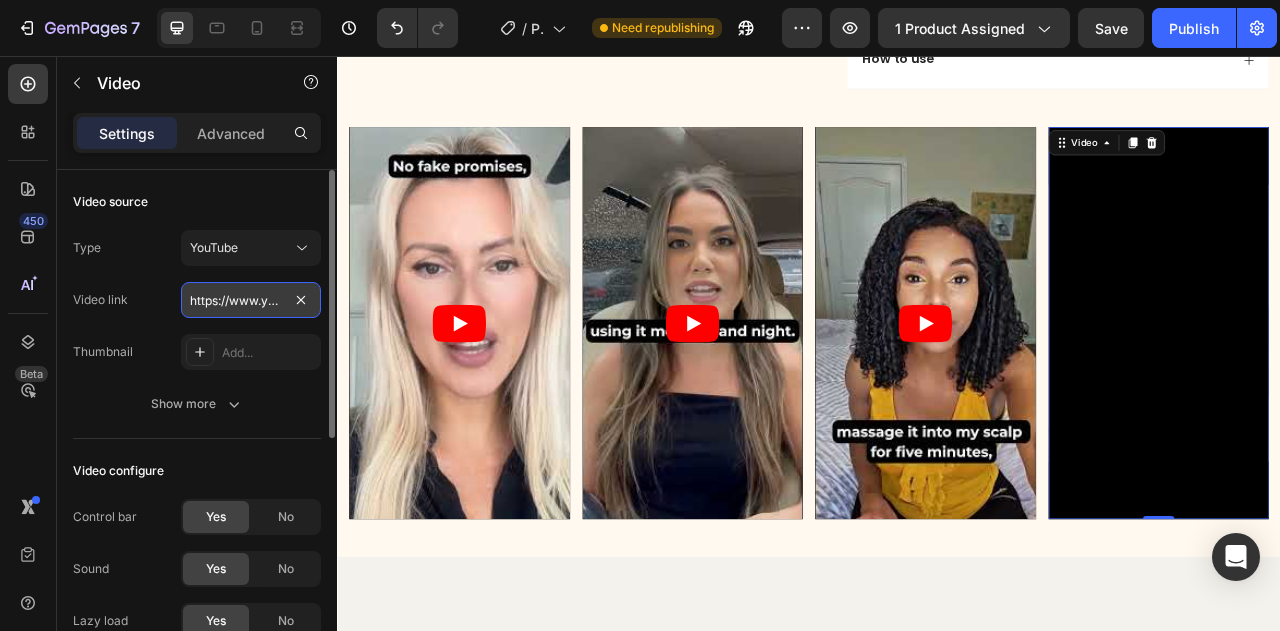 click on "https://www.youtube.com/watch?v=drIt4RH_kyQ" at bounding box center (251, 300) 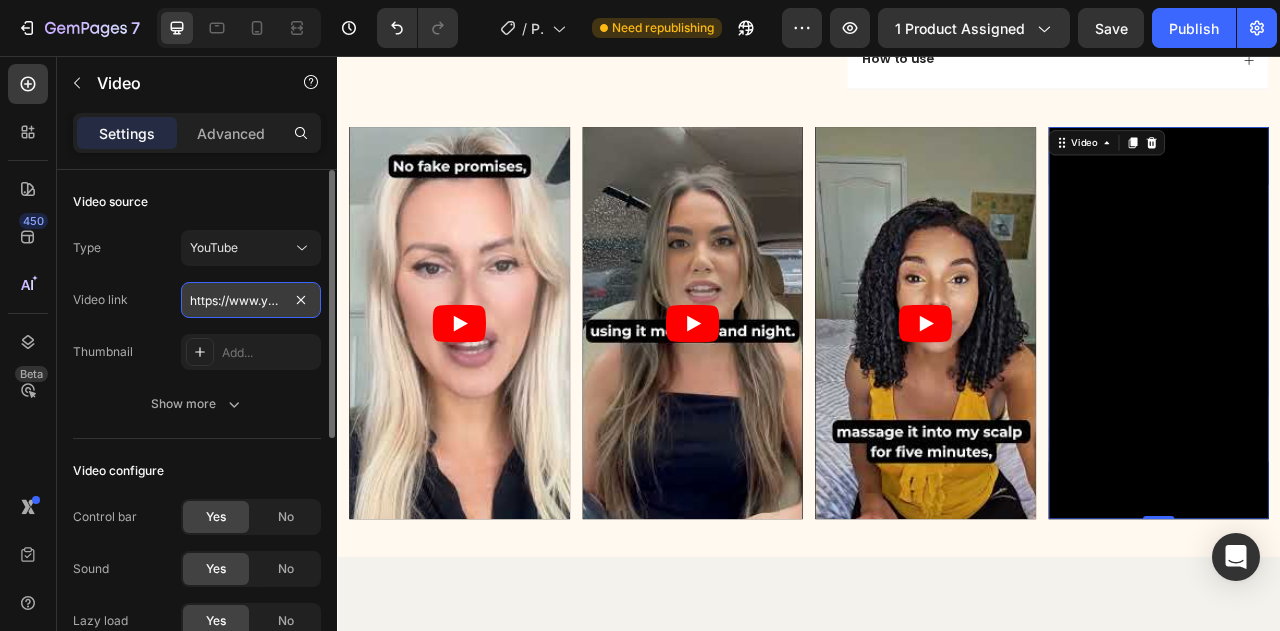 paste on "youtube.com/shorts/ipd-ju6H2y4?feature=share" 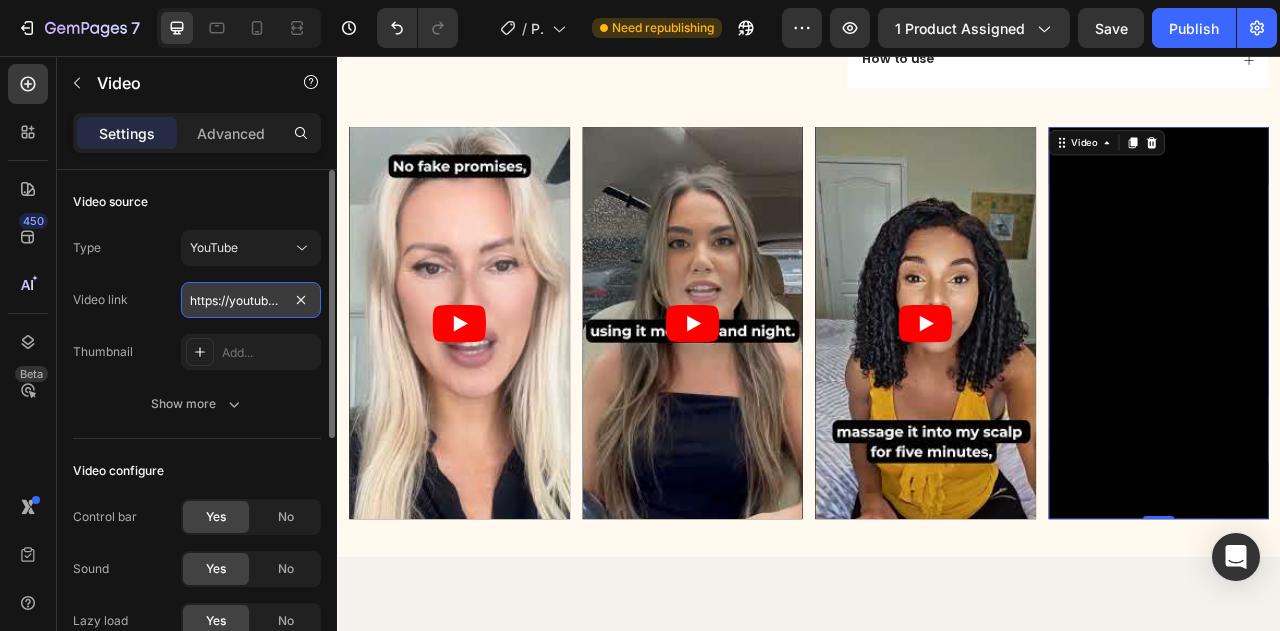 scroll, scrollTop: 0, scrollLeft: 225, axis: horizontal 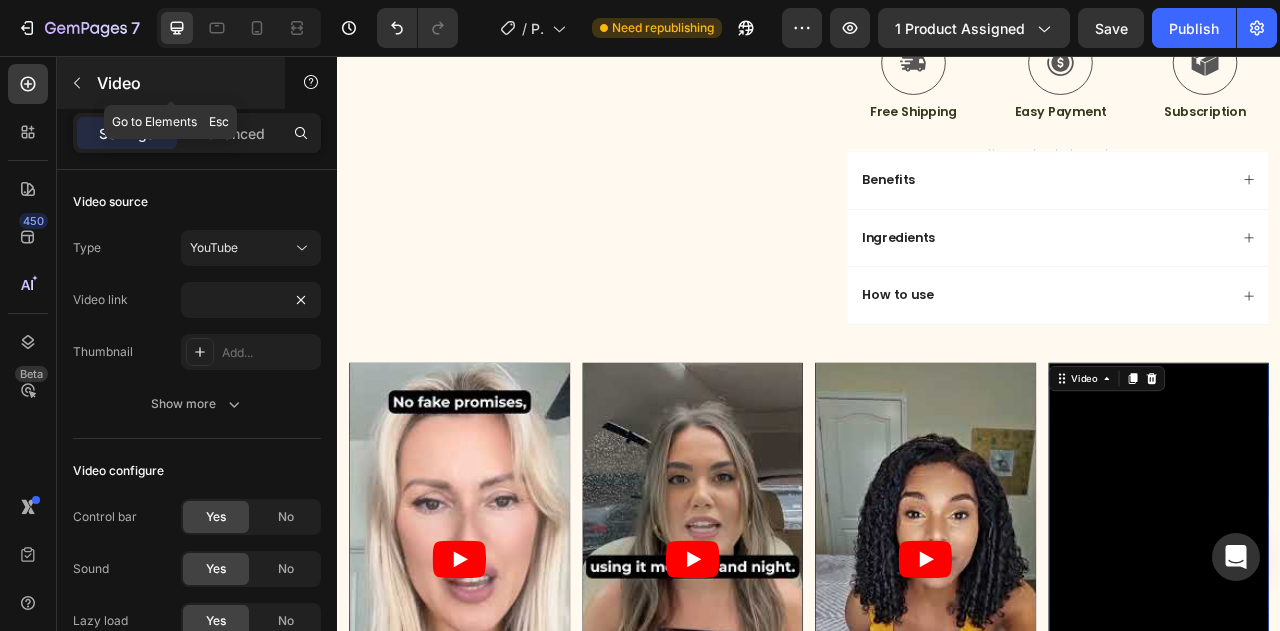 click 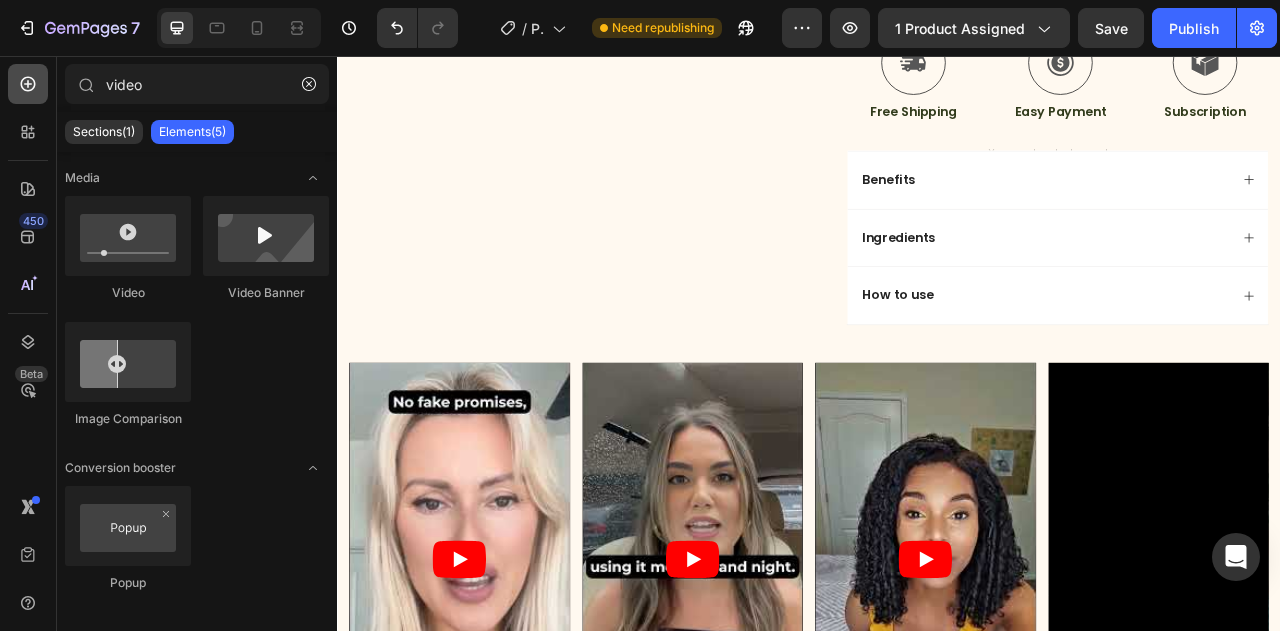 click 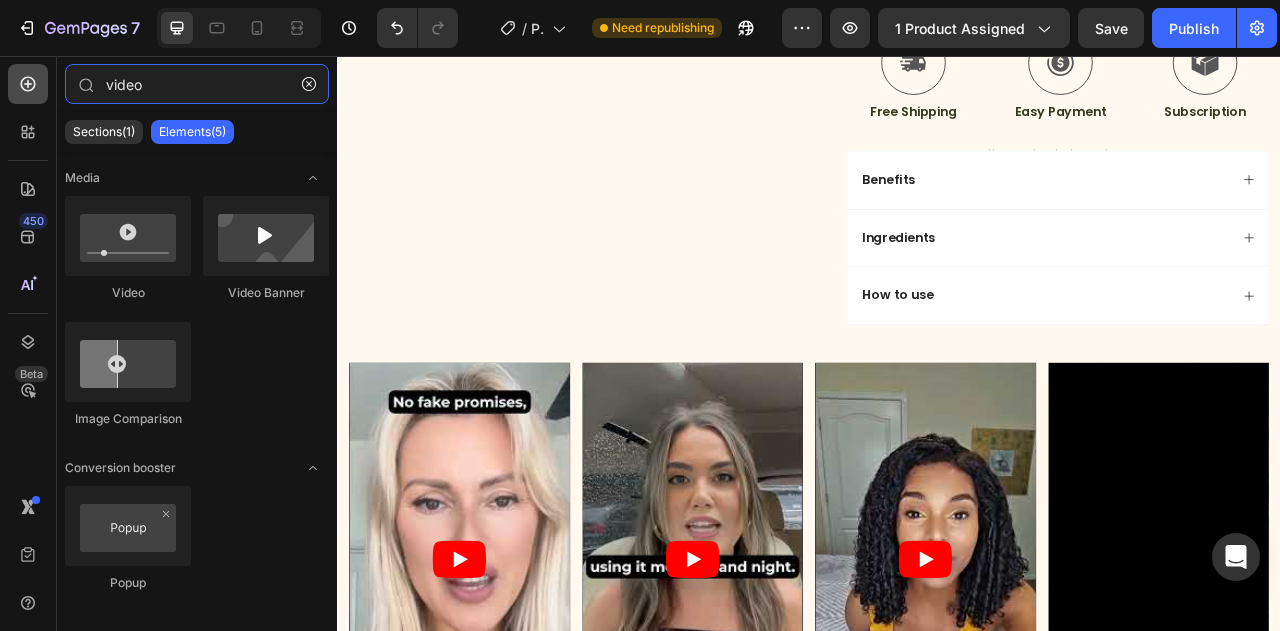 type 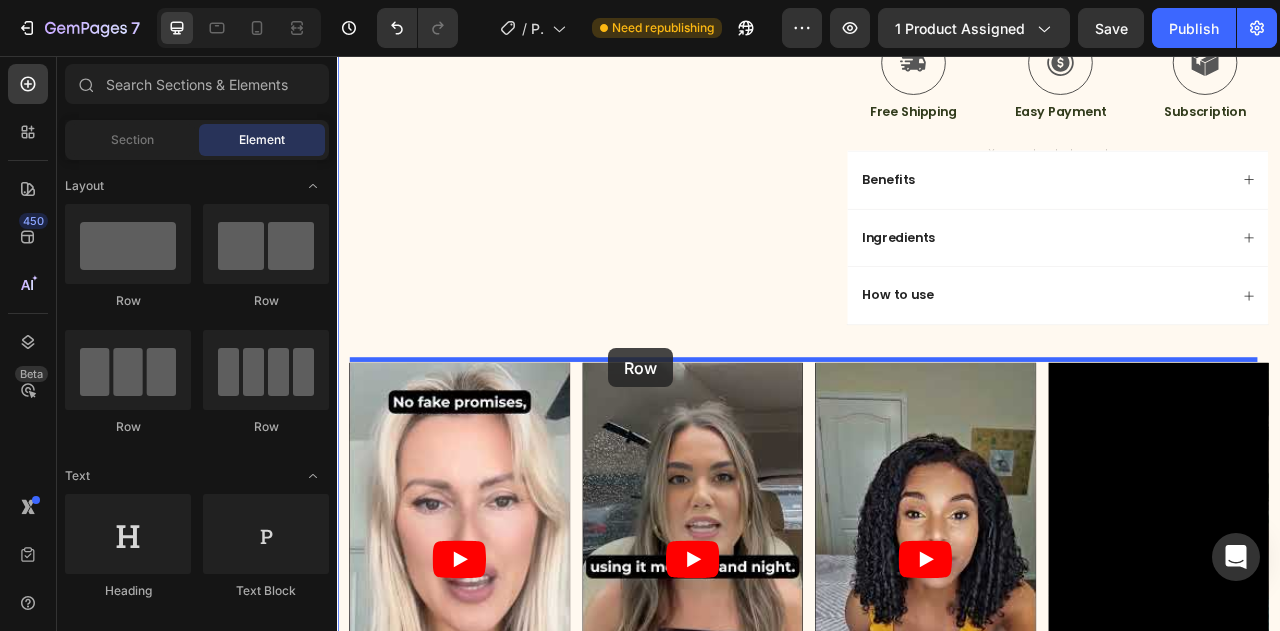 drag, startPoint x: 461, startPoint y: 309, endPoint x: 682, endPoint y: 428, distance: 251.002 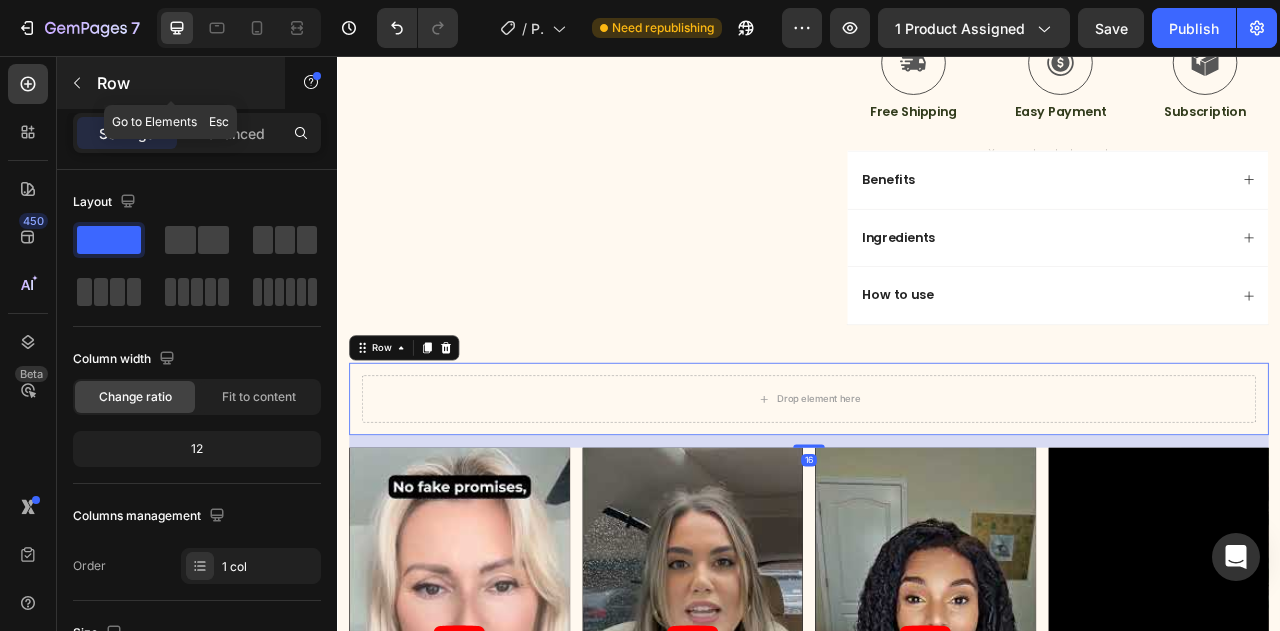 click at bounding box center [77, 83] 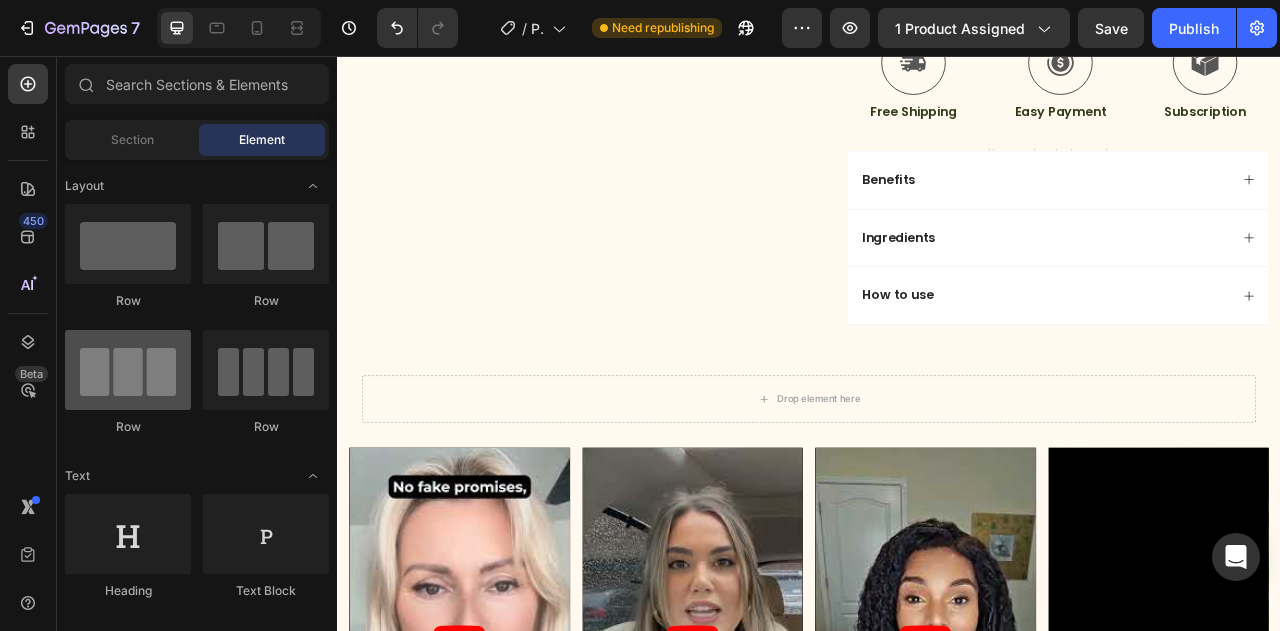 scroll, scrollTop: 200, scrollLeft: 0, axis: vertical 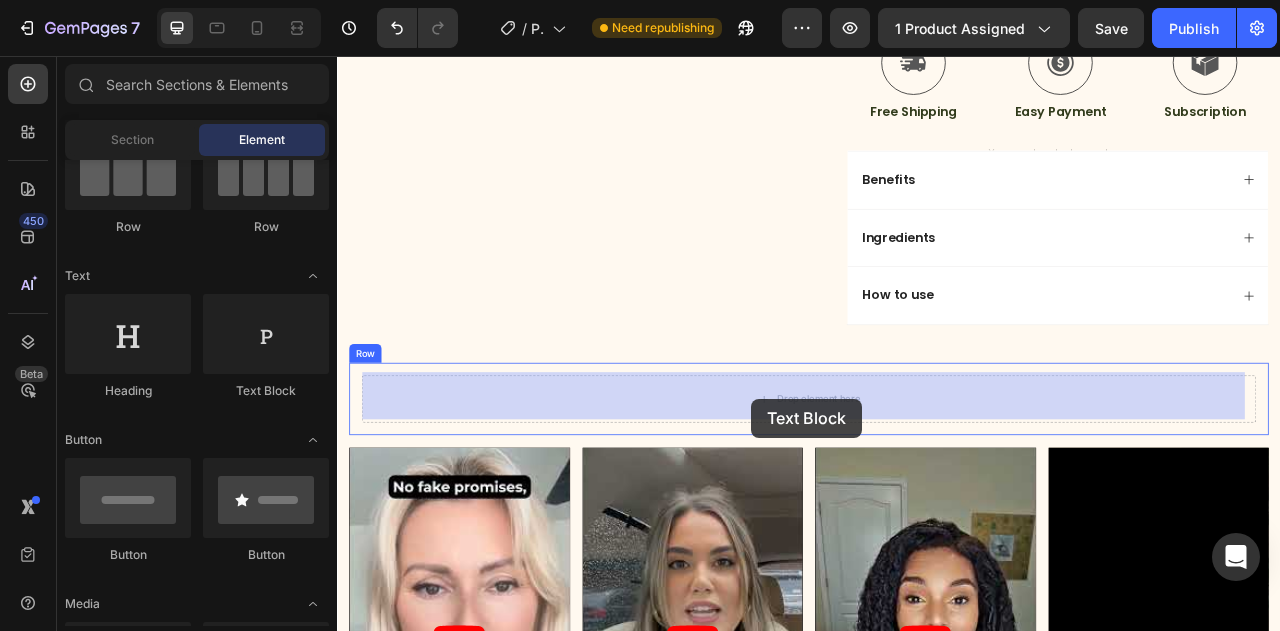 drag, startPoint x: 586, startPoint y: 402, endPoint x: 864, endPoint y: 492, distance: 292.2054 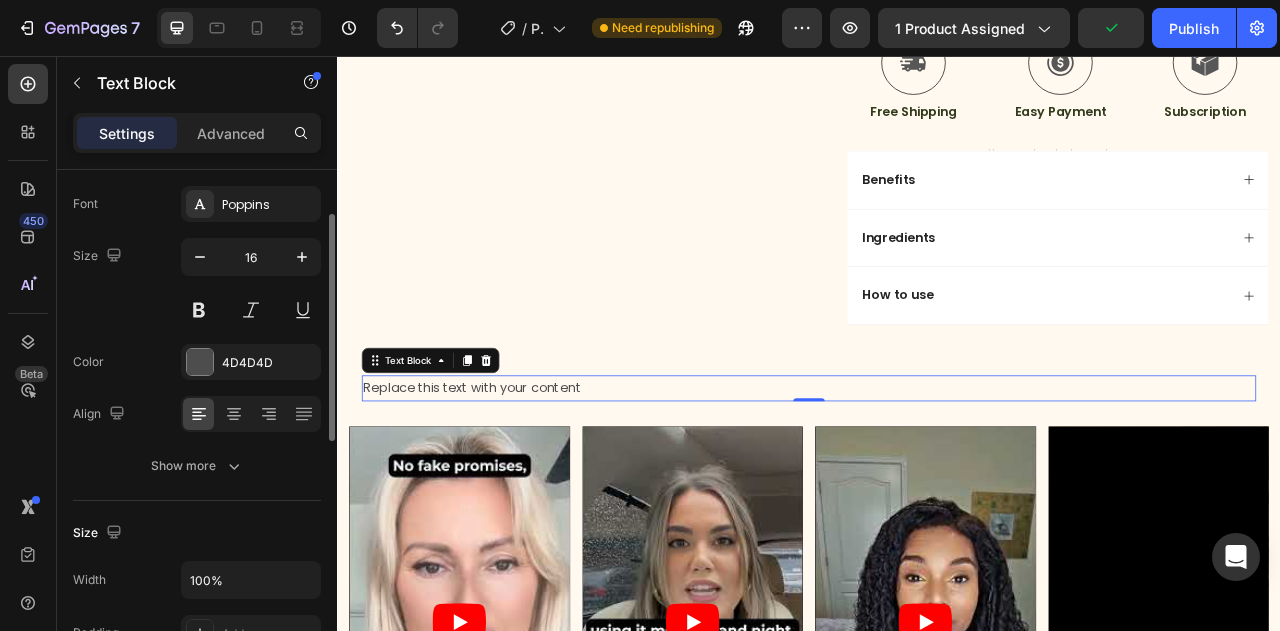 scroll, scrollTop: 200, scrollLeft: 0, axis: vertical 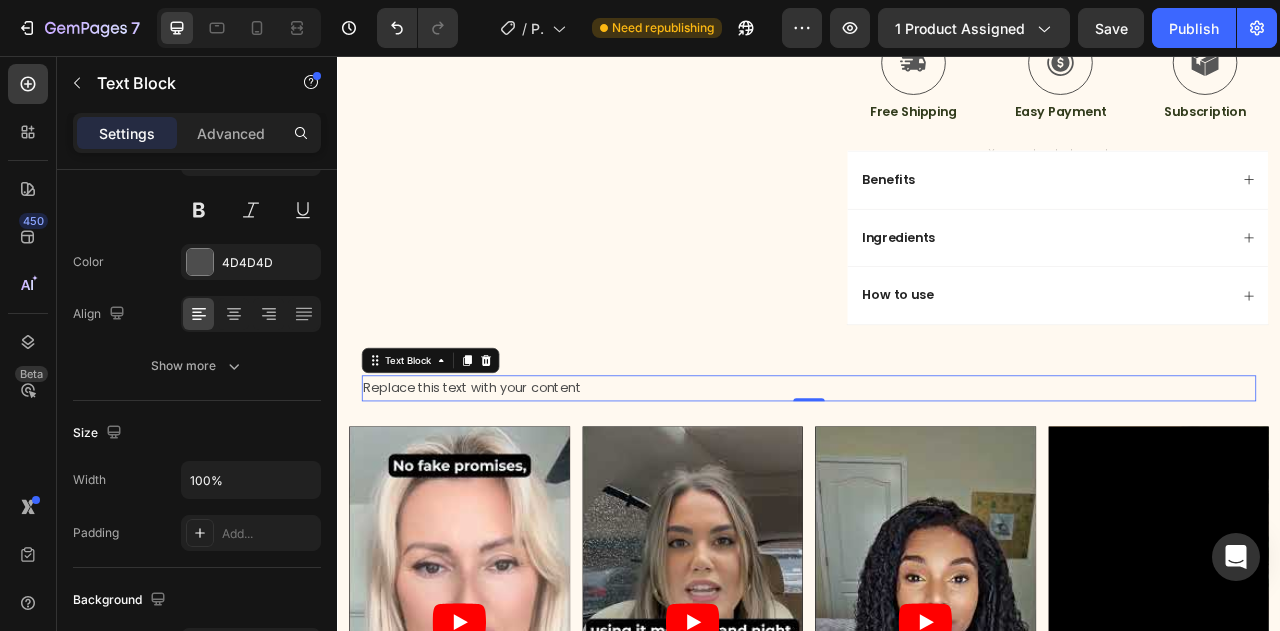 click on "Replace this text with your content" at bounding box center (937, 478) 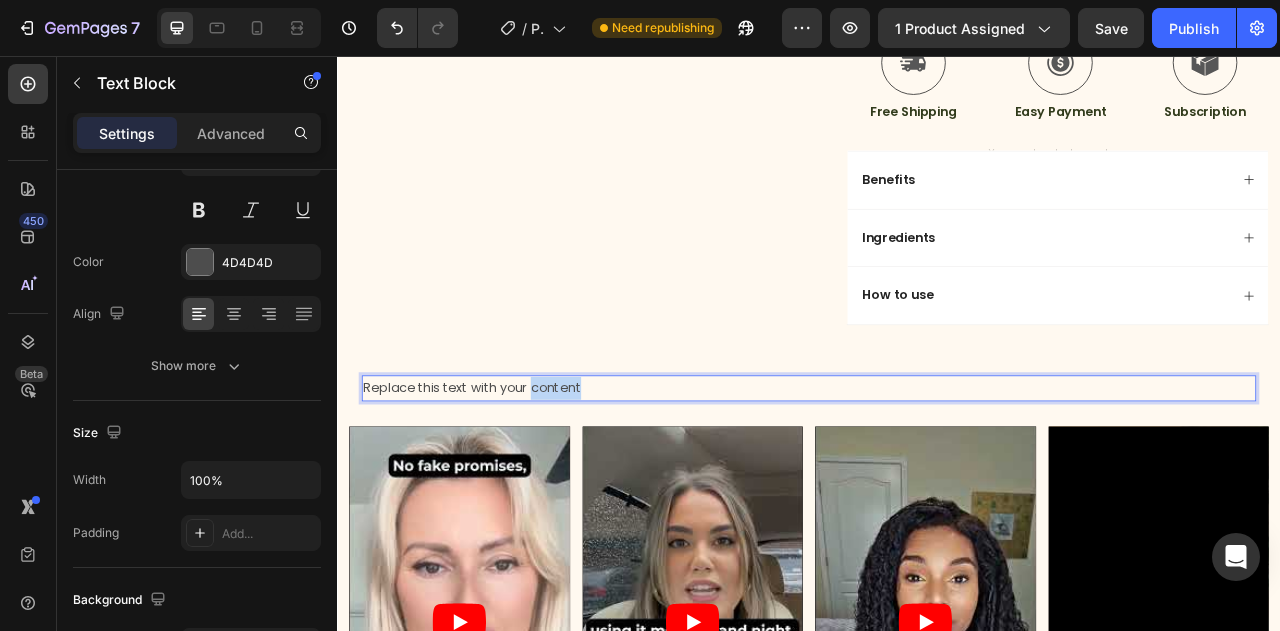 click on "Replace this text with your content" at bounding box center [937, 478] 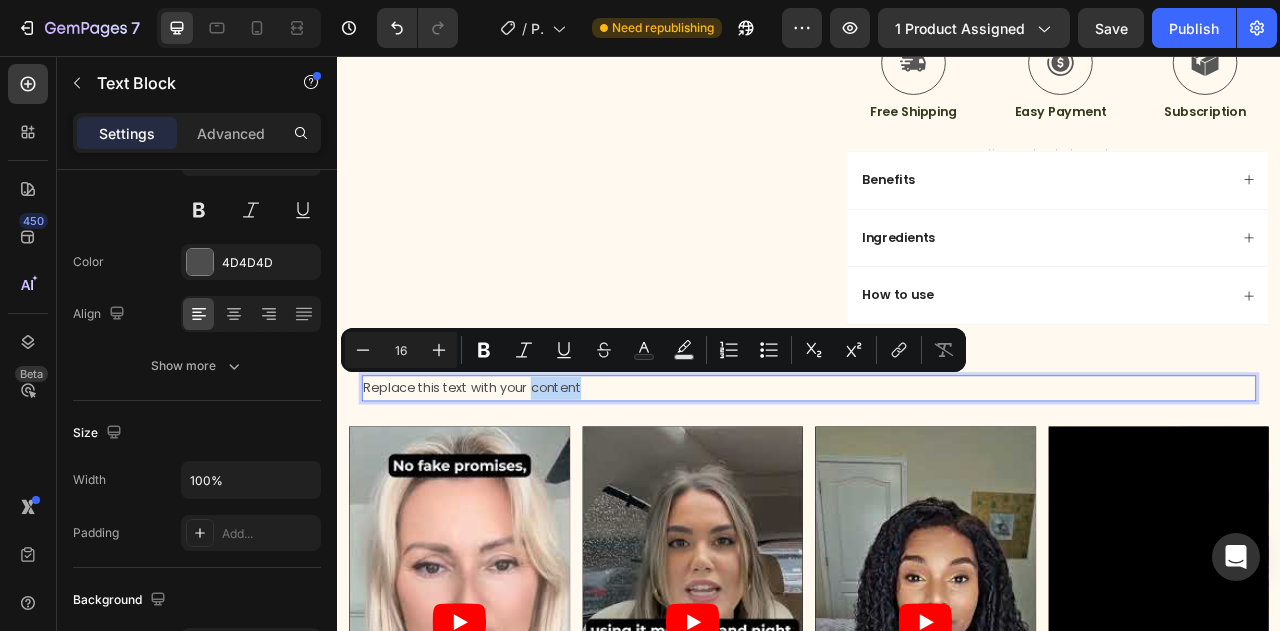 click on "Replace this text with your content" at bounding box center (937, 478) 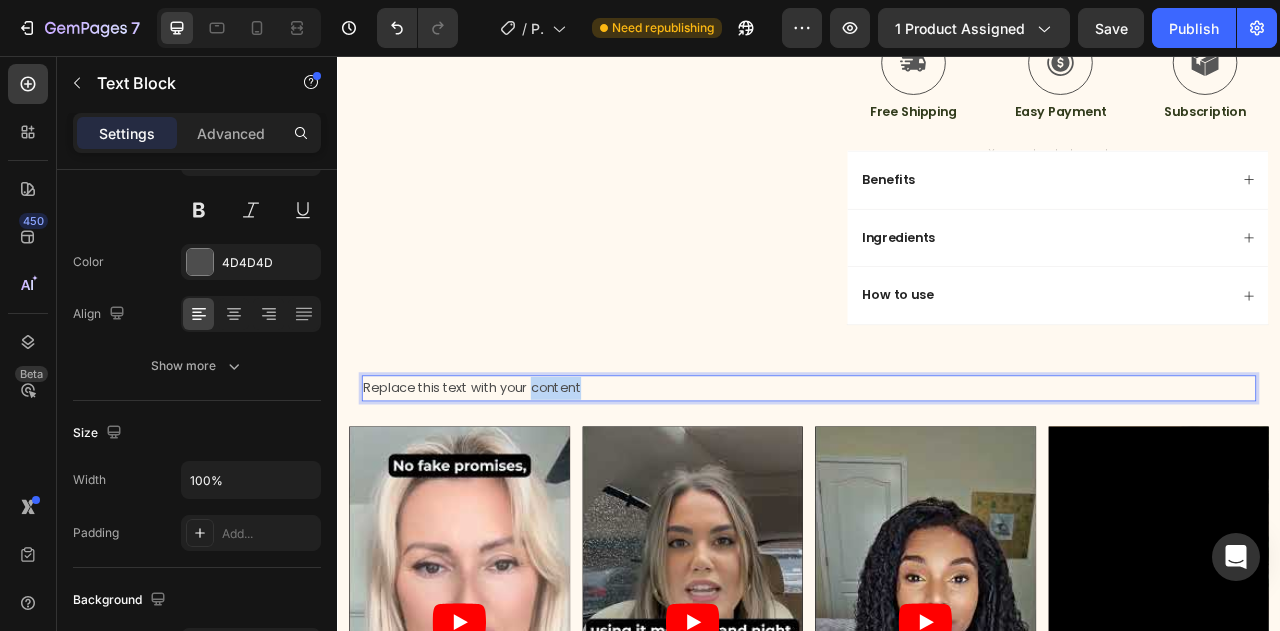 click on "Replace this text with your content" at bounding box center [937, 478] 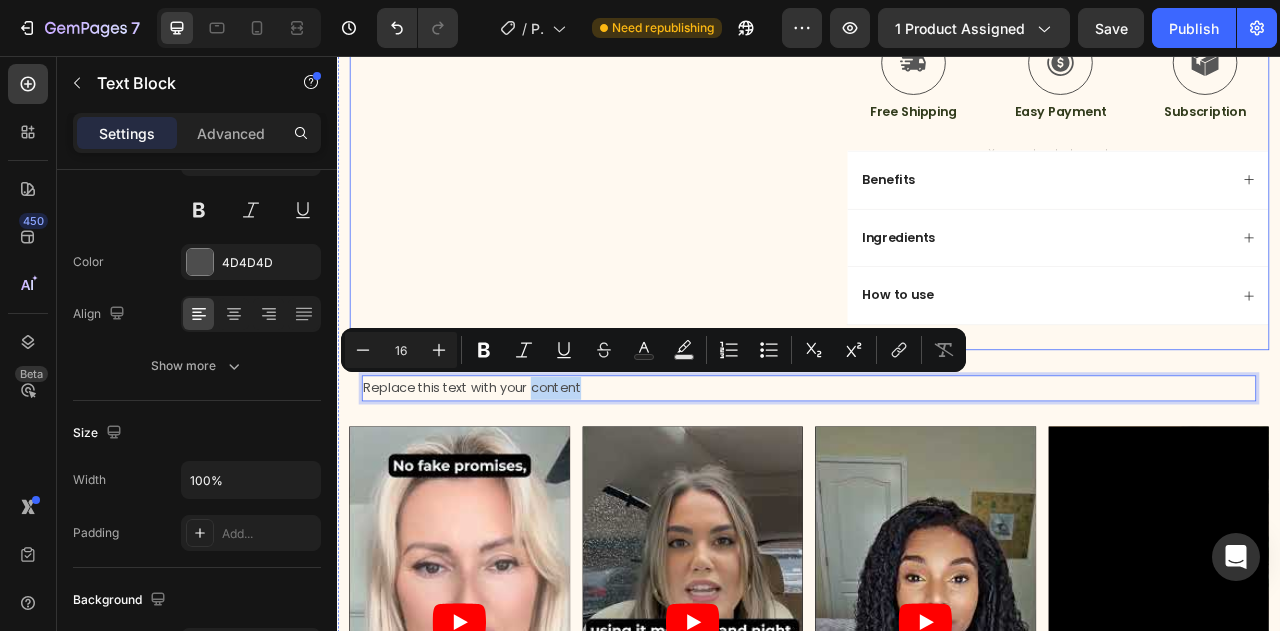 click on "Product Images" at bounding box center (636, -147) 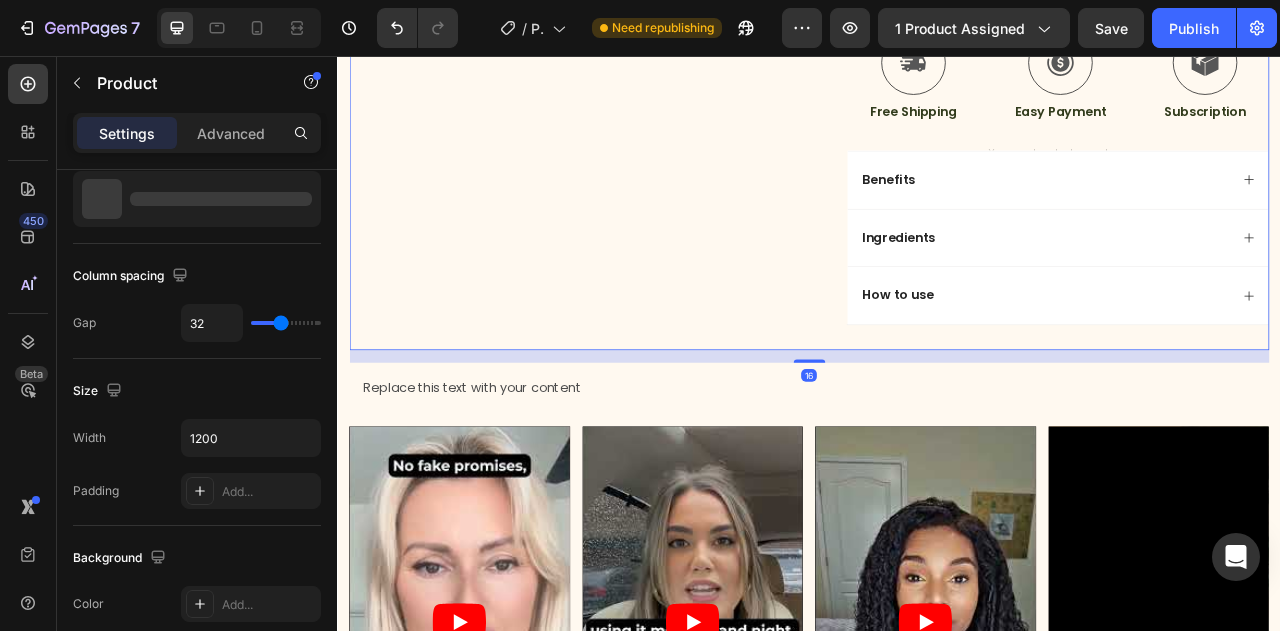 scroll, scrollTop: 0, scrollLeft: 0, axis: both 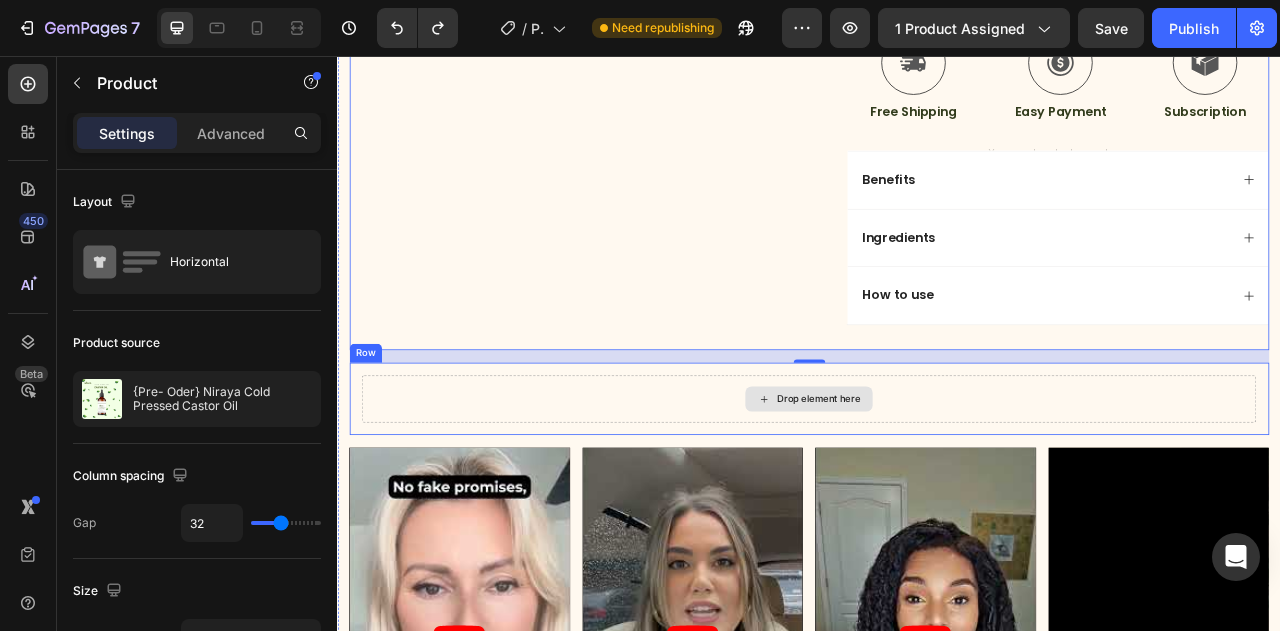 click on "Drop element here" at bounding box center (949, 492) 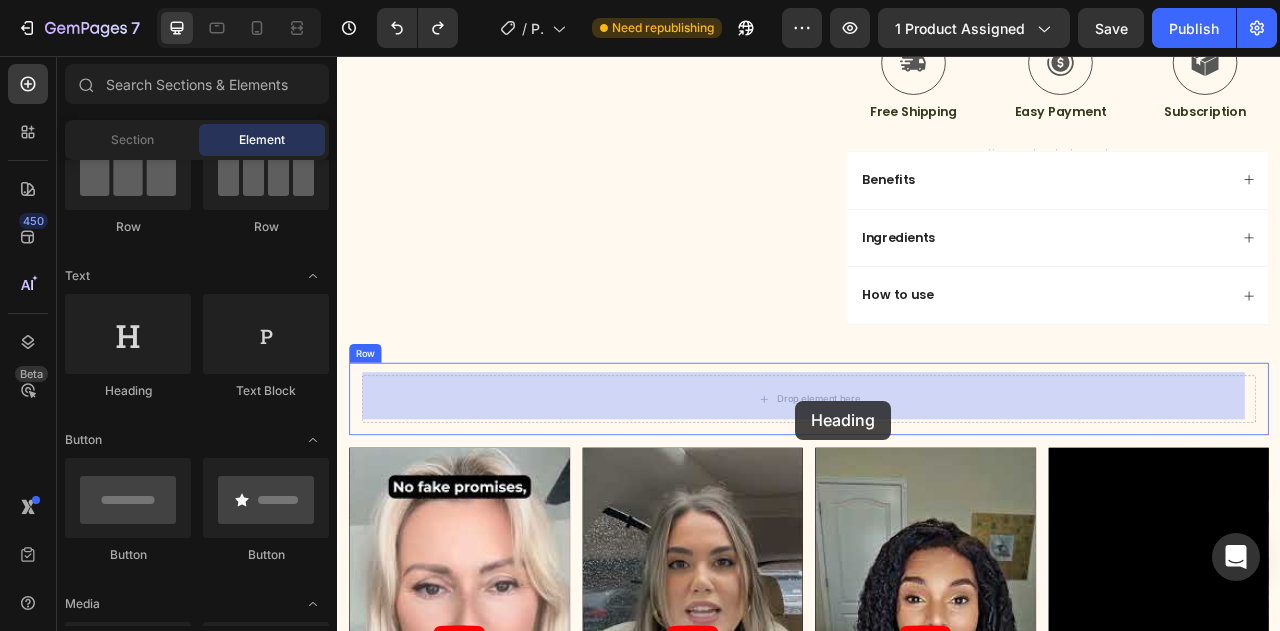 drag, startPoint x: 498, startPoint y: 393, endPoint x: 920, endPoint y: 495, distance: 434.15204 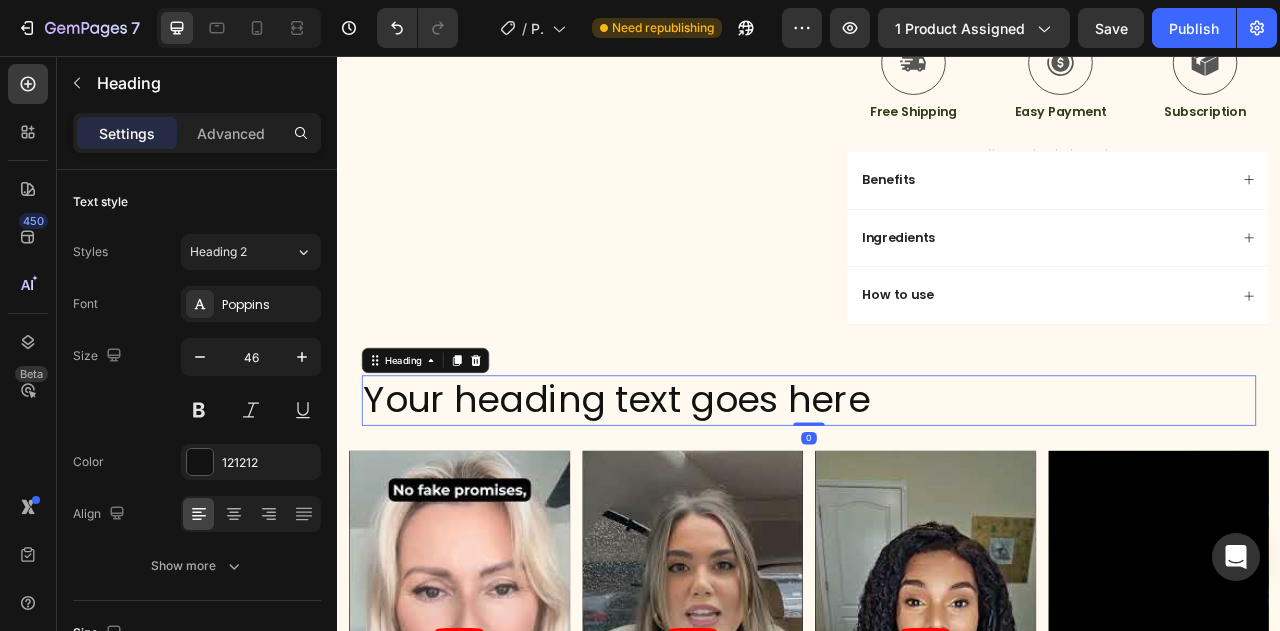 click on "Your heading text goes here" at bounding box center (937, 494) 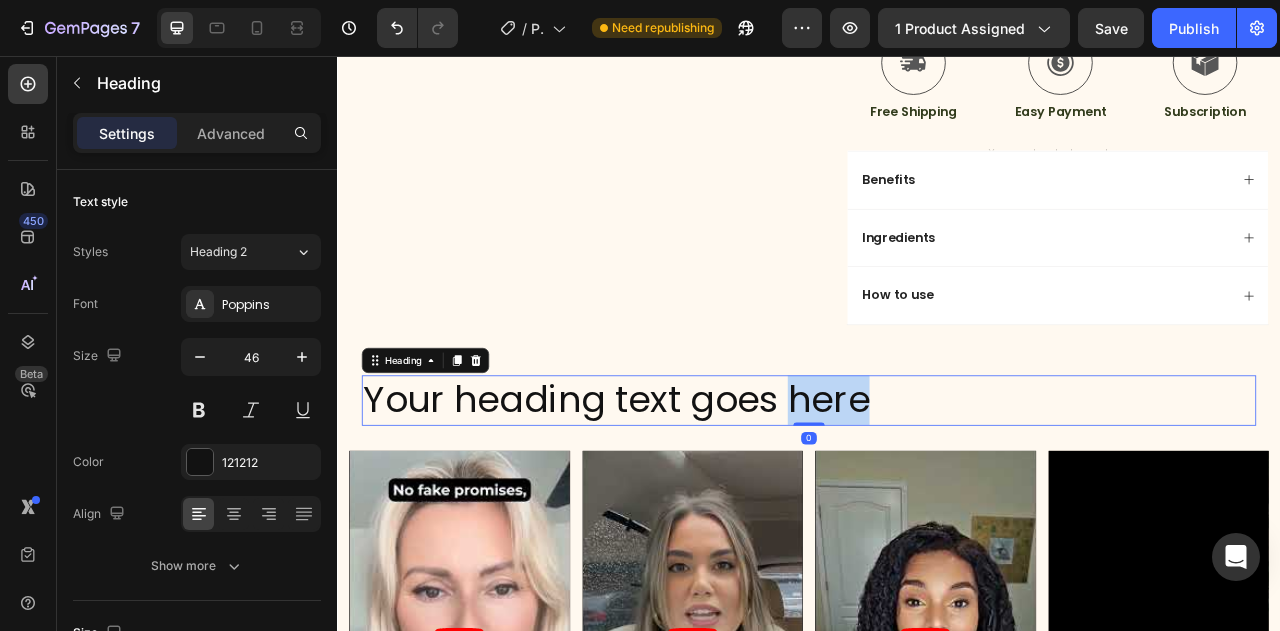 click on "Your heading text goes here" at bounding box center (937, 494) 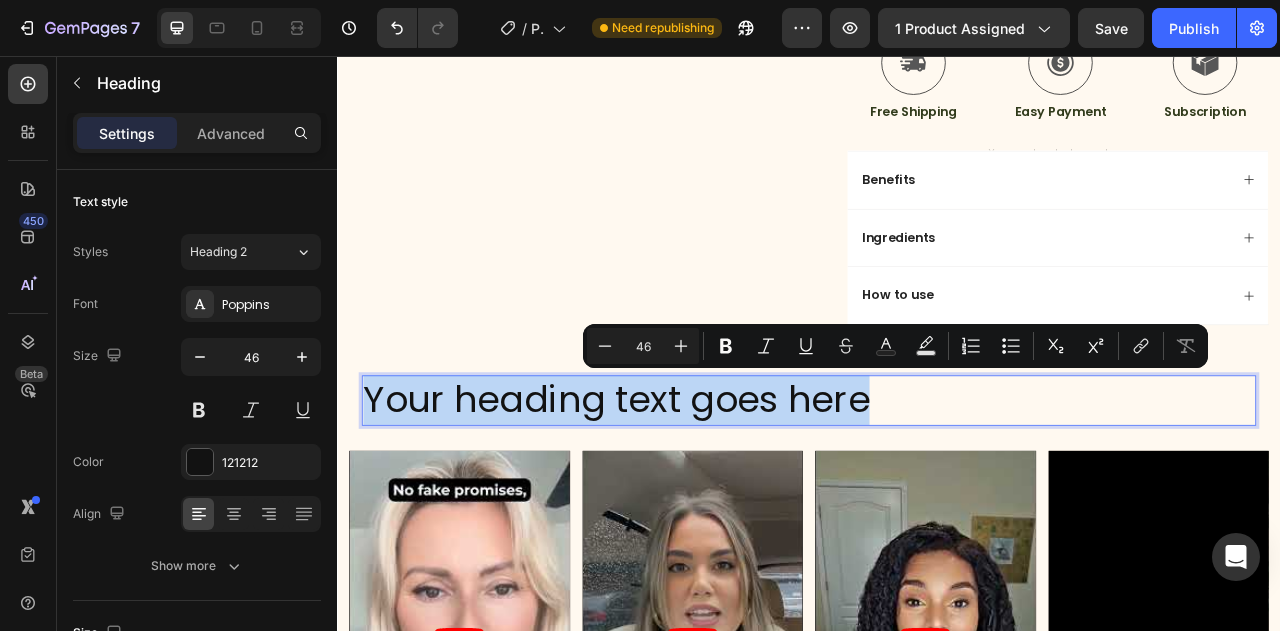 click on "Your heading text goes here" at bounding box center [937, 494] 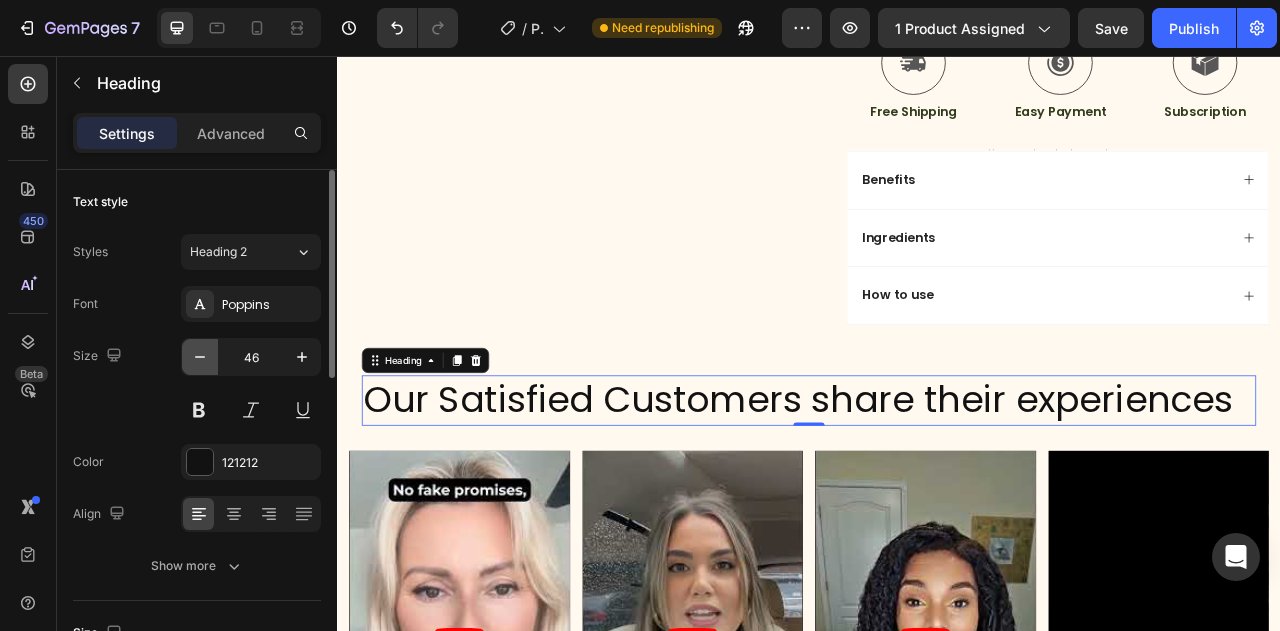click at bounding box center (200, 357) 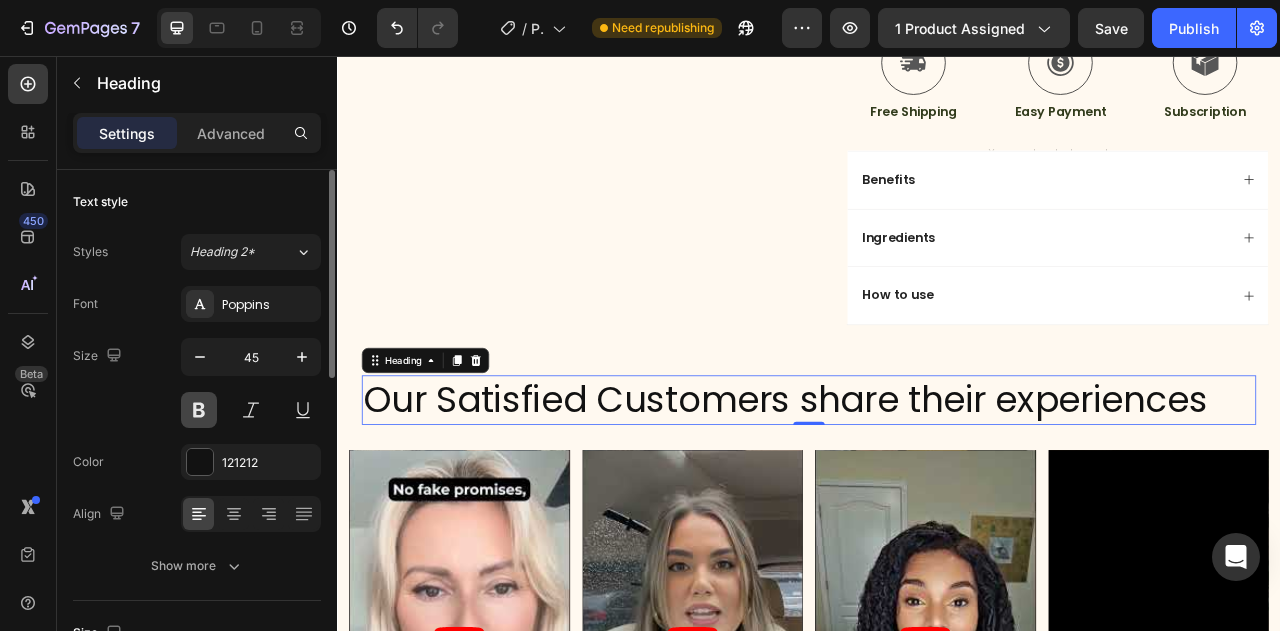 click at bounding box center (199, 410) 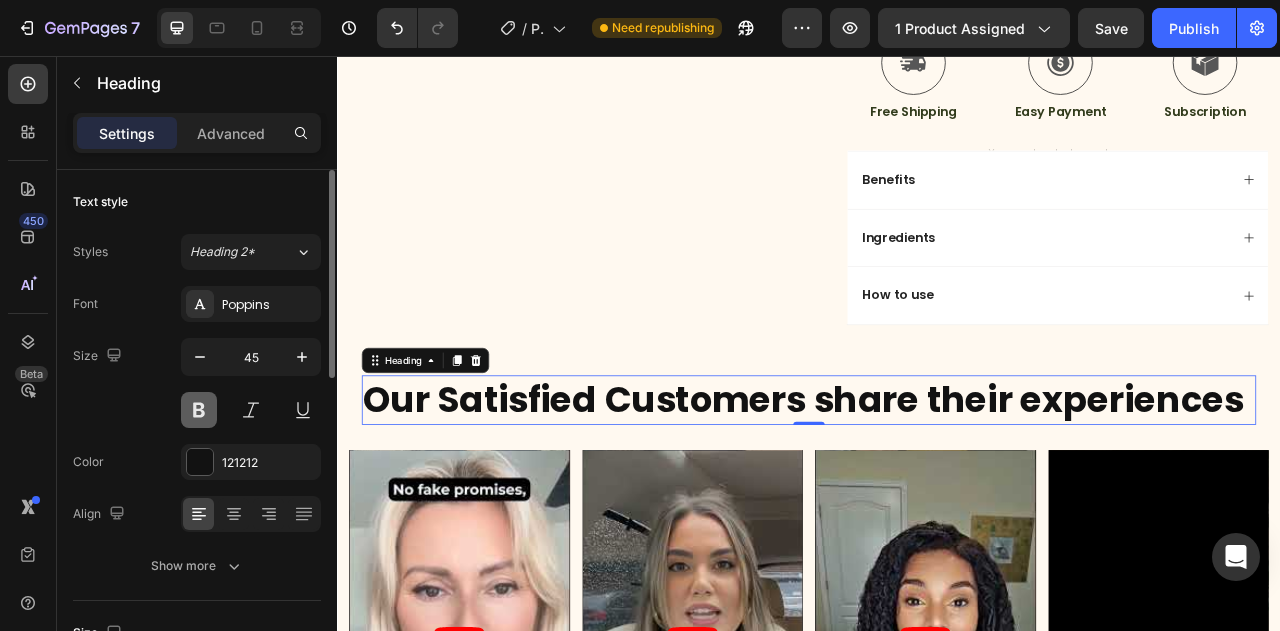 click at bounding box center (199, 410) 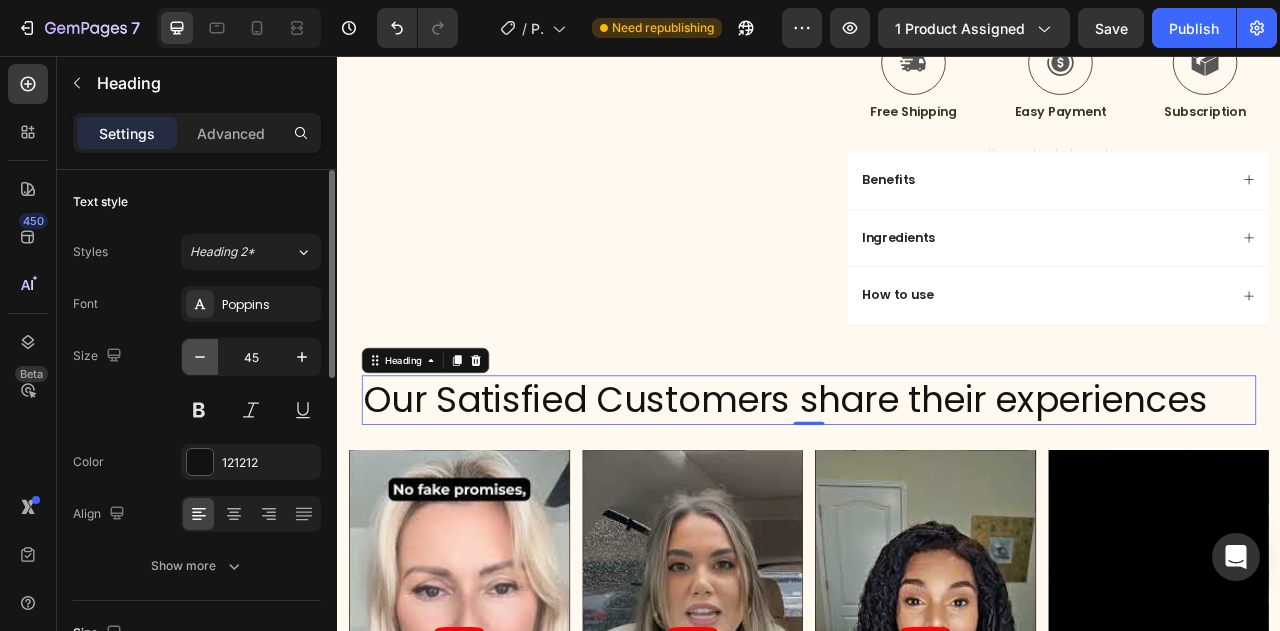 click 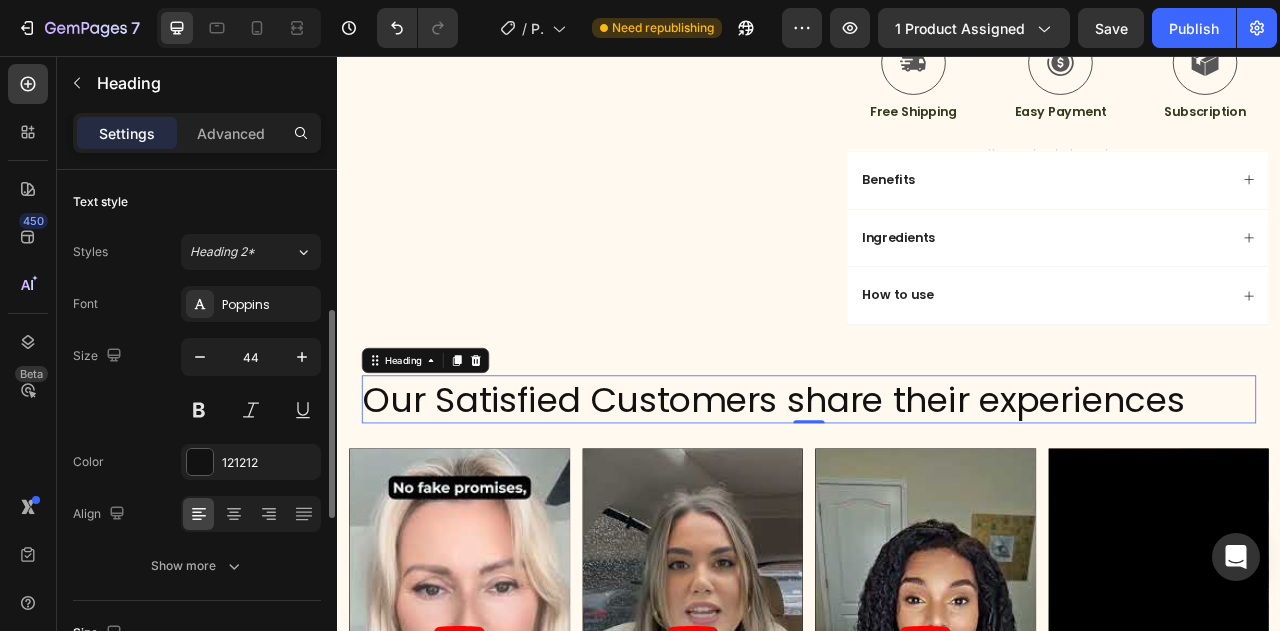 scroll, scrollTop: 100, scrollLeft: 0, axis: vertical 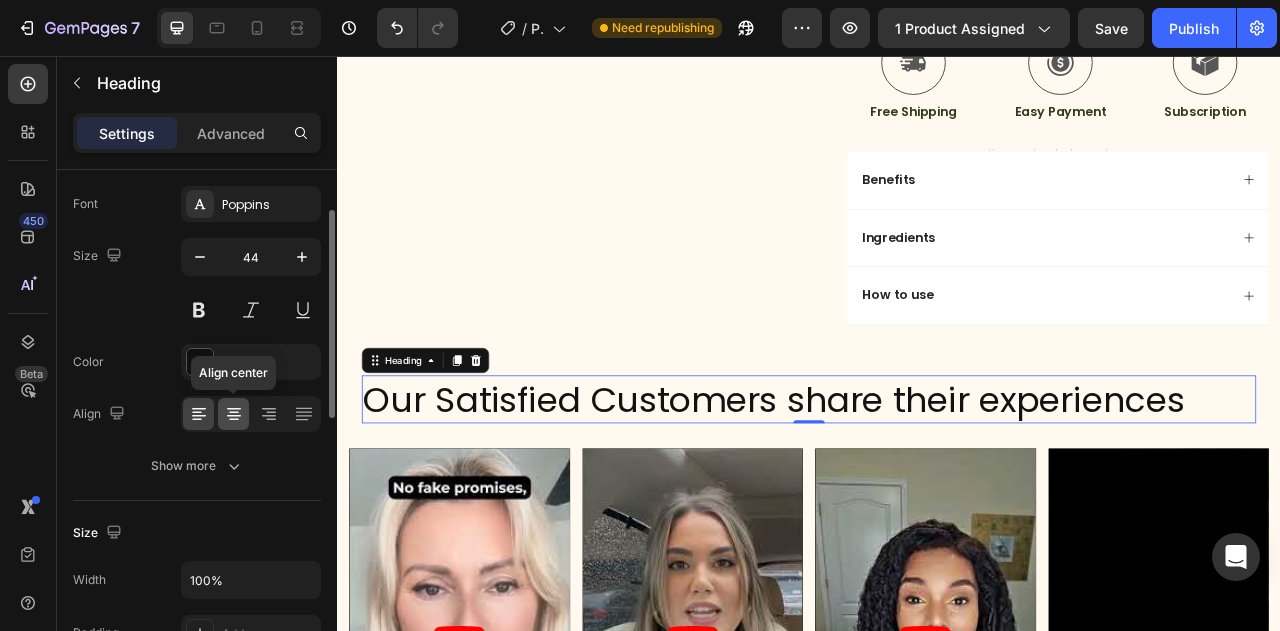 click 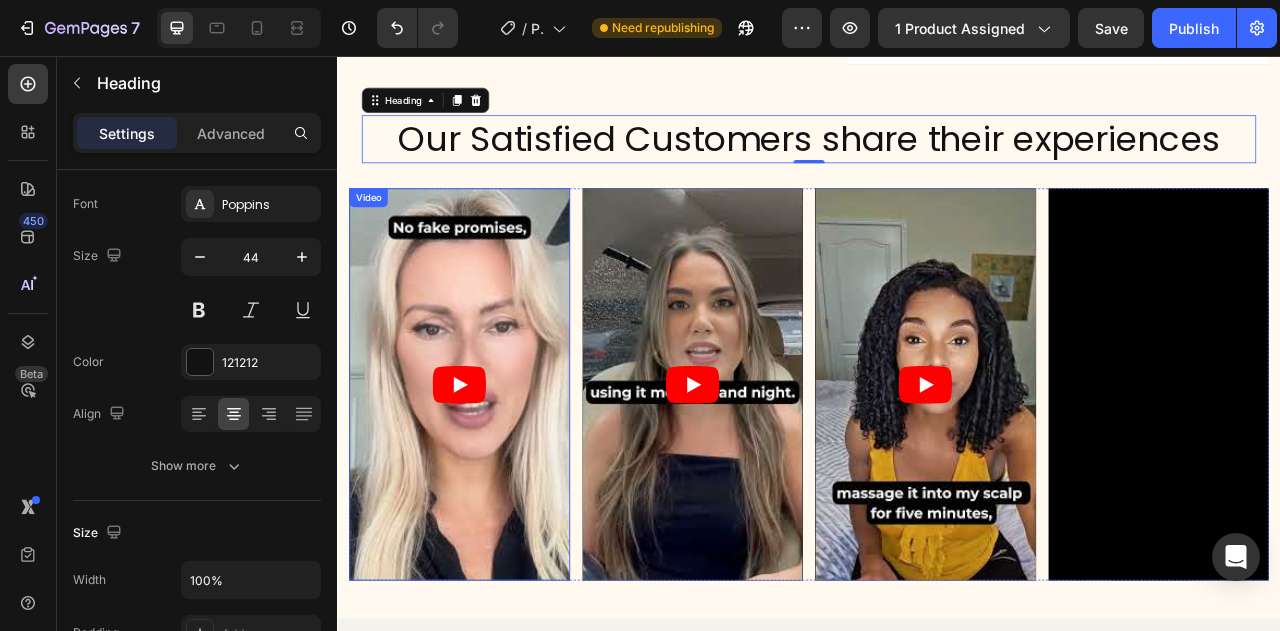 scroll, scrollTop: 1200, scrollLeft: 0, axis: vertical 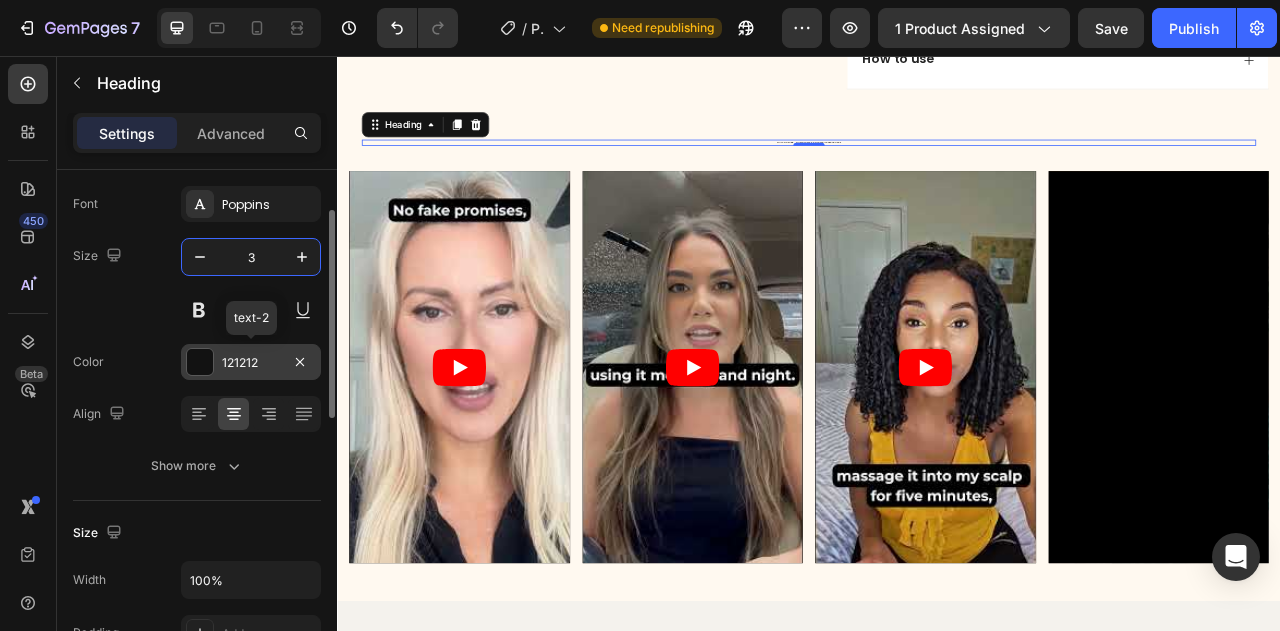 type on "35" 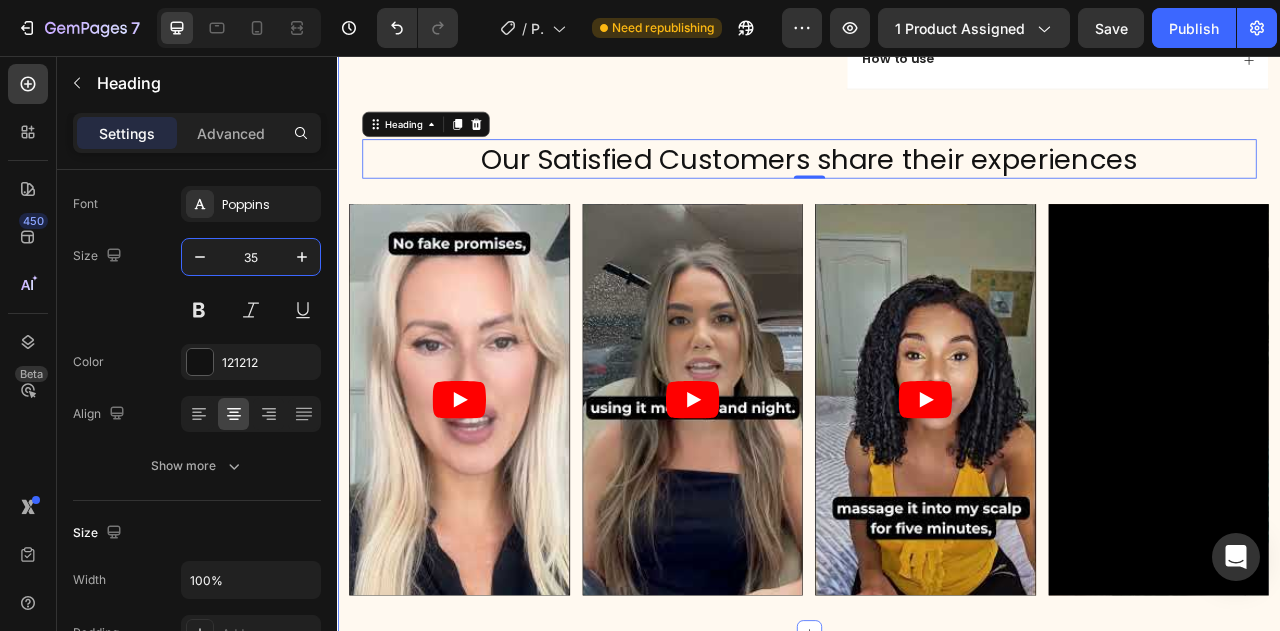 click on "Product Images {Pre- Oder} Niraya Cold Pressed Castor Oil Product Title Icon Icon Icon Icon Icon Icon List 2,500+ Verified Reviews! Text Block Row This Product is a Pre- order item. Your order will be shipped by September 5th   ✔️ 100% natural Cold Pressed from premium  Ricinus communis  ✔️ Free from hexane, solvents, and any synthetic additives ✔️ Pale golden, ultra‑pure oil rich in skin‑nourishing and hair‑strengthening ✔️ Packaged in premium amber glass bottle with dropper Text Block $64.99 Product Price Product Price $91.99 Compare Price Compare Price
Drop element here Row Pack: Bundle Pack (100ml Bottle x 2) Single Pack (100ml Bottle x 1) Single Pack (100ml Bottle x 1)     Single Pack (100ml Bottle x 1) Bundle Pack (100ml Bottle x 2) Bundle Pack (100ml Bottle x 2)     Bundle Pack (100ml Bottle x 2) Product Variants & Swatches LIMITED TIME PRE-ORDER SUBSCRIPTION DISCOUNT AVAILABLE TILL SEP' 2025 ONLY Text Block Shopify Subscriptions Shopify Subscriptions BUY NOW" at bounding box center (937, -157) 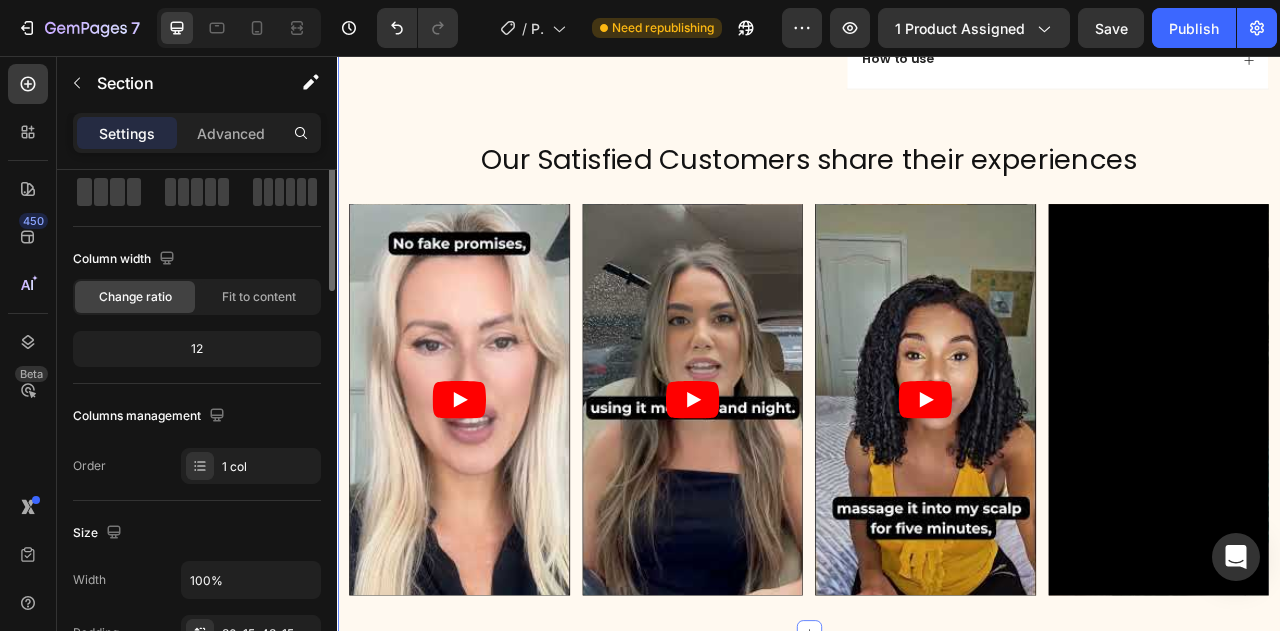 scroll, scrollTop: 0, scrollLeft: 0, axis: both 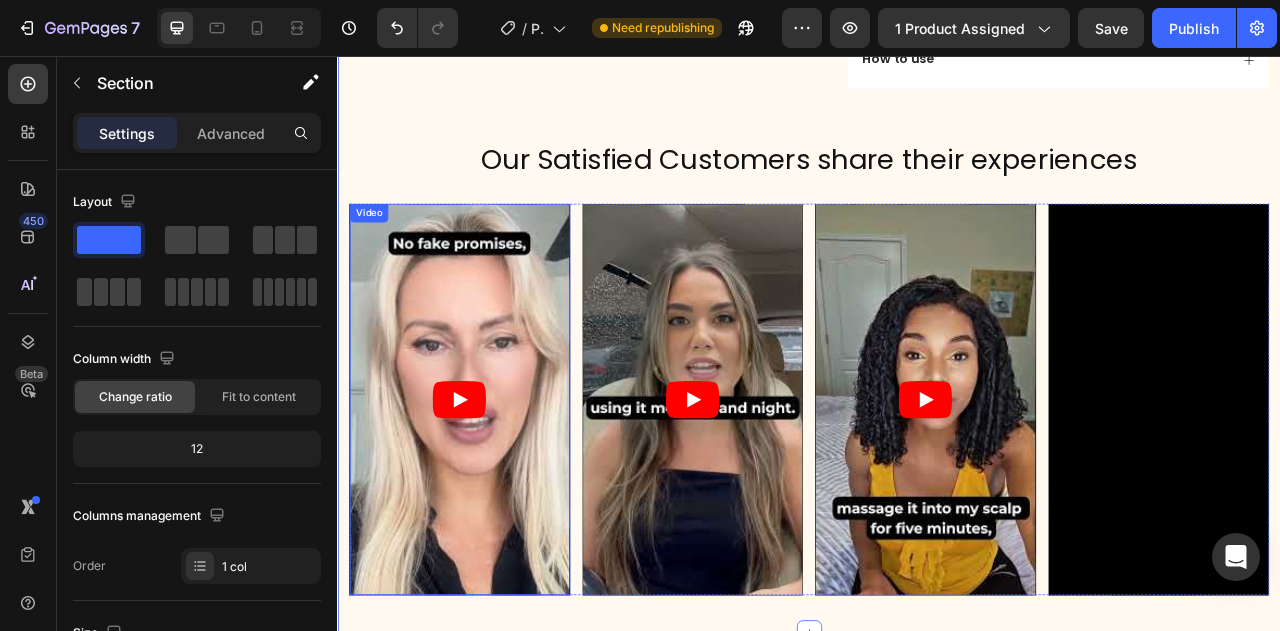 click at bounding box center (492, 493) 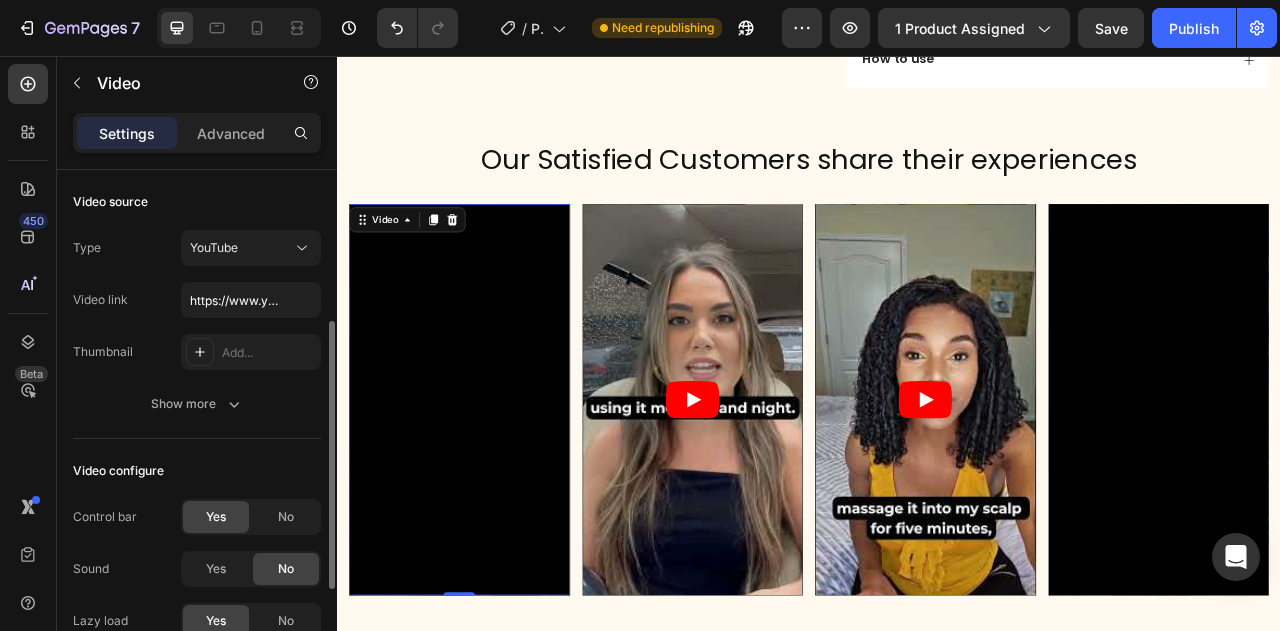 scroll, scrollTop: 100, scrollLeft: 0, axis: vertical 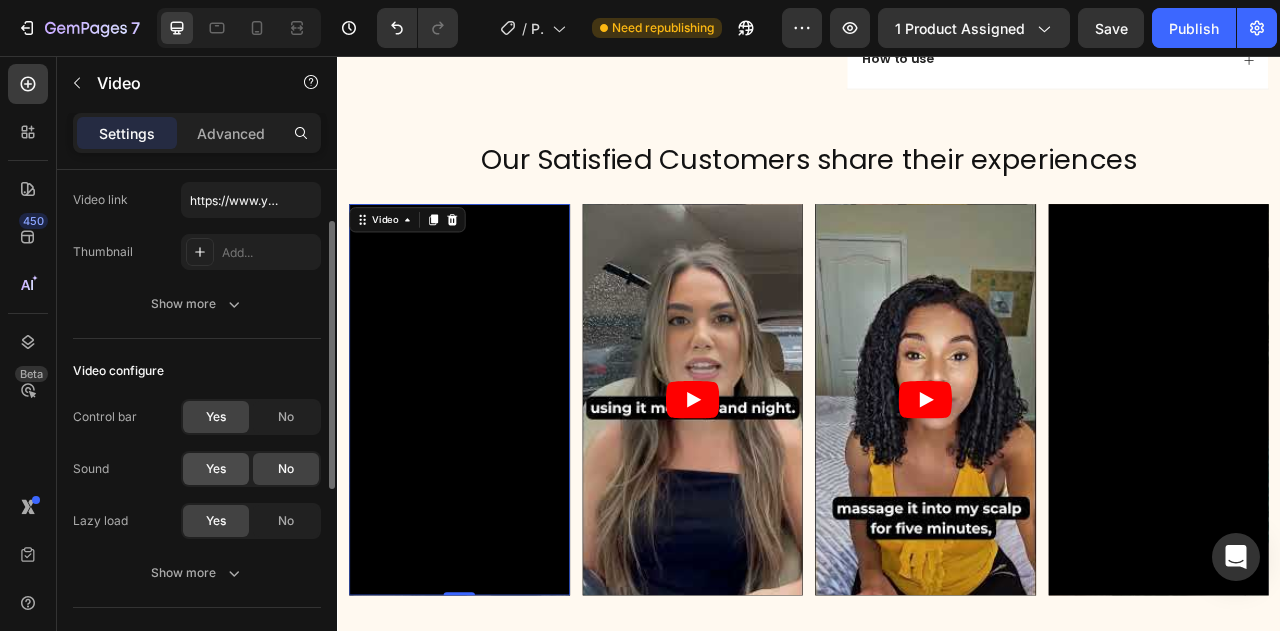 click on "Yes" 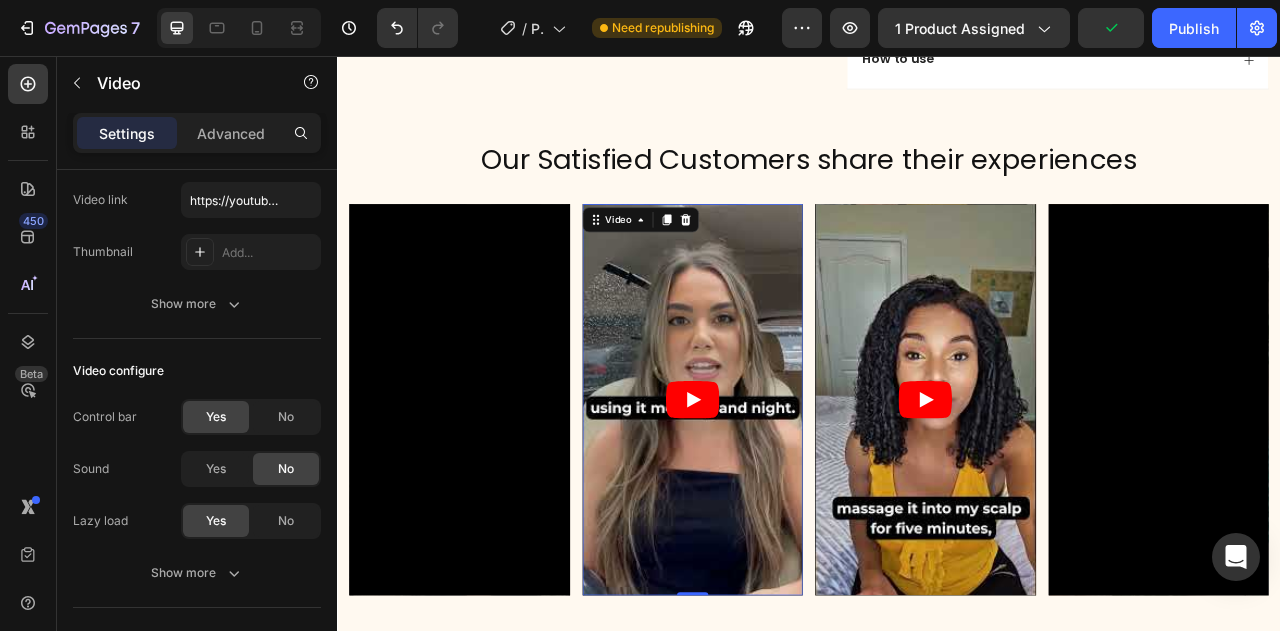 click at bounding box center [789, 493] 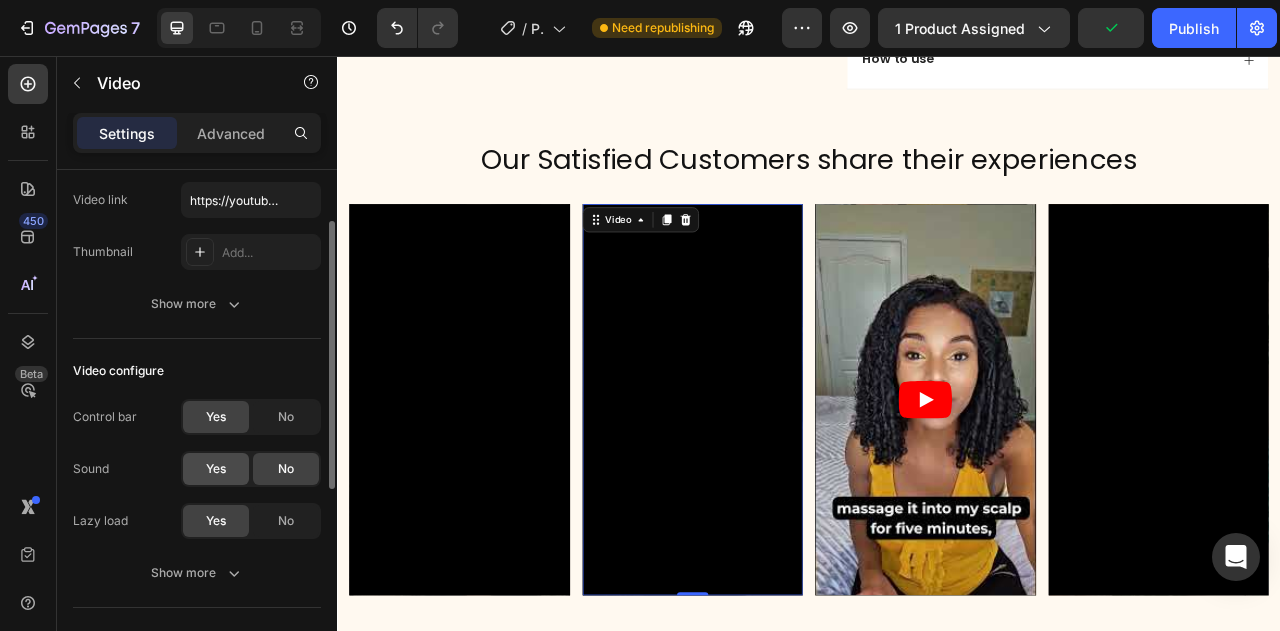 click on "Yes" 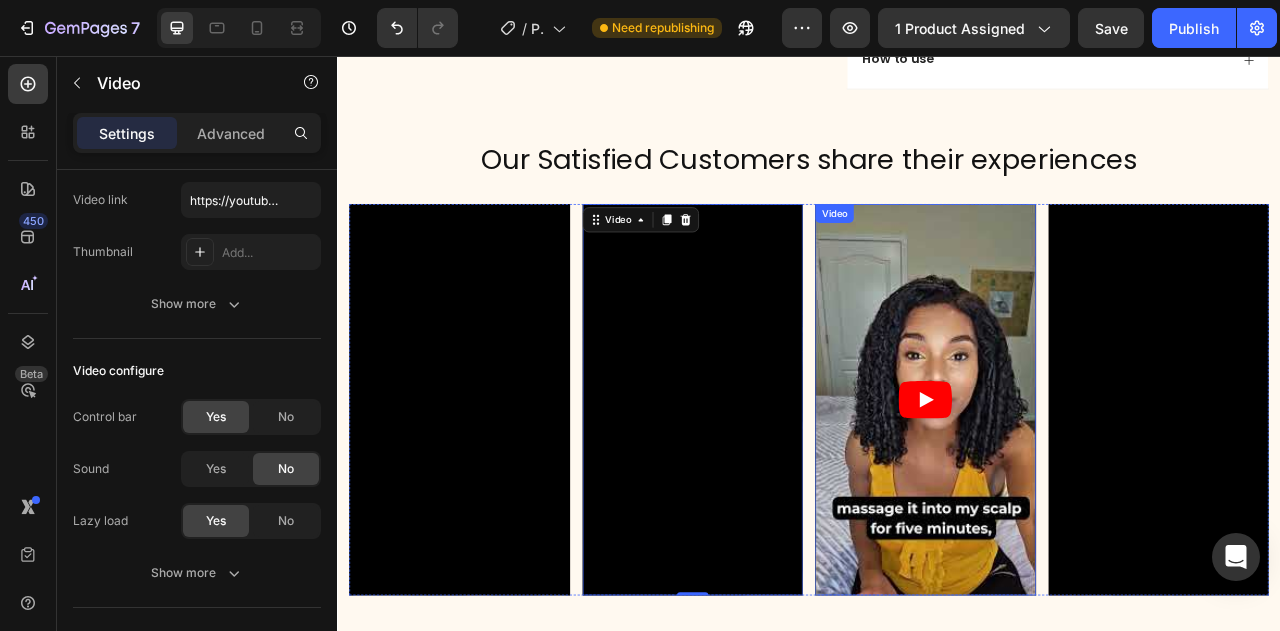 click at bounding box center (1085, 493) 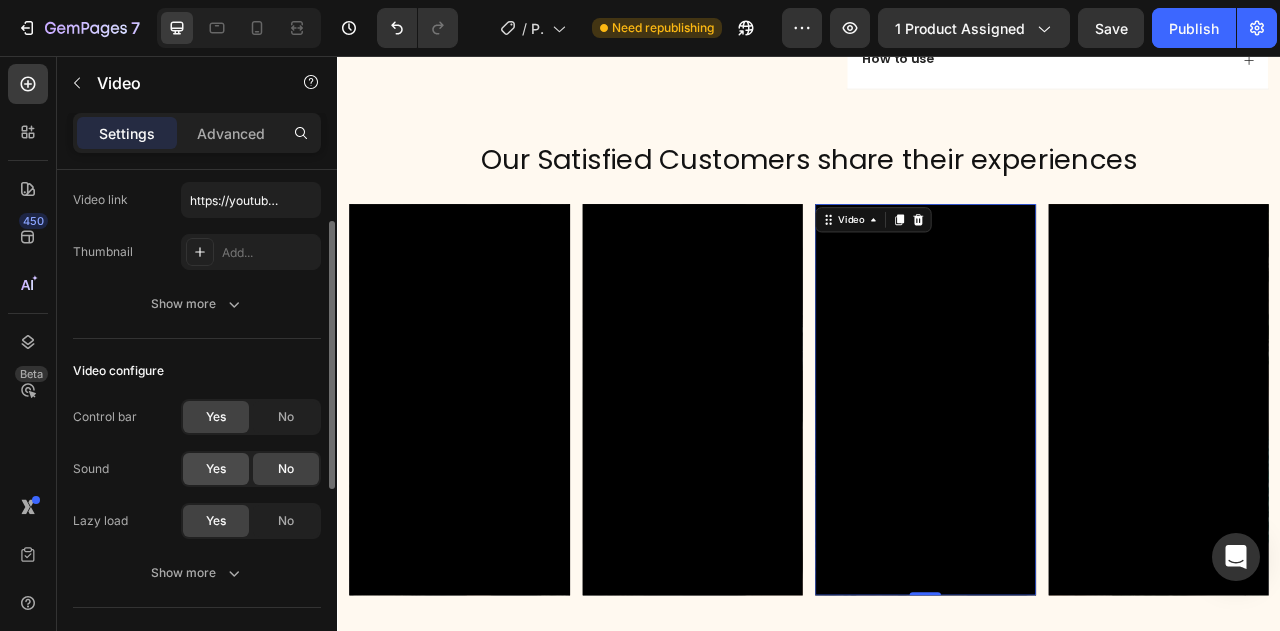 click on "Yes" 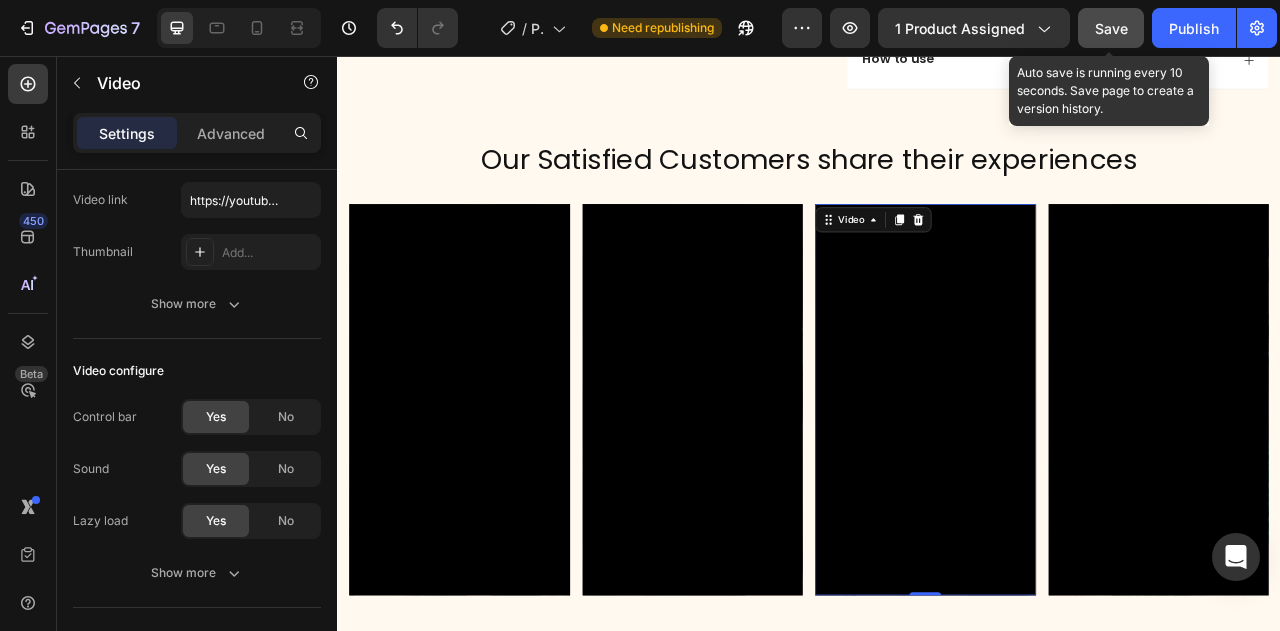 click on "Save" at bounding box center [1111, 28] 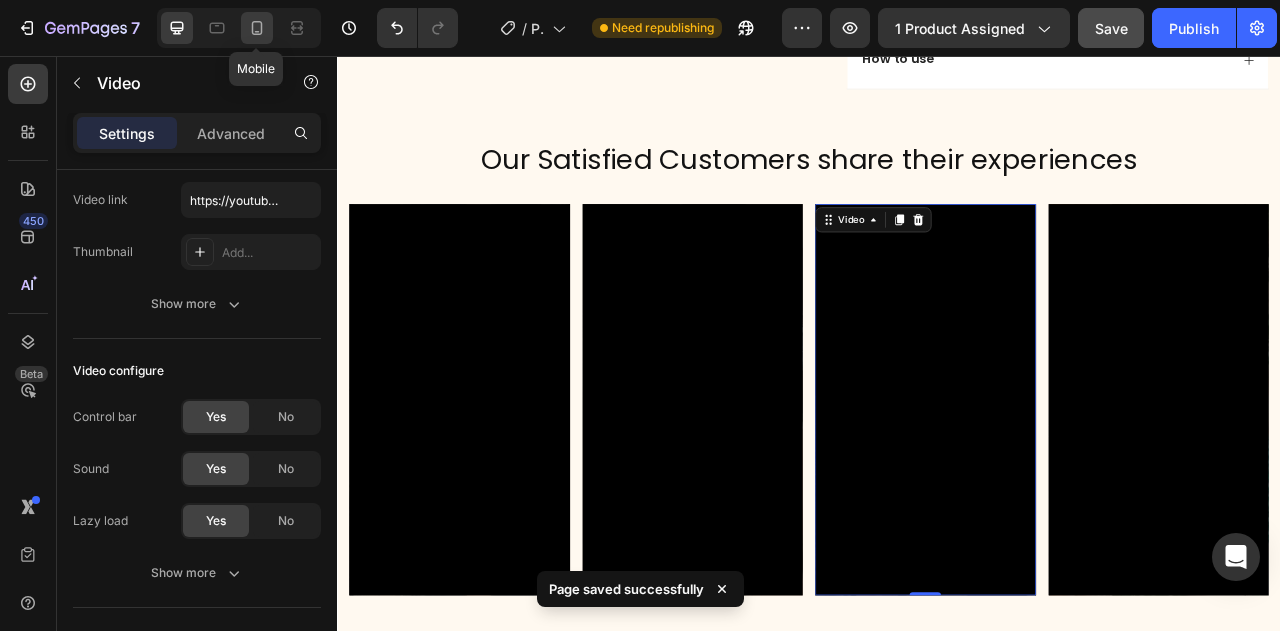 click 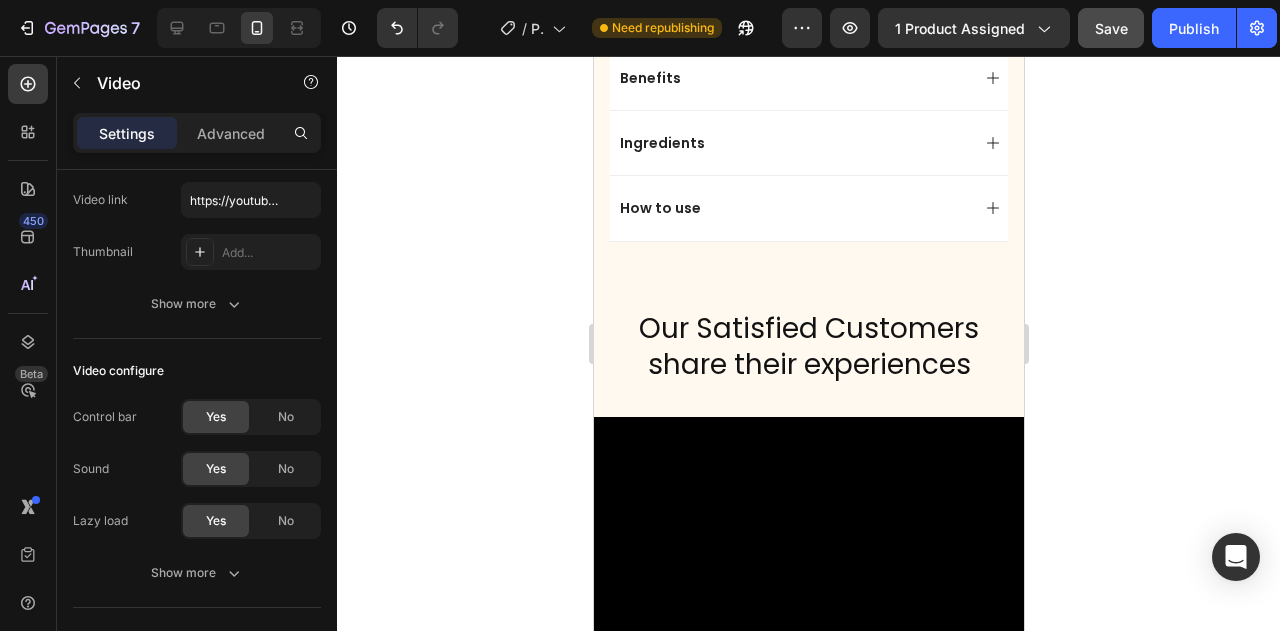 scroll, scrollTop: 1482, scrollLeft: 0, axis: vertical 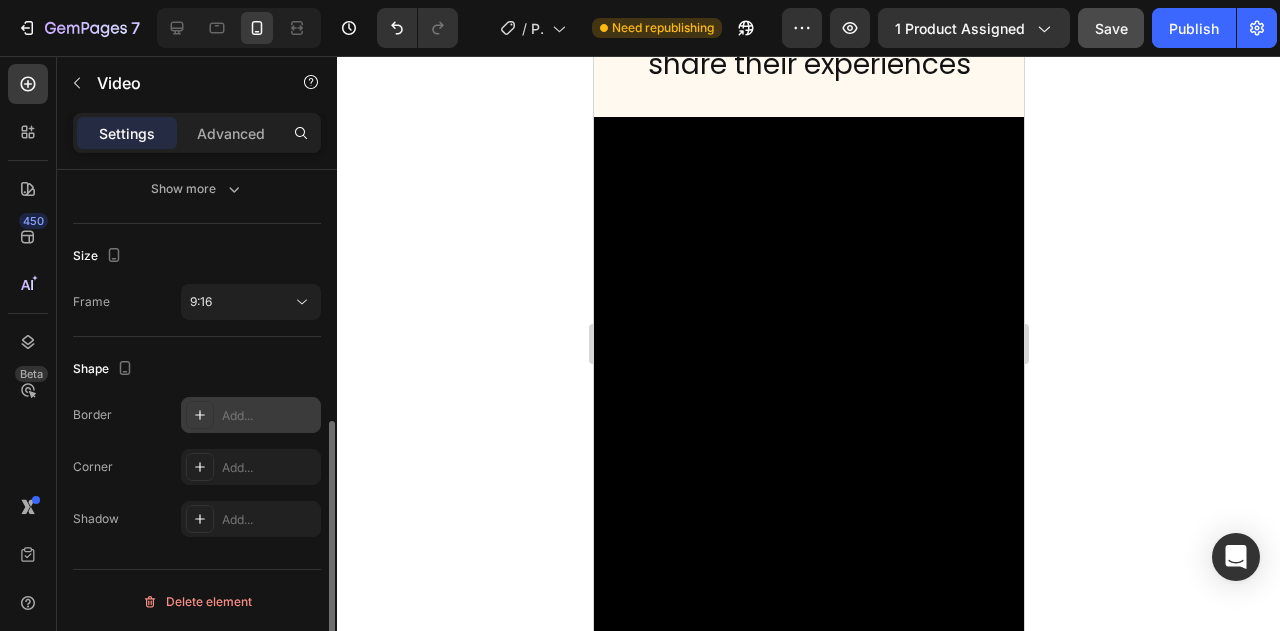 click 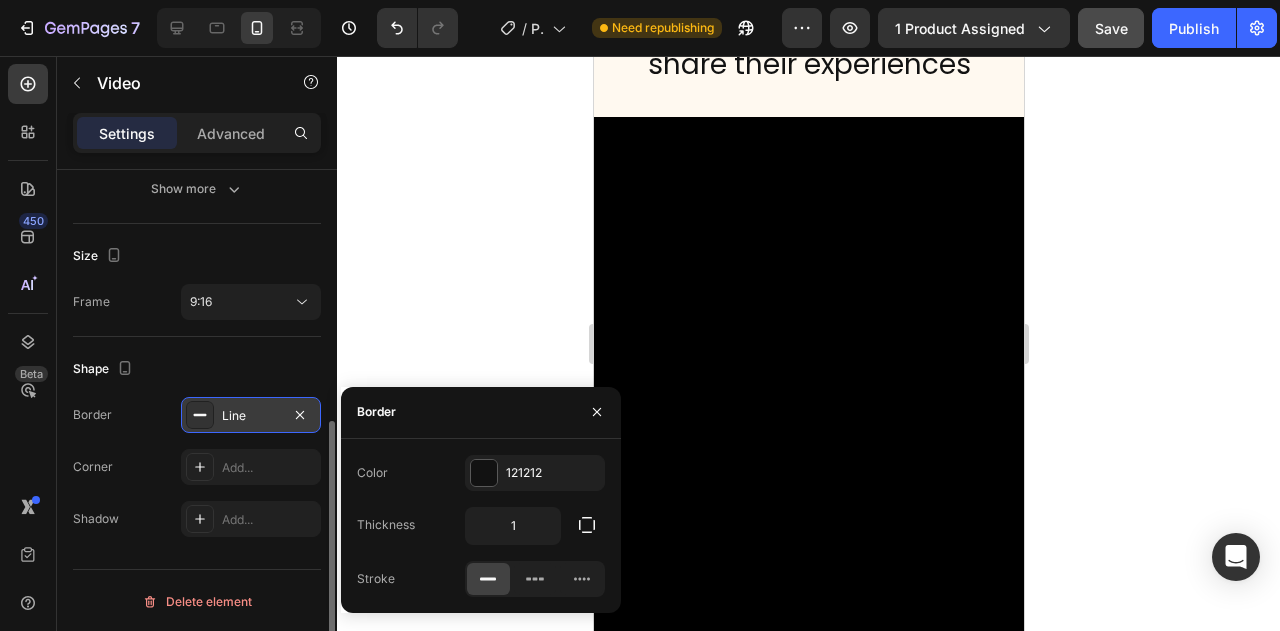 click on "Shape" at bounding box center (197, 369) 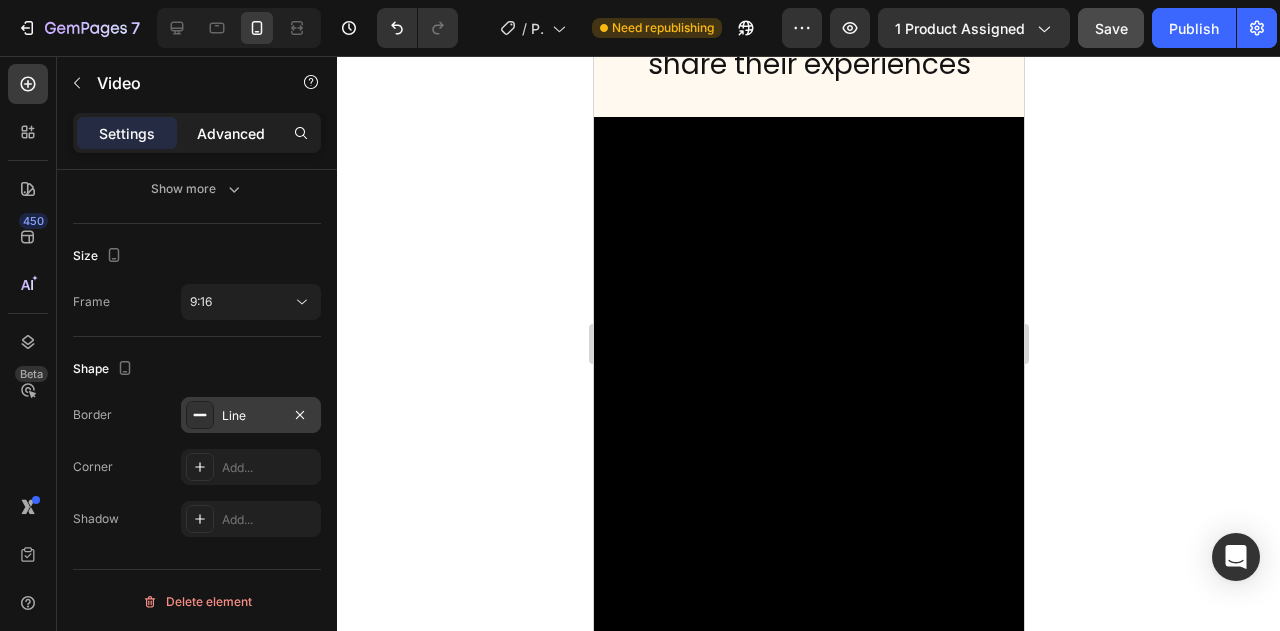 click on "Advanced" at bounding box center (231, 133) 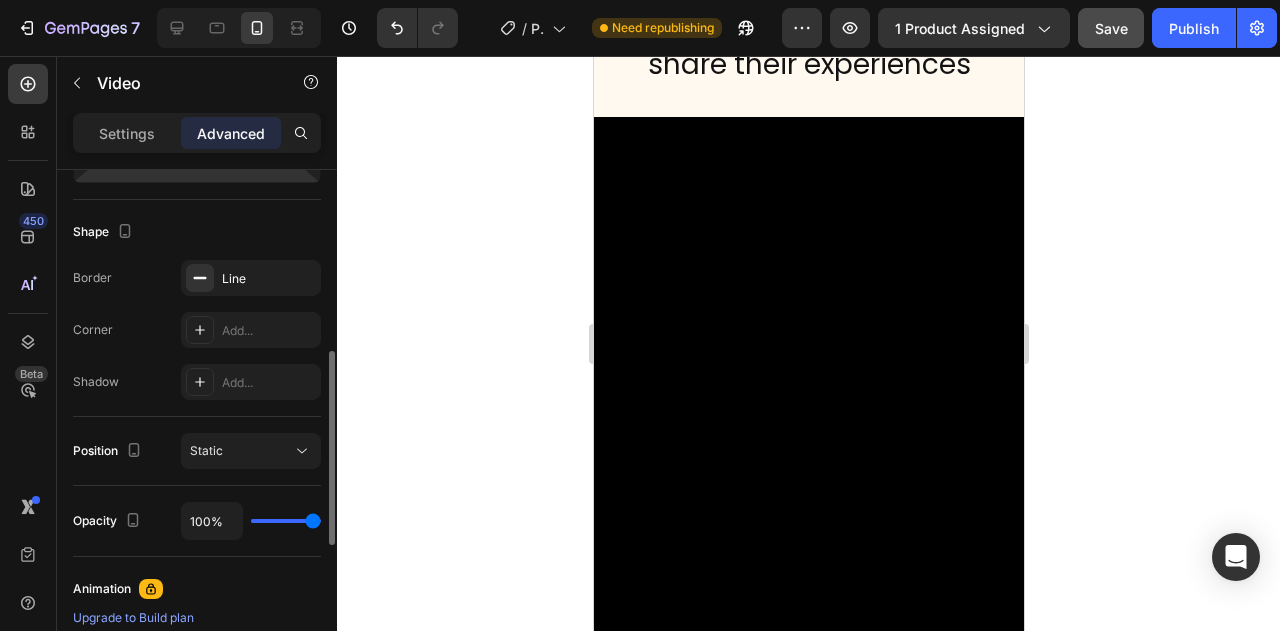 scroll, scrollTop: 584, scrollLeft: 0, axis: vertical 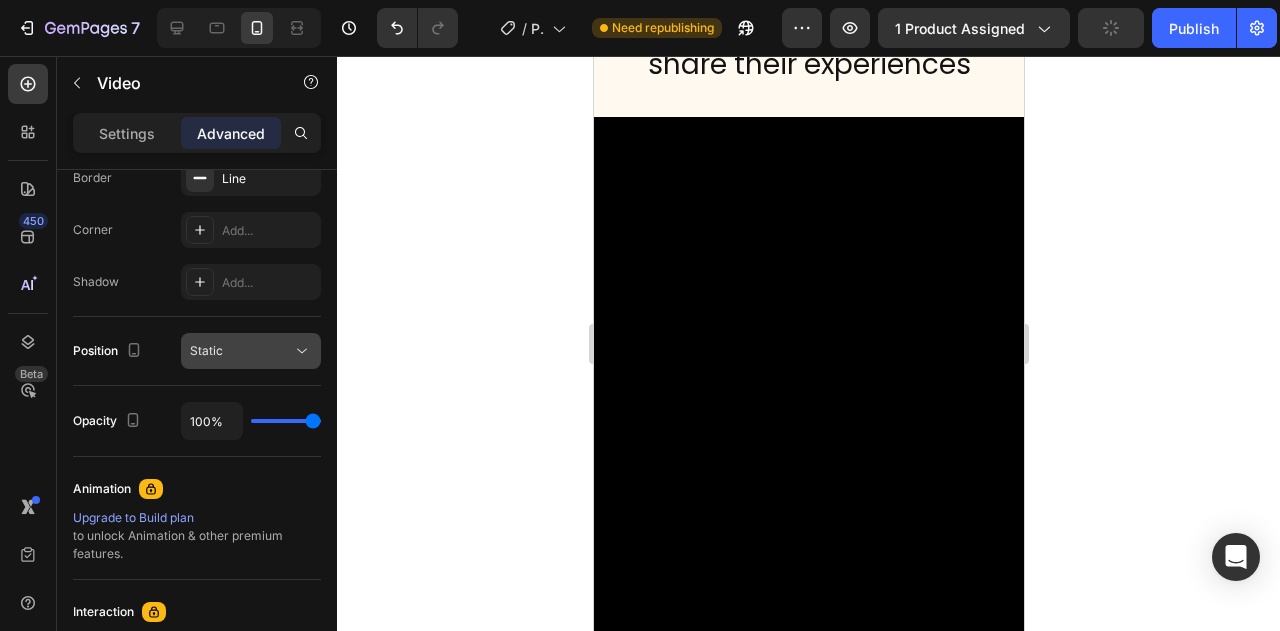 click on "Static" at bounding box center (241, 351) 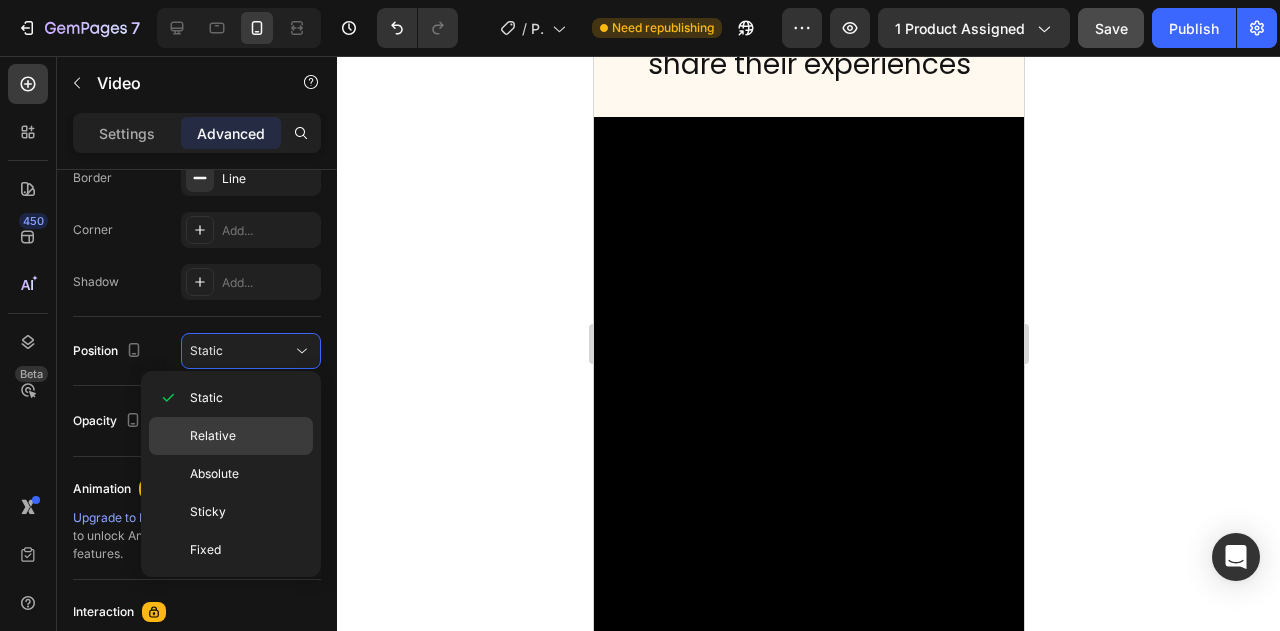 click on "Relative" at bounding box center (247, 436) 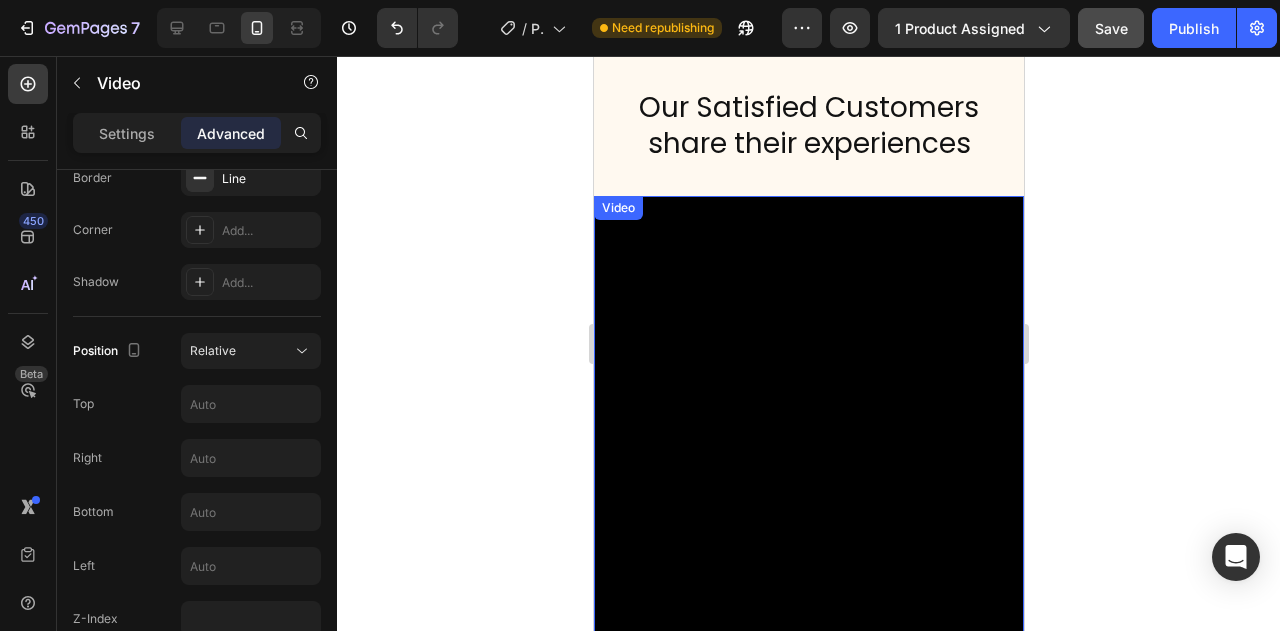 scroll, scrollTop: 1282, scrollLeft: 0, axis: vertical 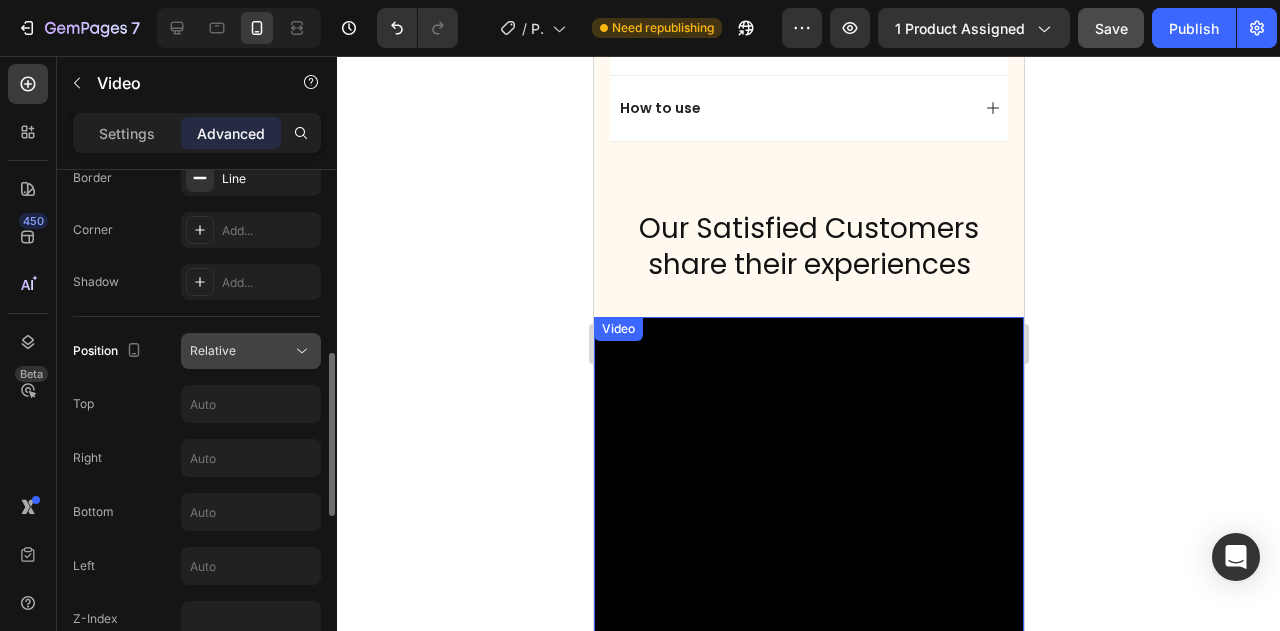 click on "Relative" at bounding box center (213, 350) 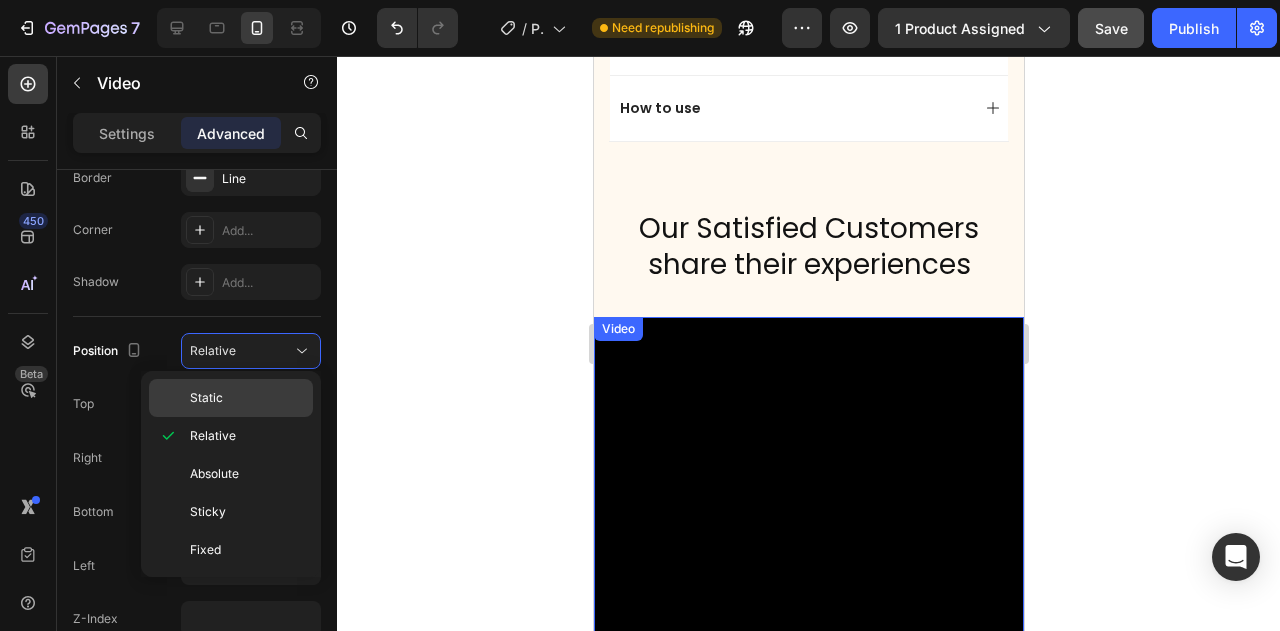 click on "Static" at bounding box center [247, 398] 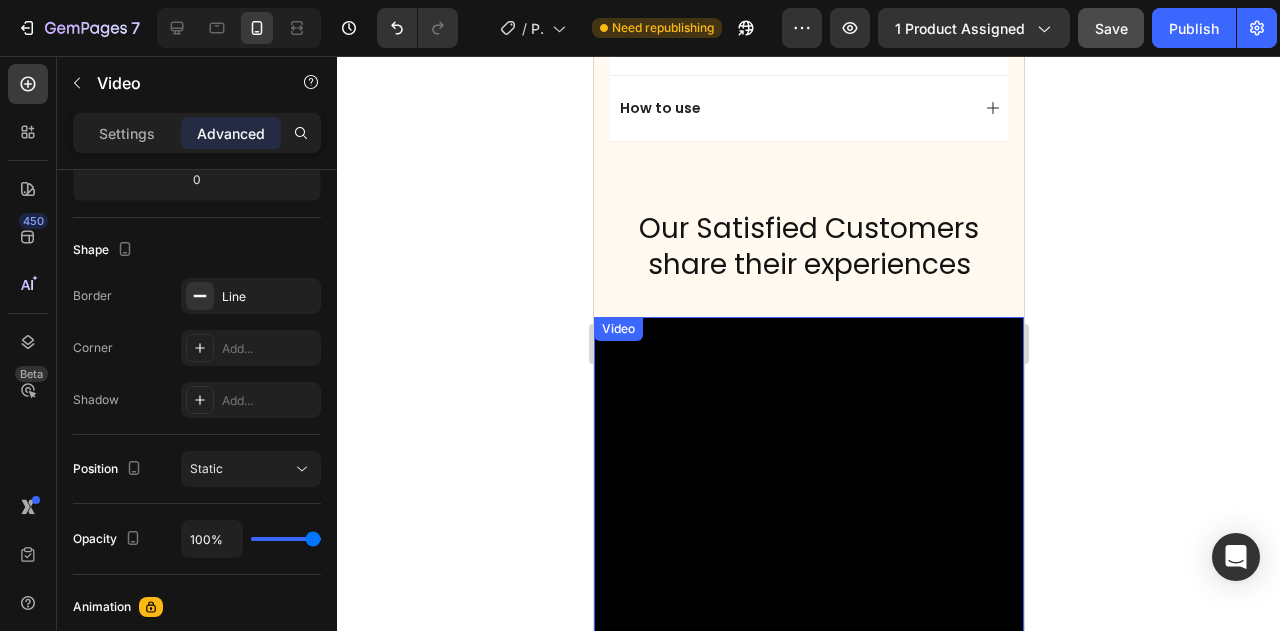 scroll, scrollTop: 166, scrollLeft: 0, axis: vertical 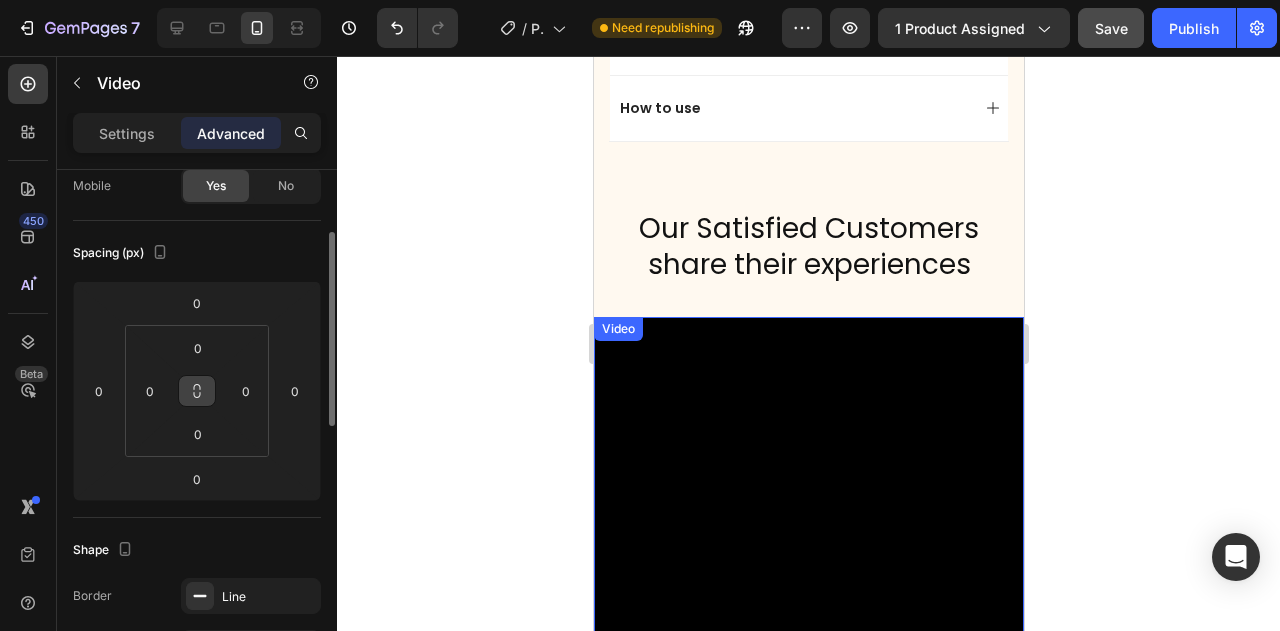 click 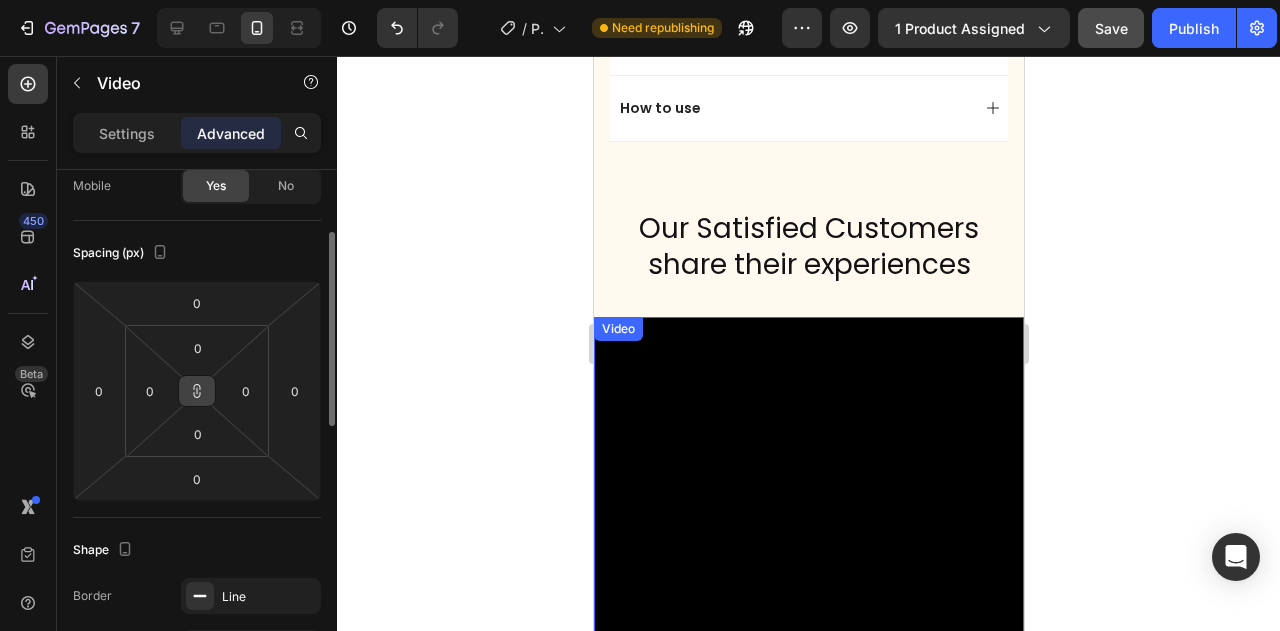 click 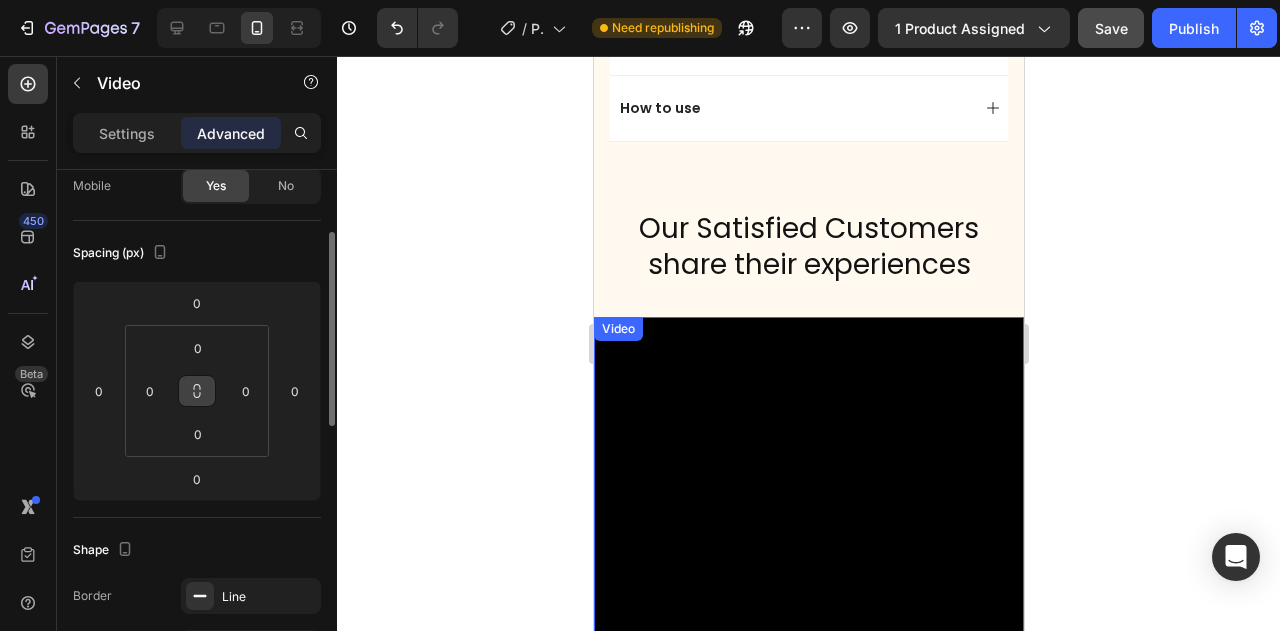 click at bounding box center (197, 391) 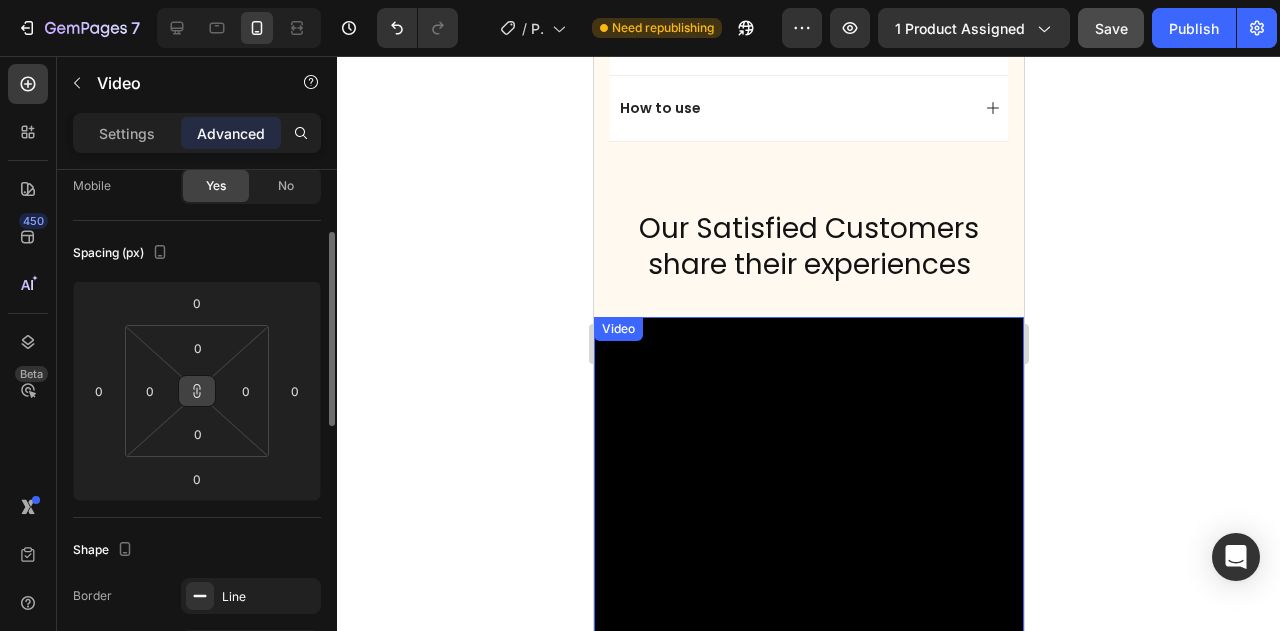 click 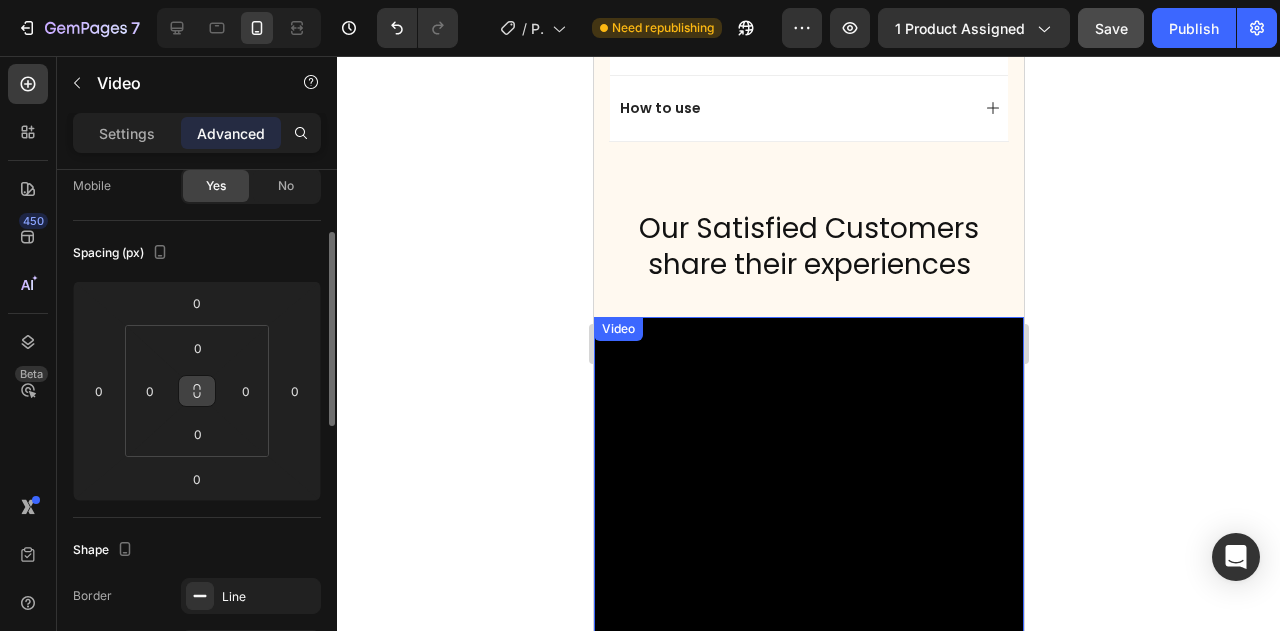 click 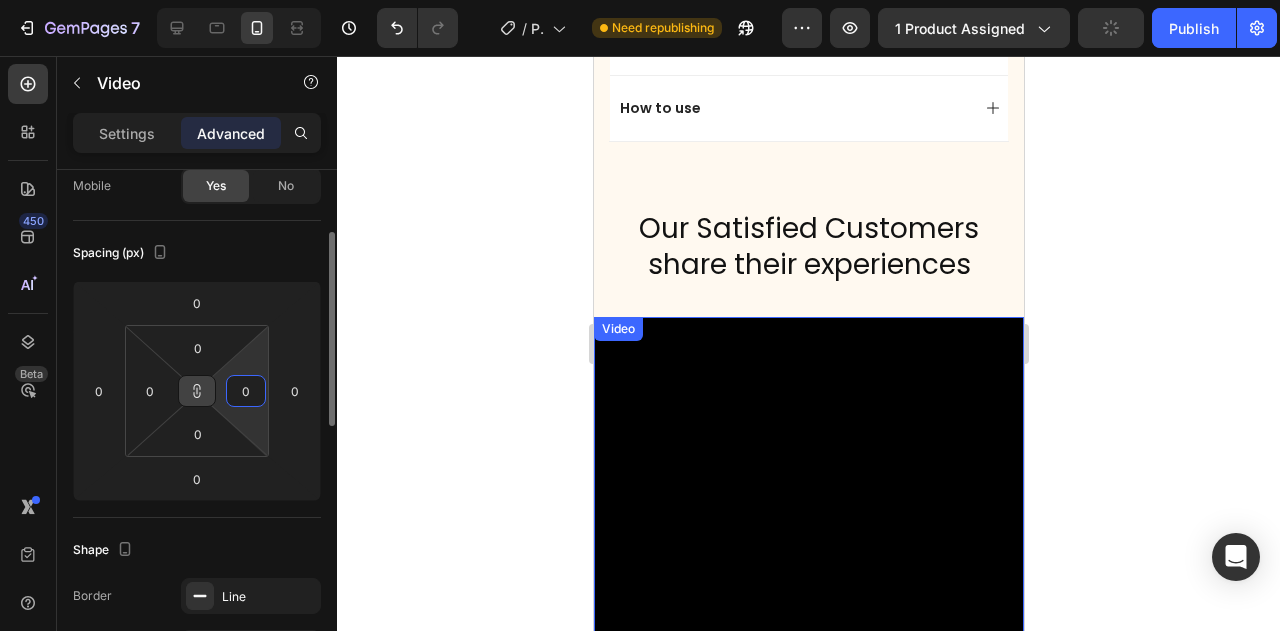 click on "0" at bounding box center [246, 391] 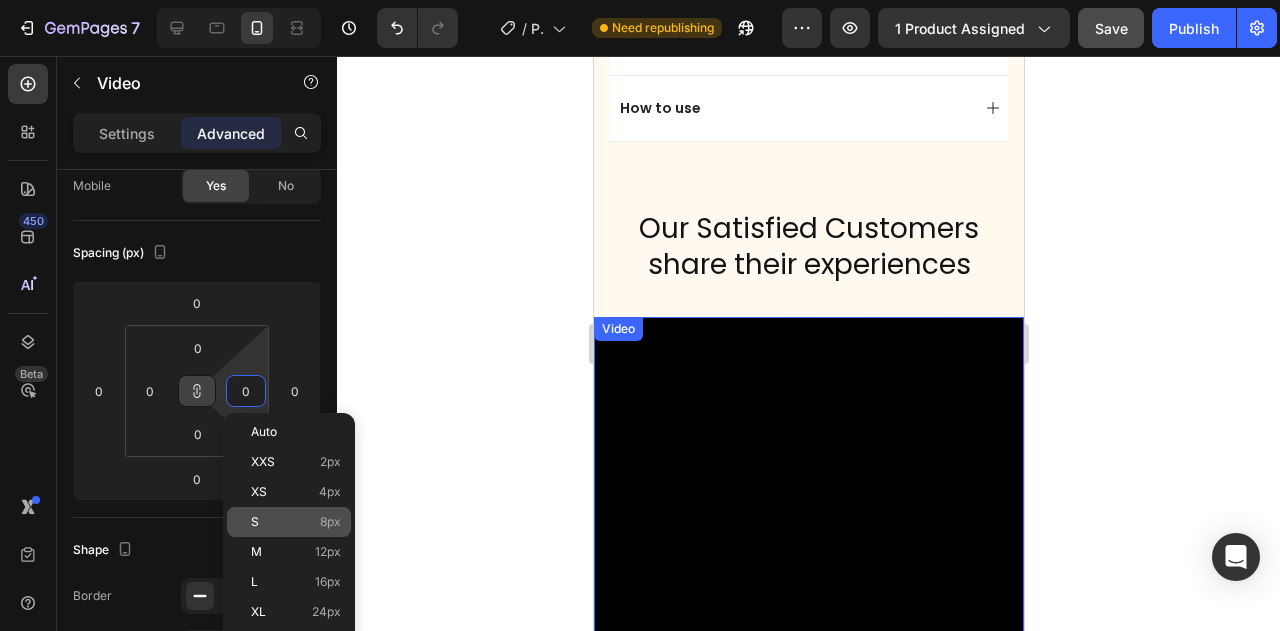 click on "S 8px" 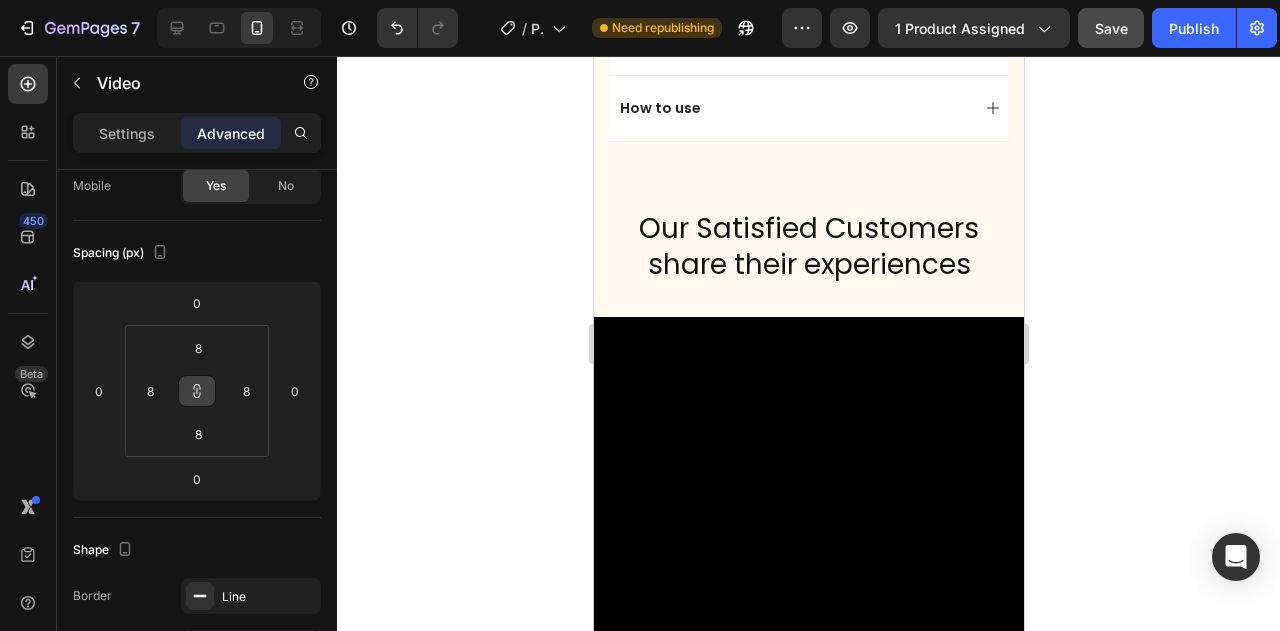 click 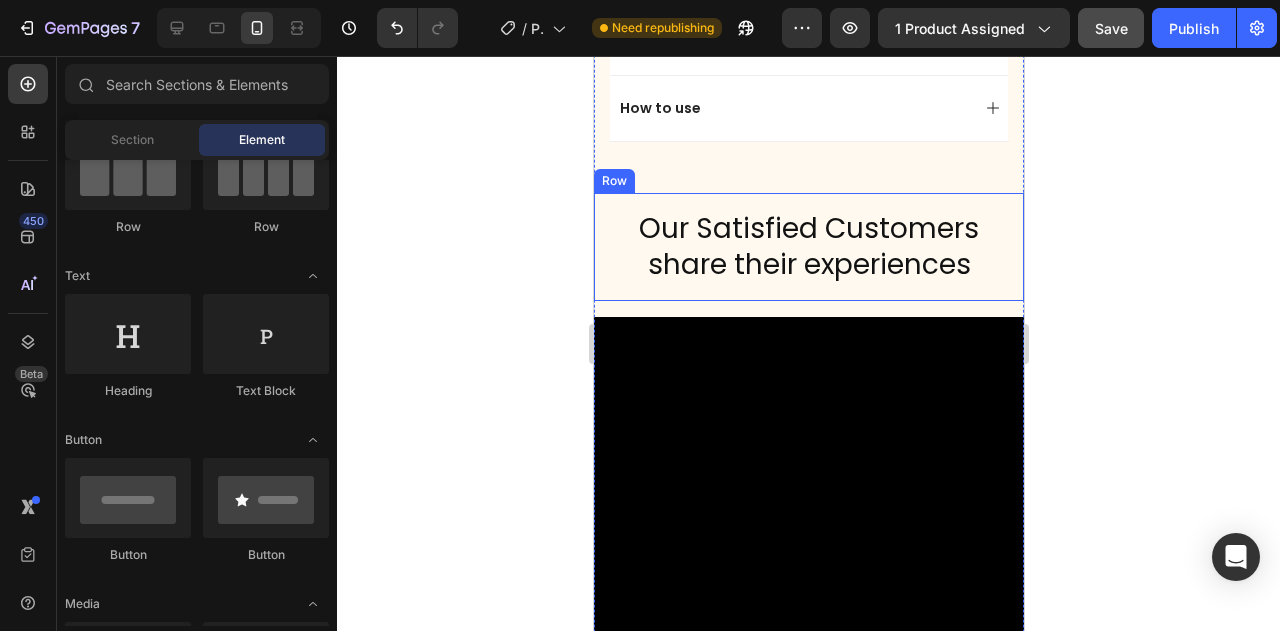 click 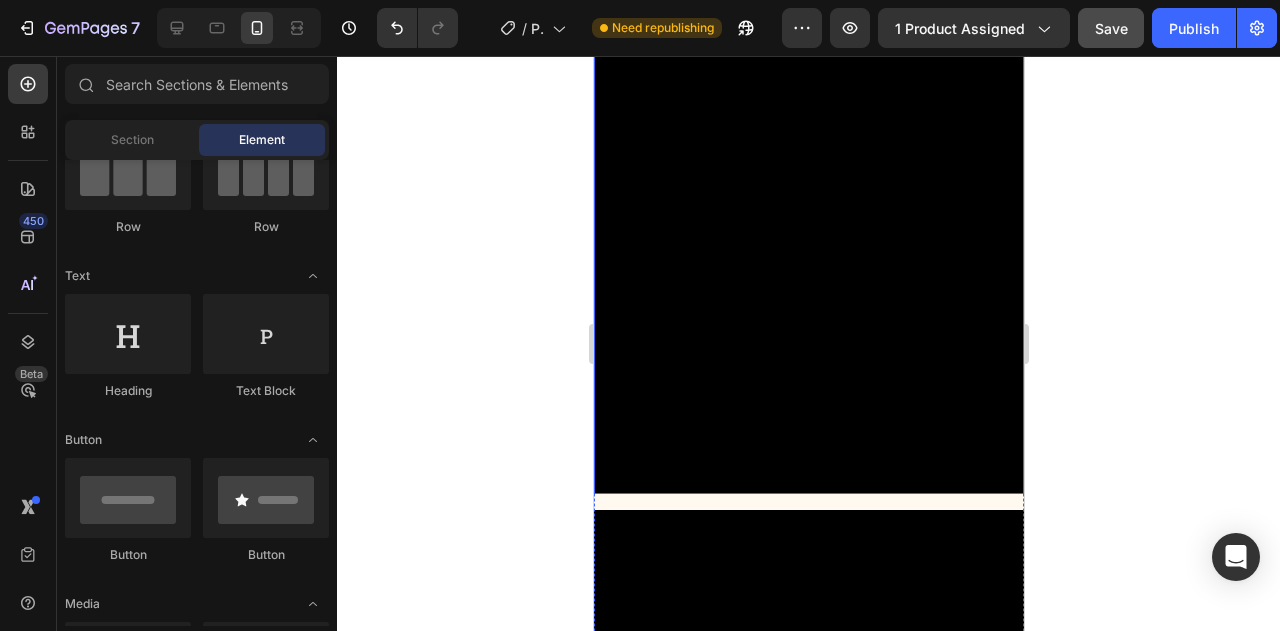scroll, scrollTop: 1882, scrollLeft: 0, axis: vertical 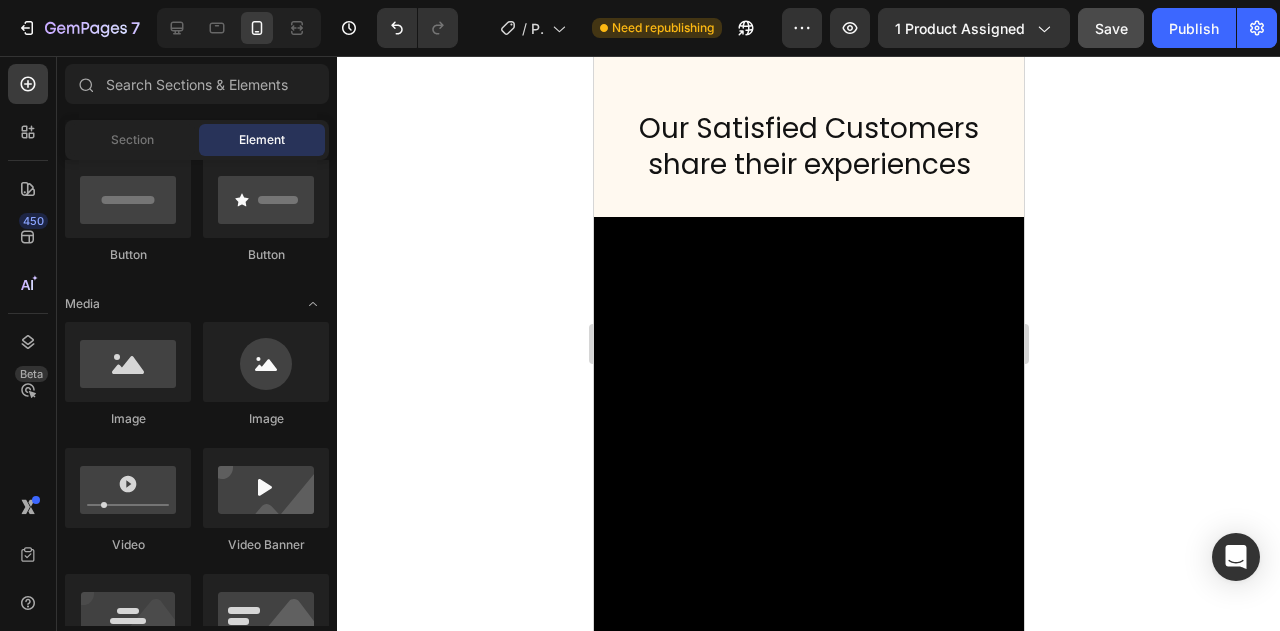 click on "Our Satisfied Customers share their experiences" at bounding box center (808, 147) 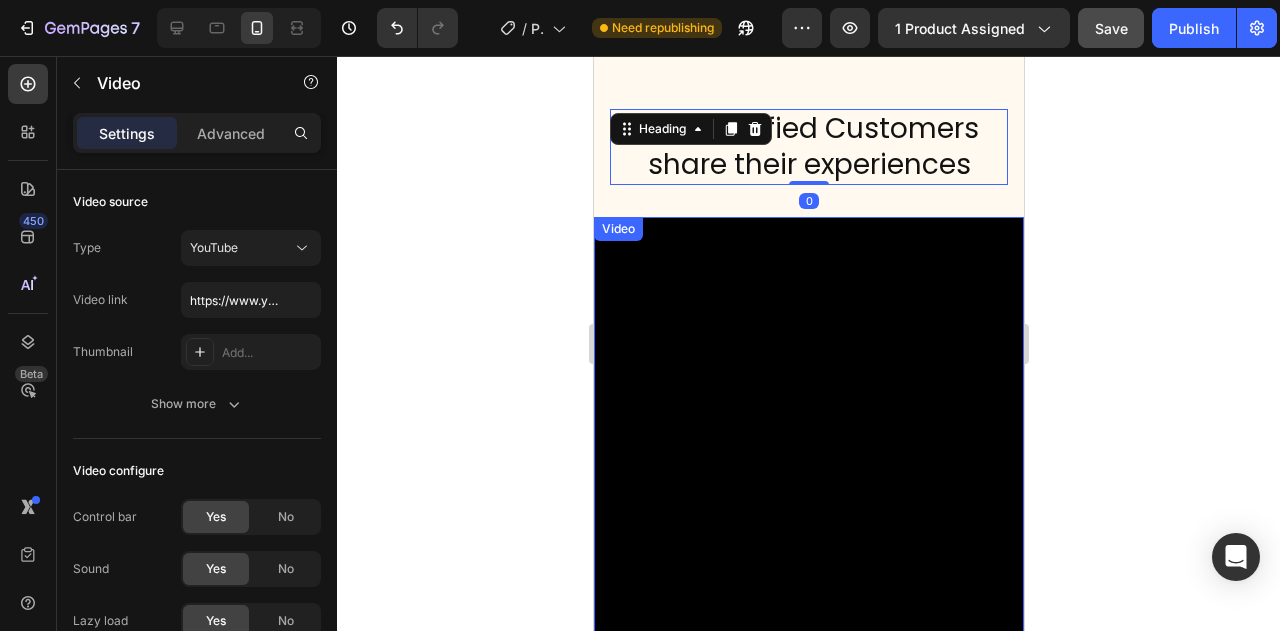click on "Video" at bounding box center (617, 229) 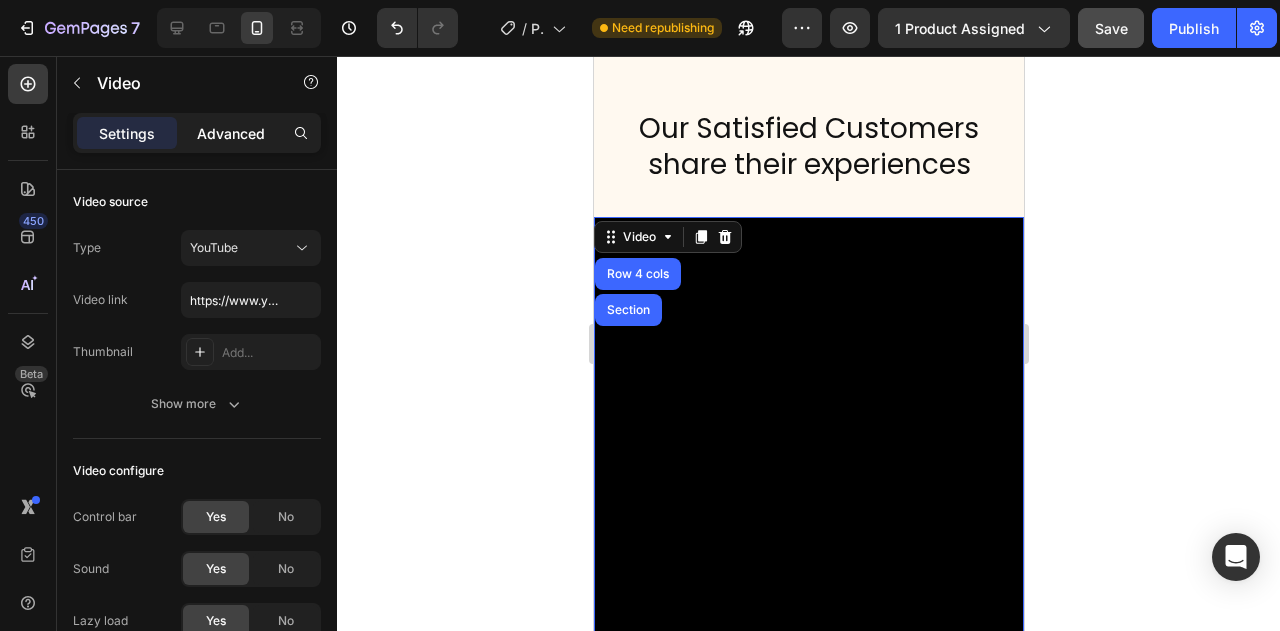 click on "Advanced" at bounding box center (231, 133) 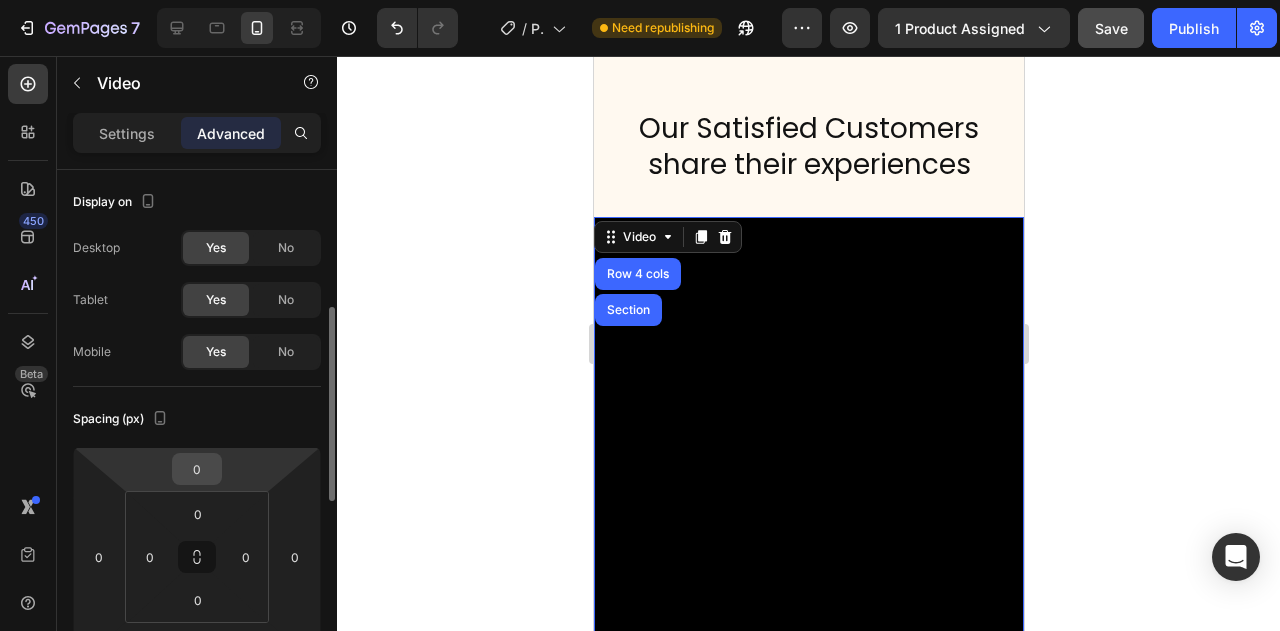 scroll, scrollTop: 200, scrollLeft: 0, axis: vertical 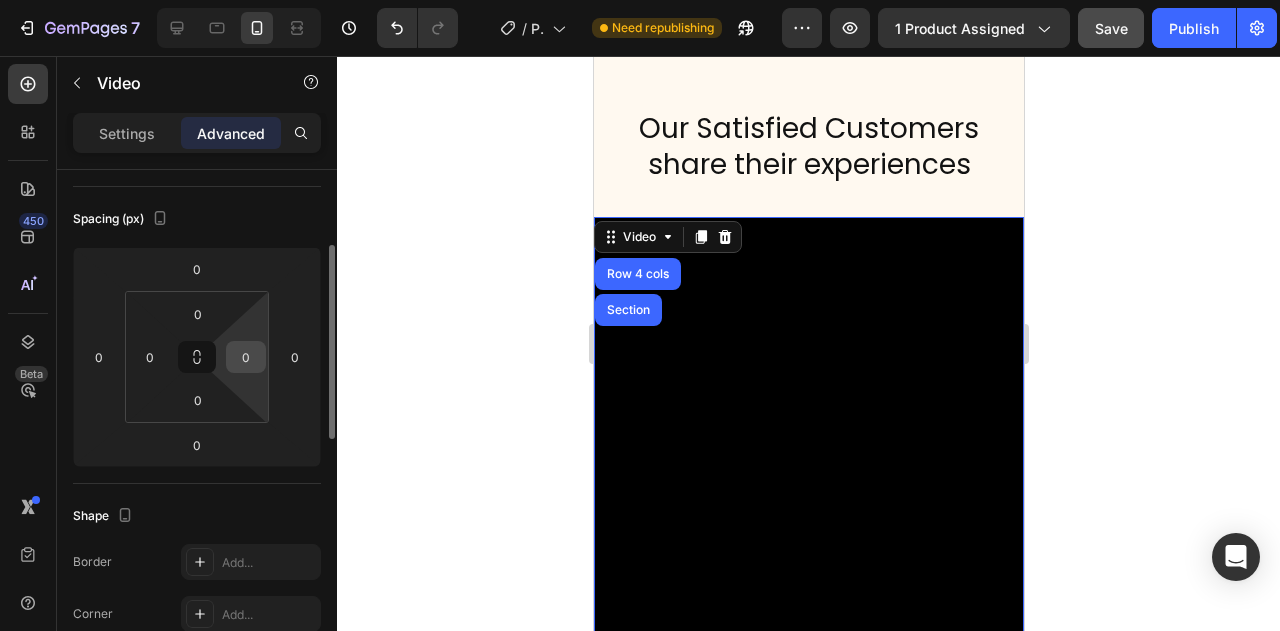 click on "0" at bounding box center [246, 357] 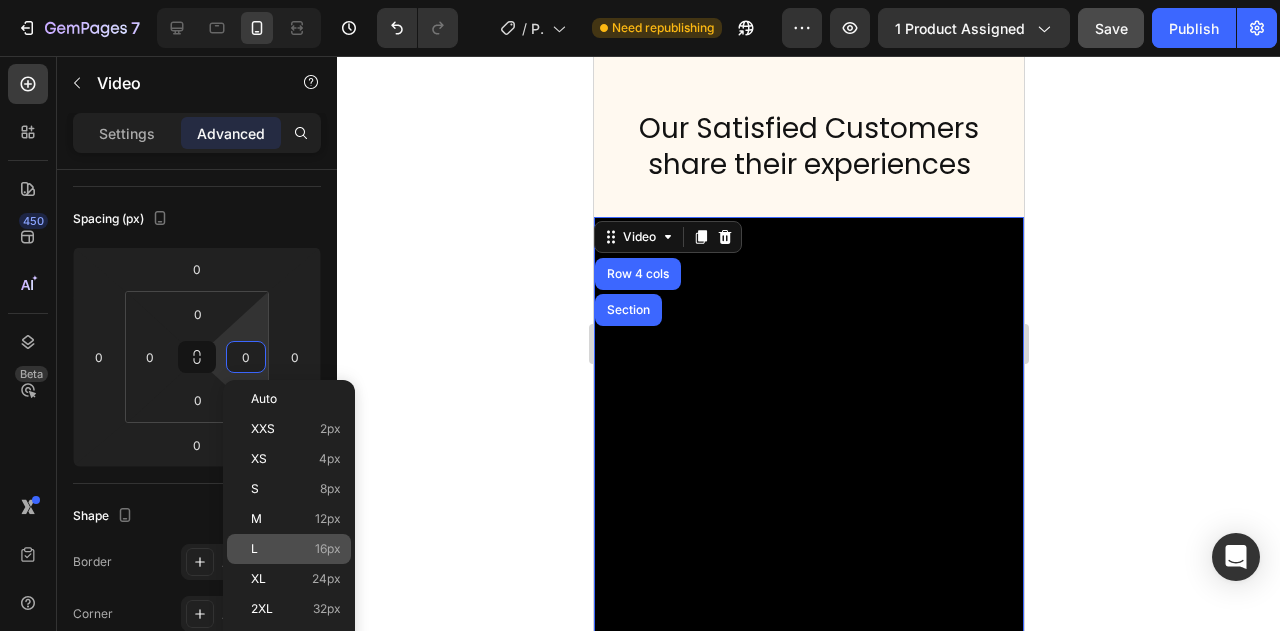 click on "L 16px" 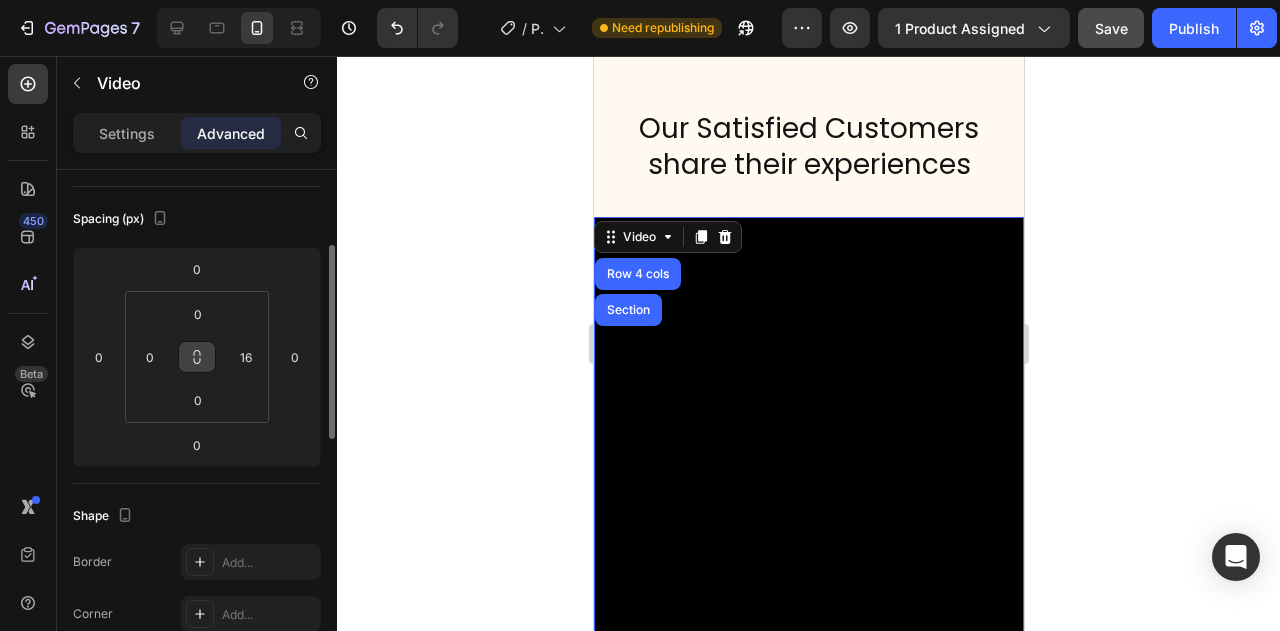 click at bounding box center [197, 357] 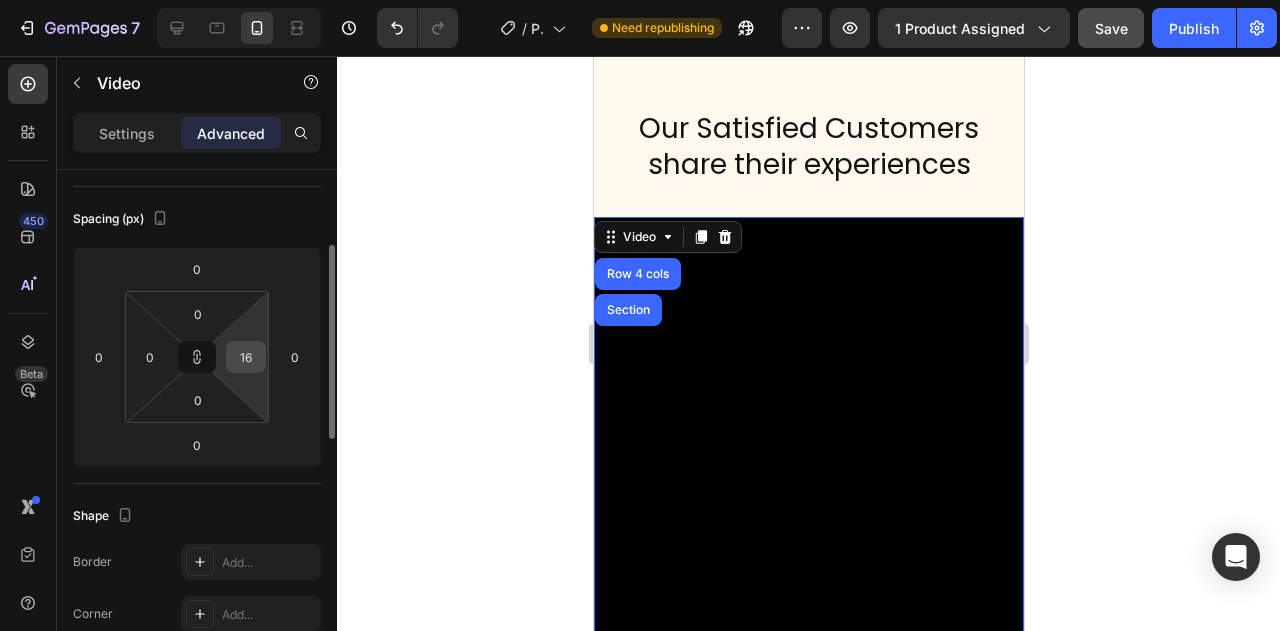 click on "16" at bounding box center [246, 357] 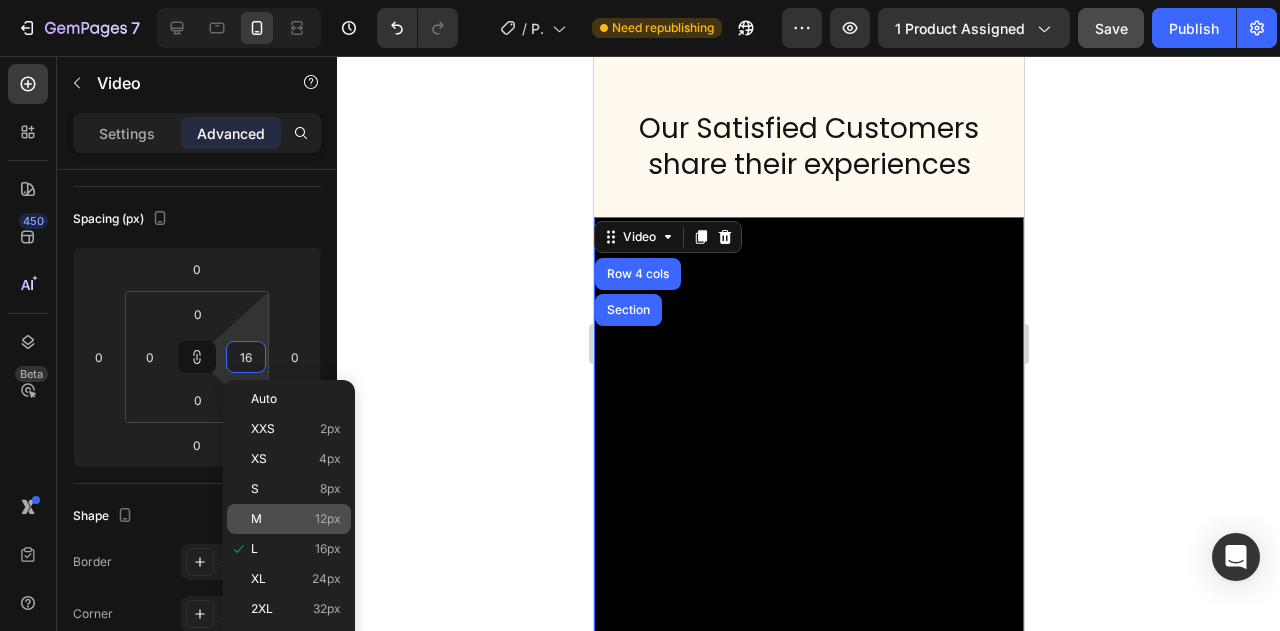 click on "M 12px" 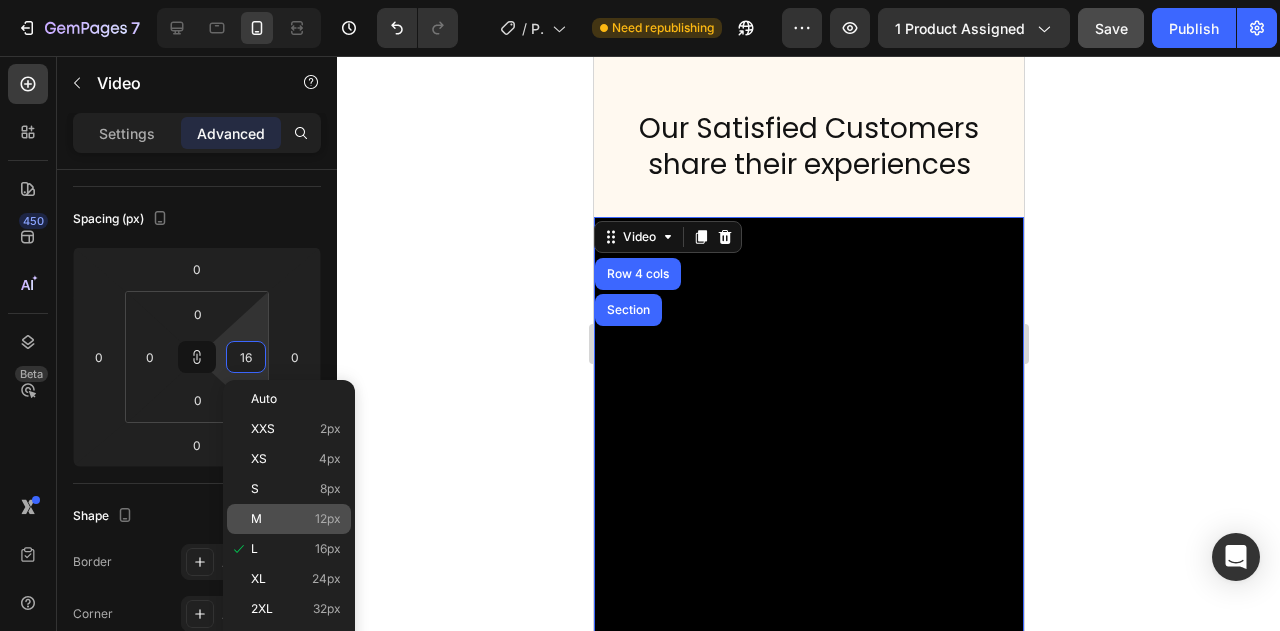 type on "12" 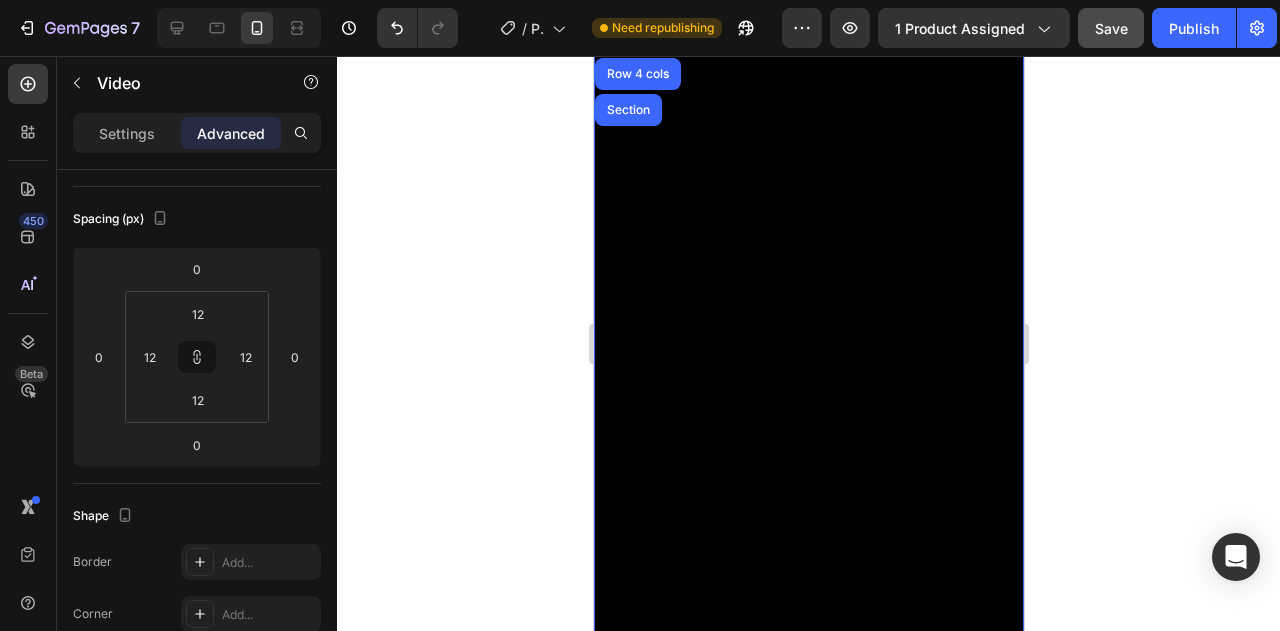 scroll, scrollTop: 1382, scrollLeft: 0, axis: vertical 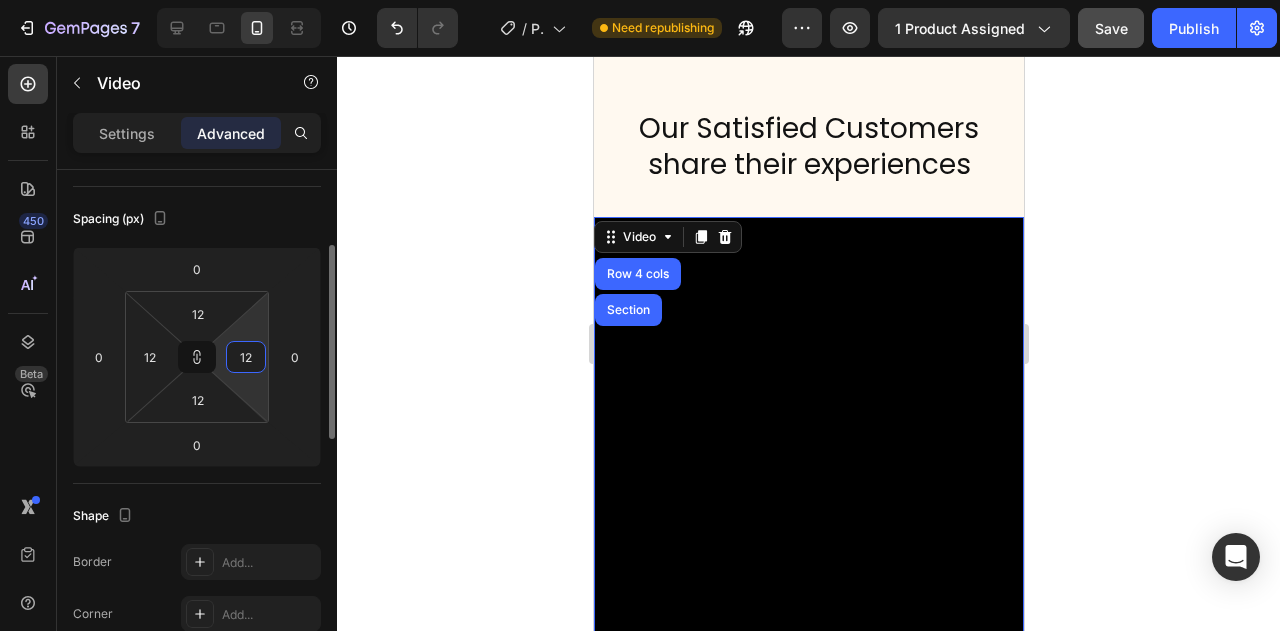click on "12" at bounding box center [246, 357] 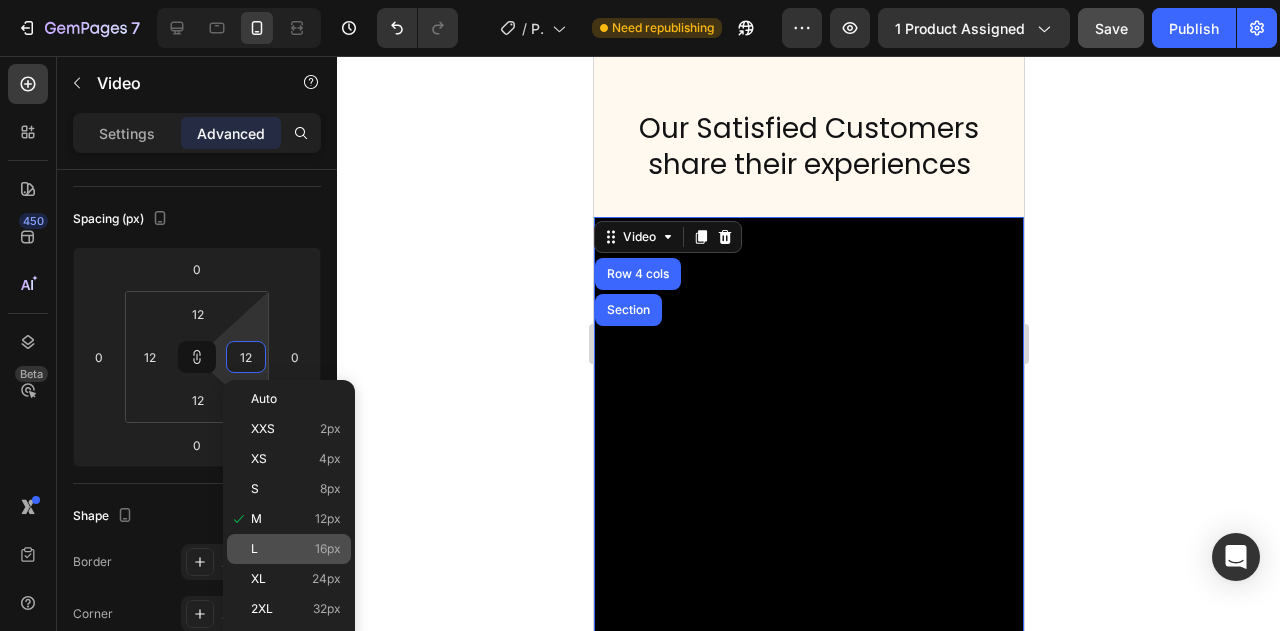 click on "L 16px" at bounding box center (296, 549) 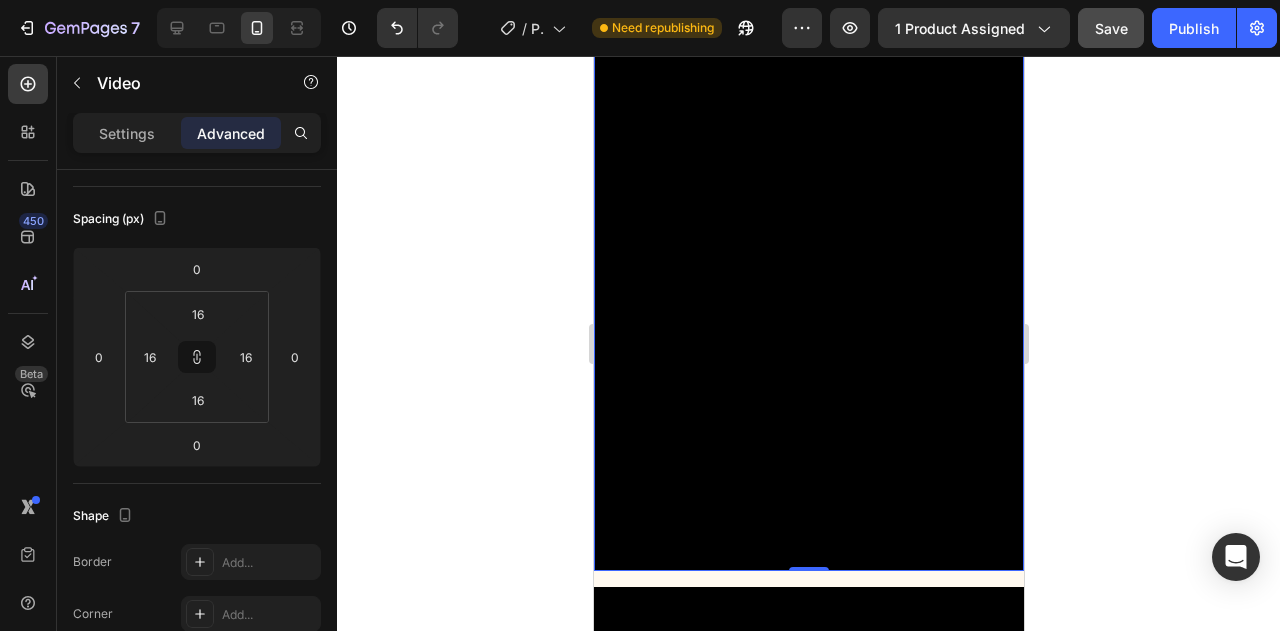 scroll, scrollTop: 1882, scrollLeft: 0, axis: vertical 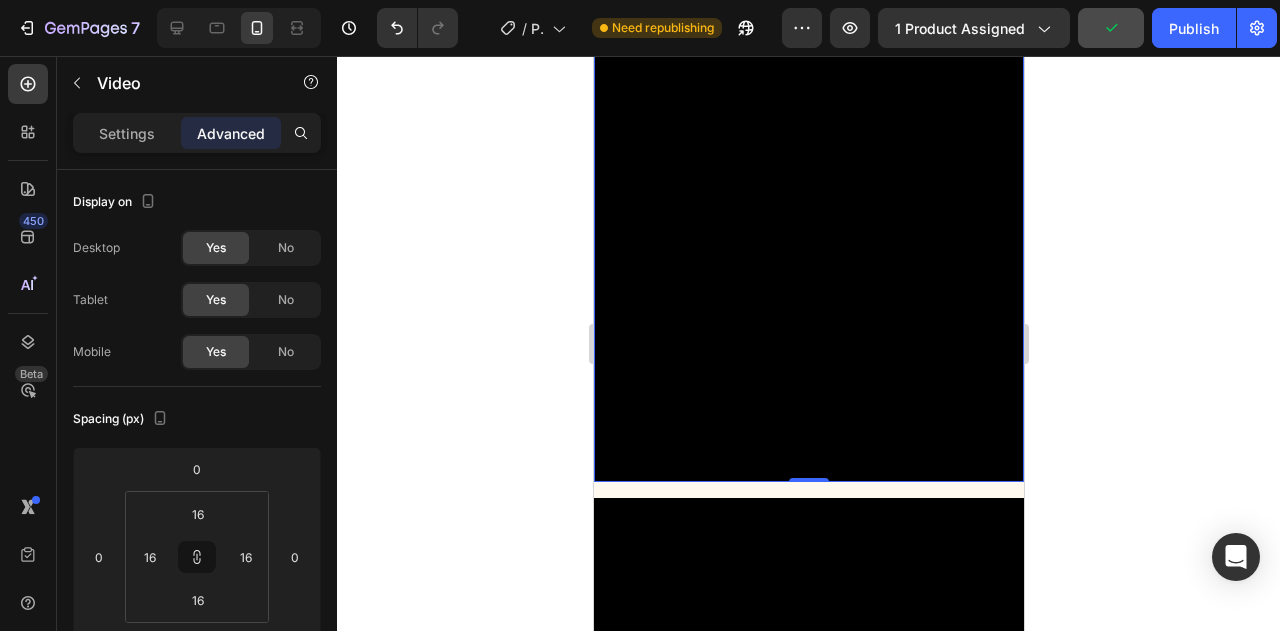 click on "Video Row 4 cols Section   0" at bounding box center [808, 99] 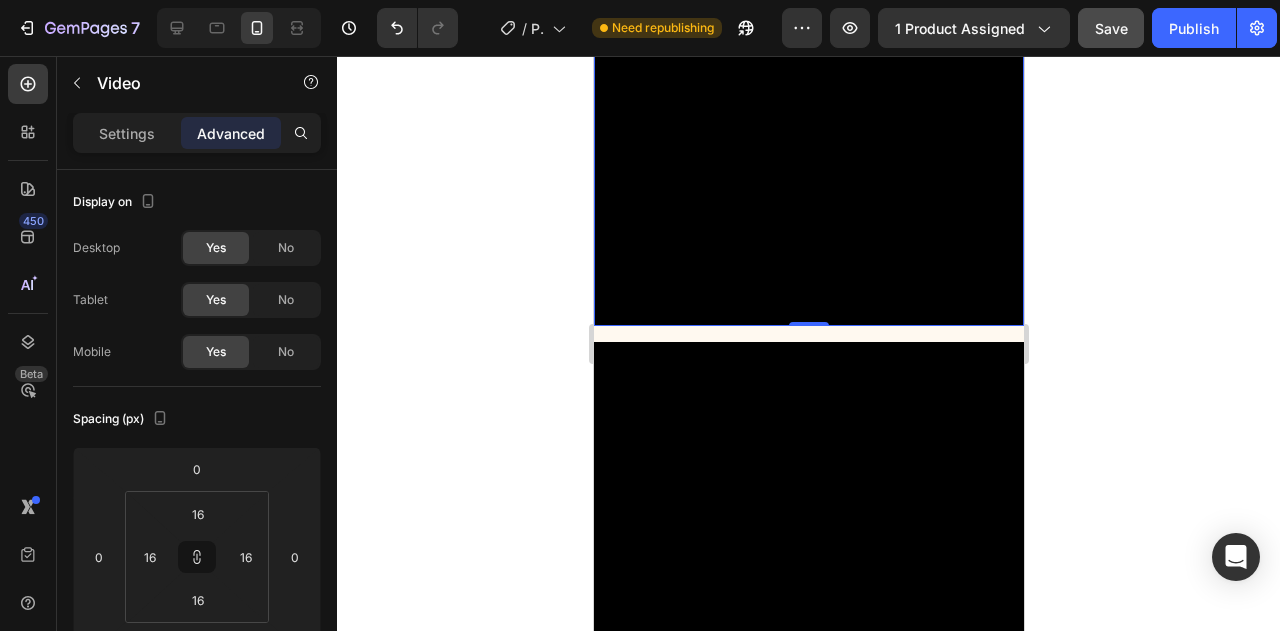 scroll, scrollTop: 2182, scrollLeft: 0, axis: vertical 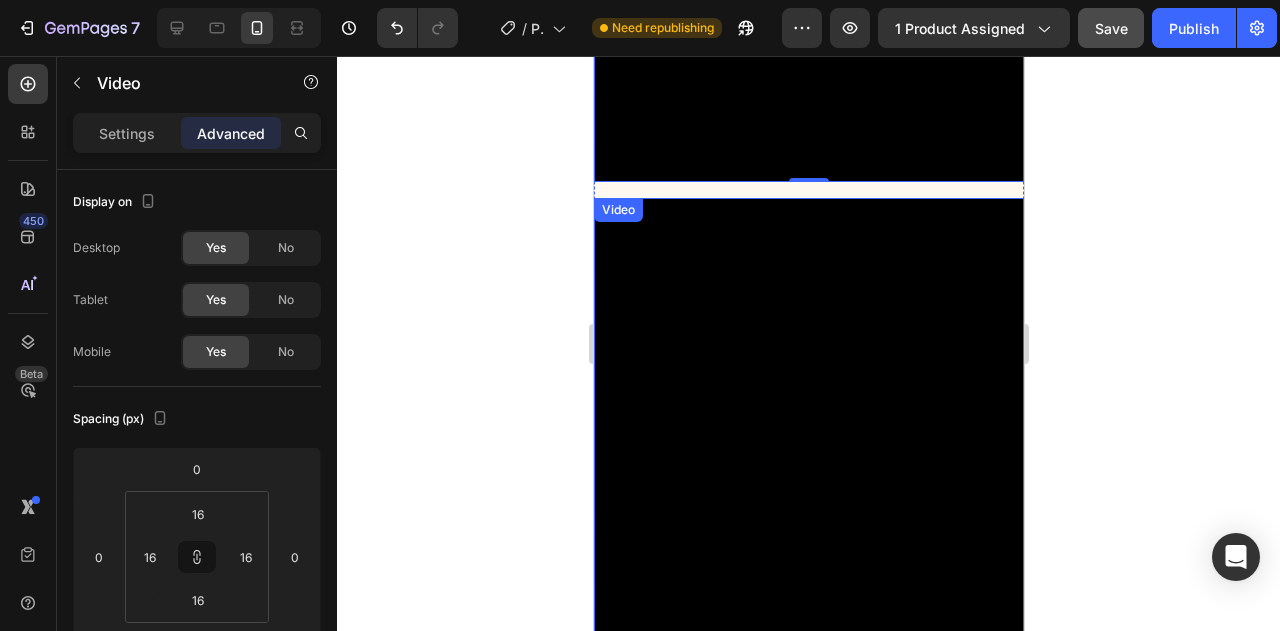 click on "Video" at bounding box center [617, 210] 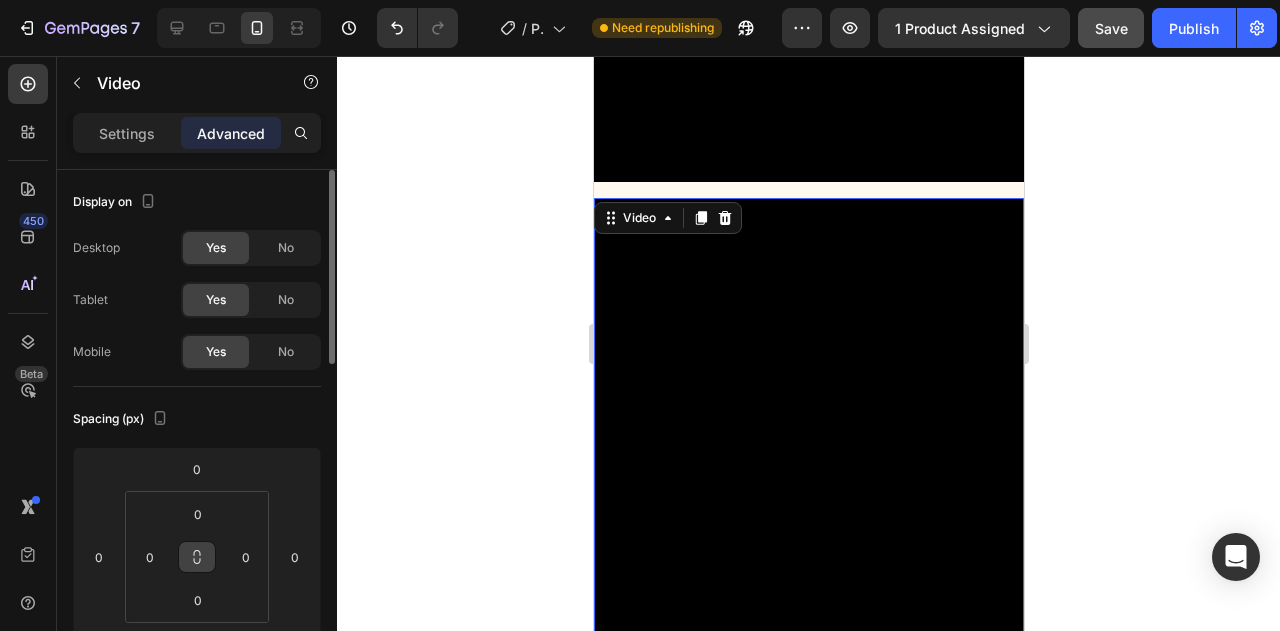 click 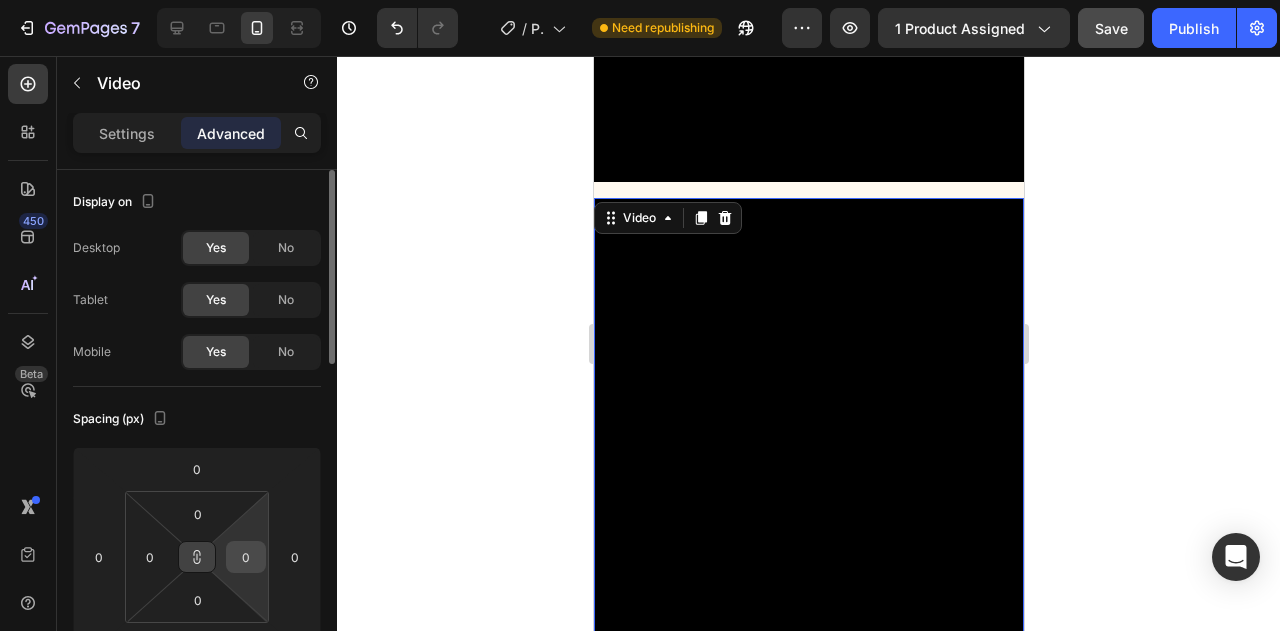 click on "0" at bounding box center (246, 557) 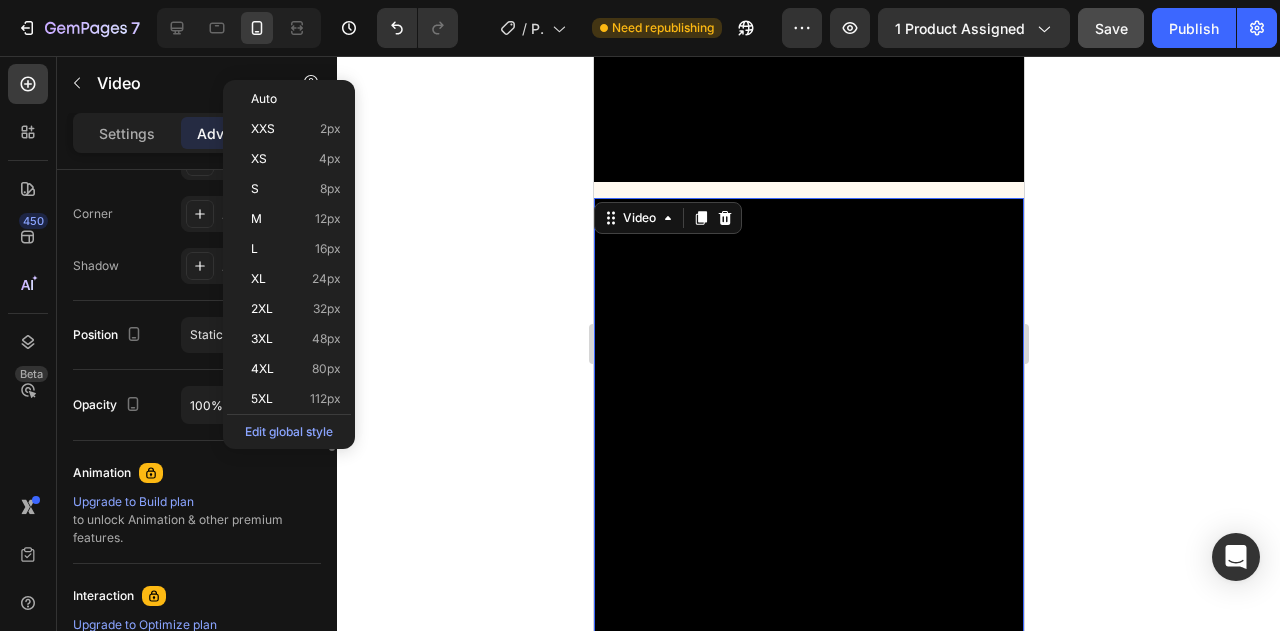 scroll, scrollTop: 400, scrollLeft: 0, axis: vertical 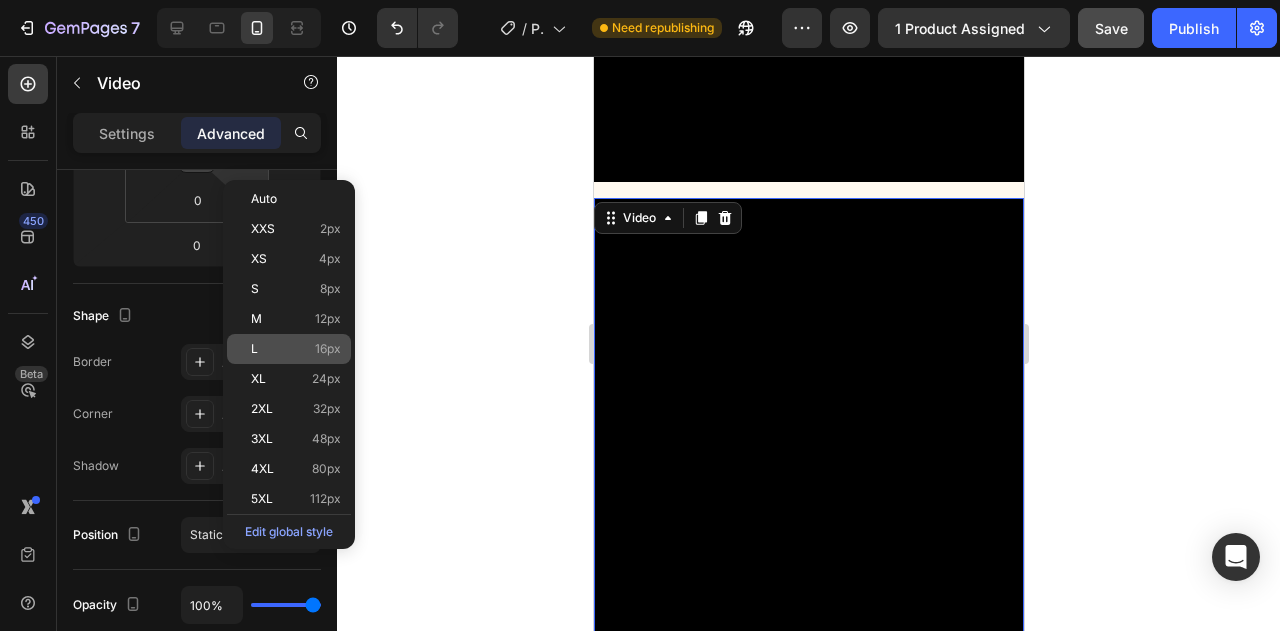 click on "L 16px" at bounding box center (296, 349) 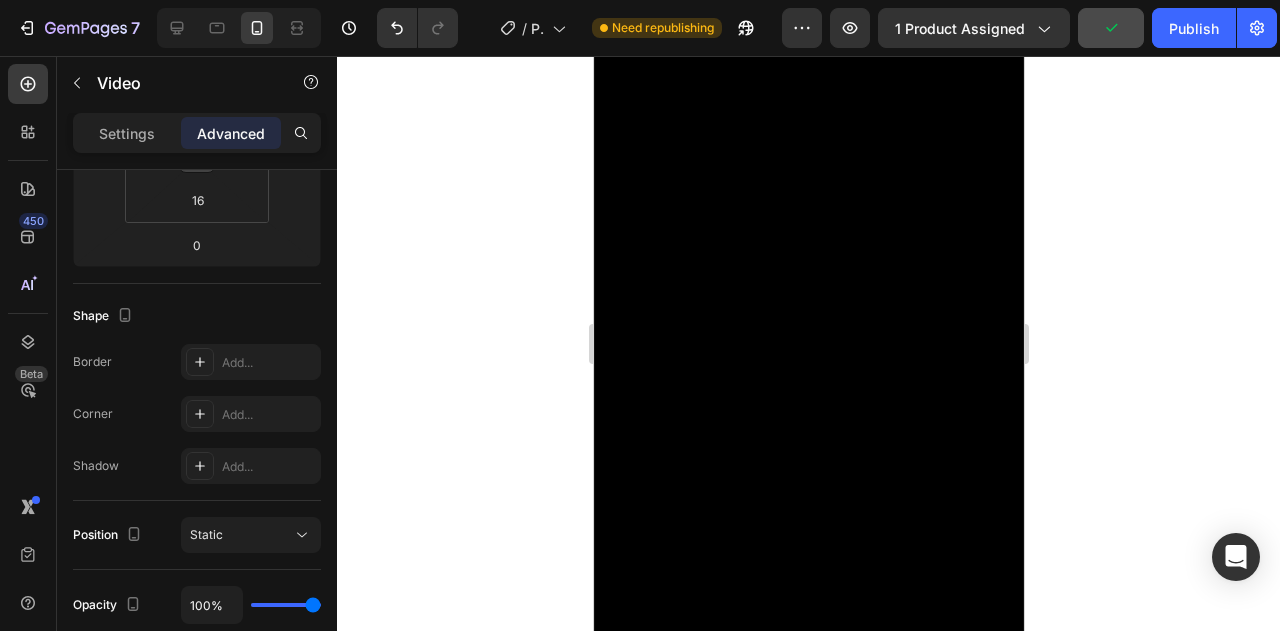 scroll, scrollTop: 3182, scrollLeft: 0, axis: vertical 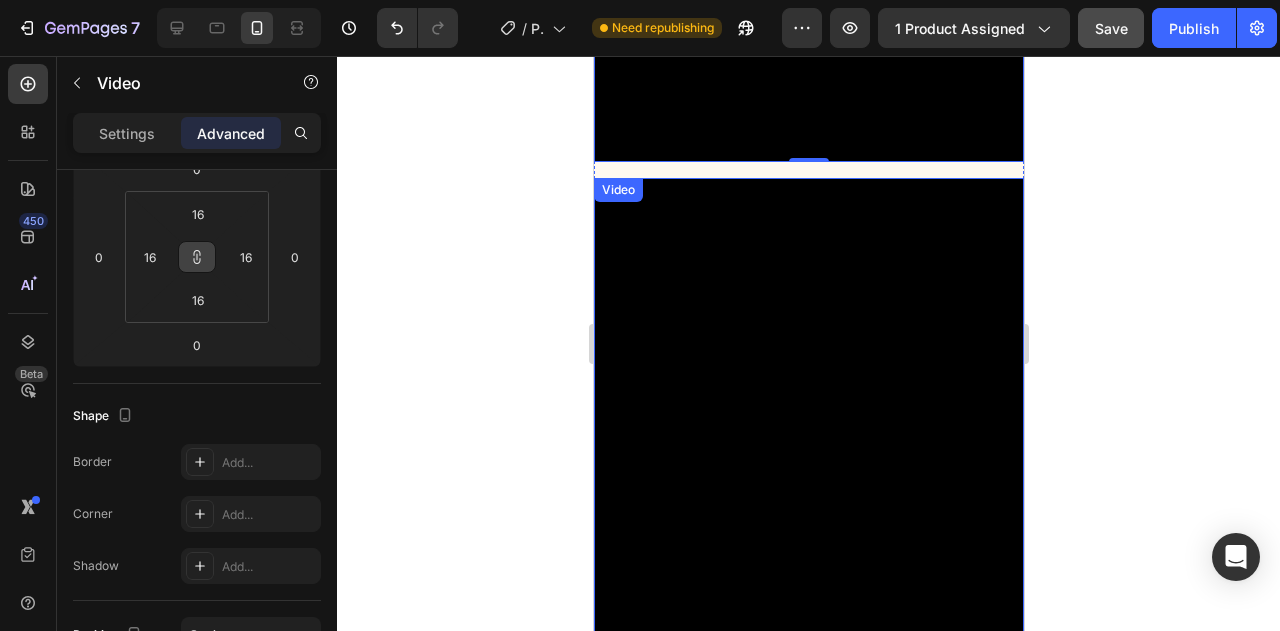 click on "Video" at bounding box center (617, 190) 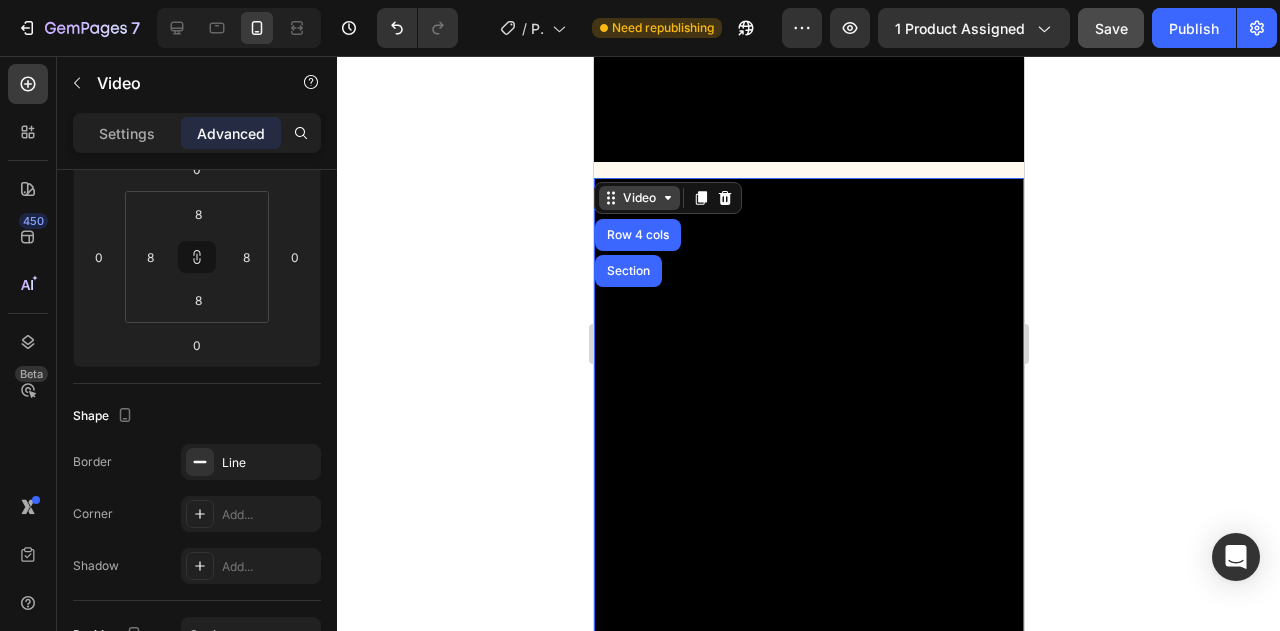 click on "Video" at bounding box center [638, 198] 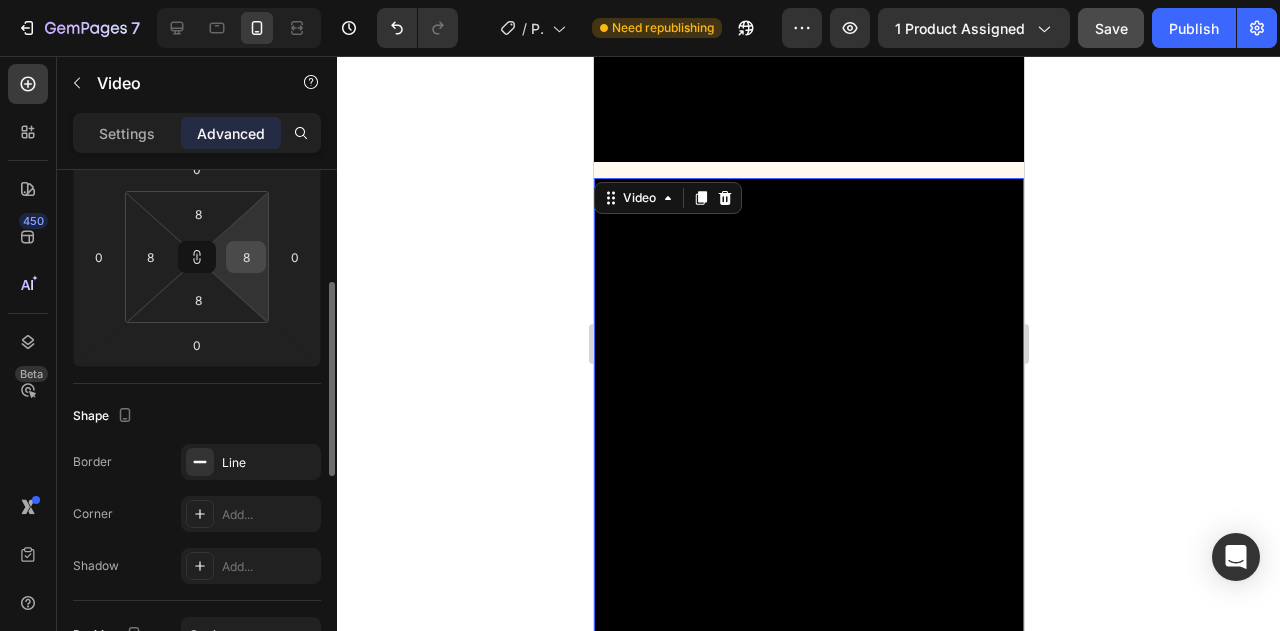 click on "8" at bounding box center [246, 257] 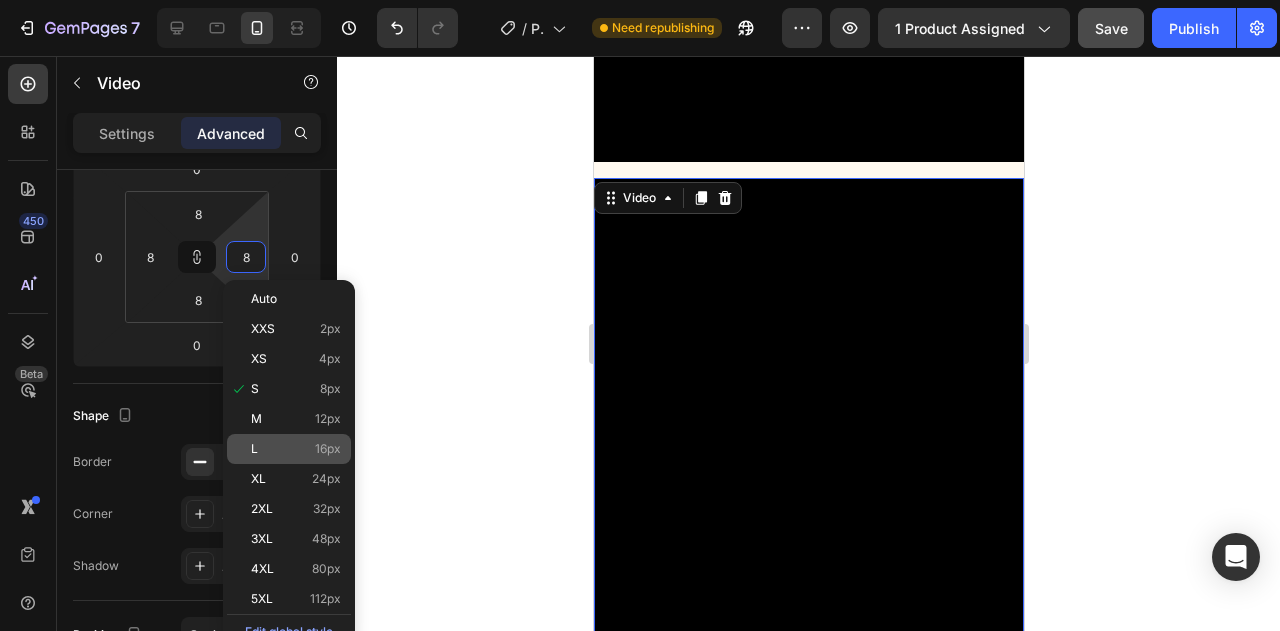 click on "L 16px" at bounding box center (296, 449) 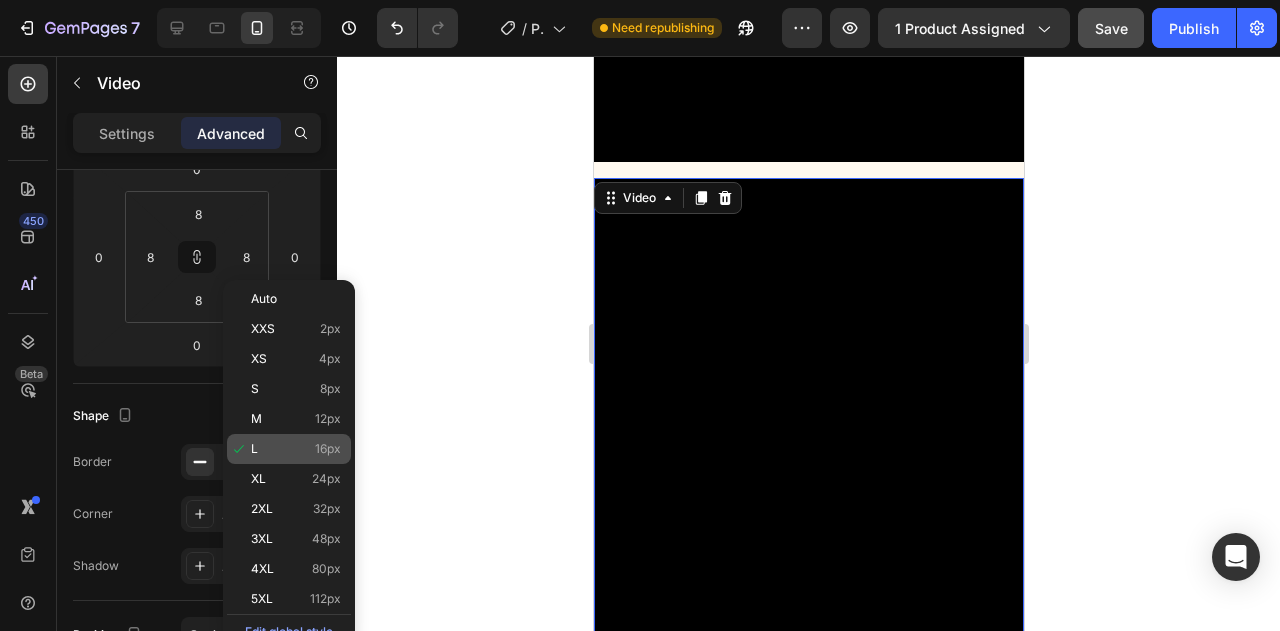 type on "16" 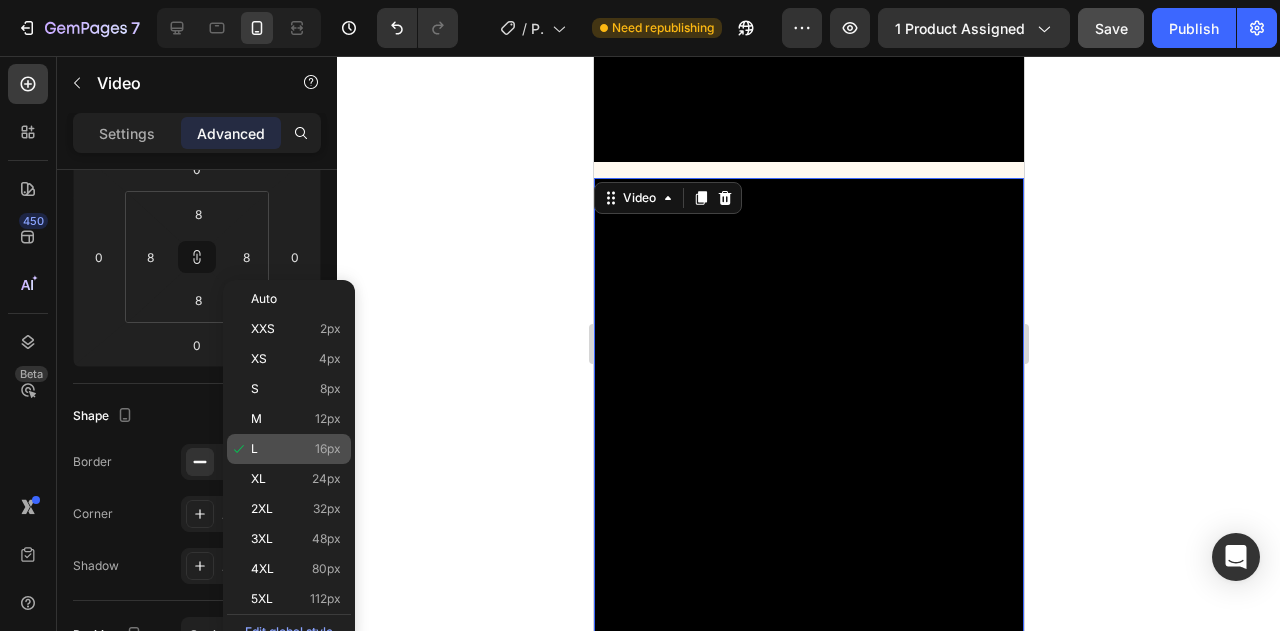type on "16" 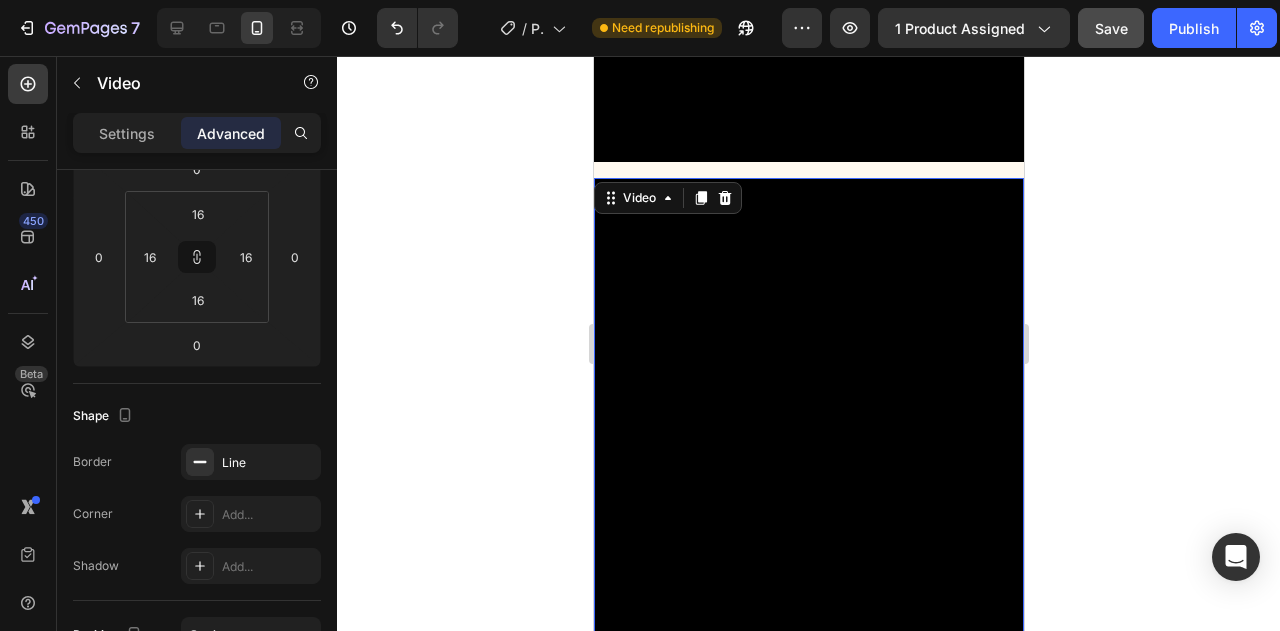 click 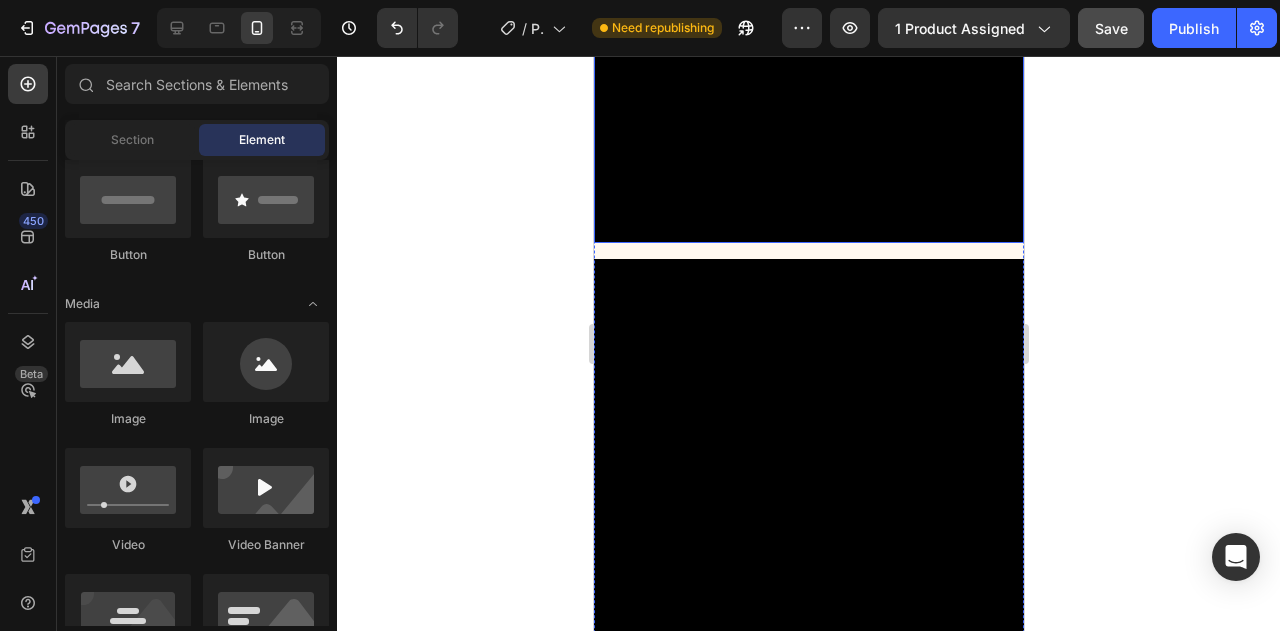 scroll, scrollTop: 3882, scrollLeft: 0, axis: vertical 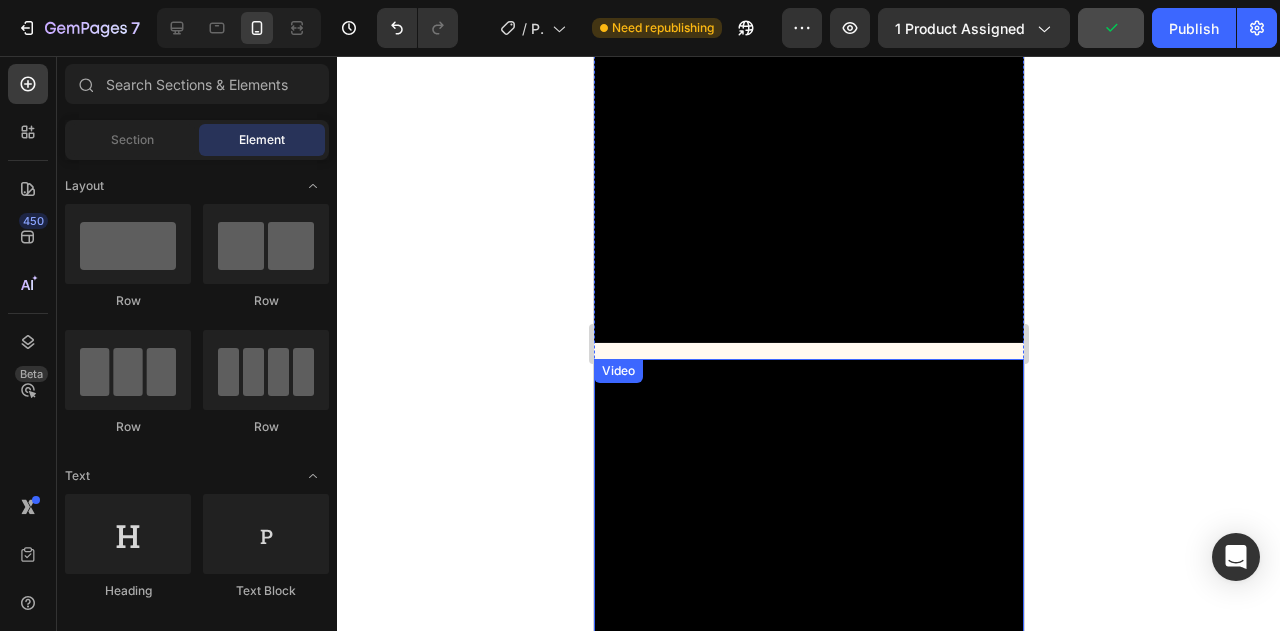click on "Video" at bounding box center (617, 371) 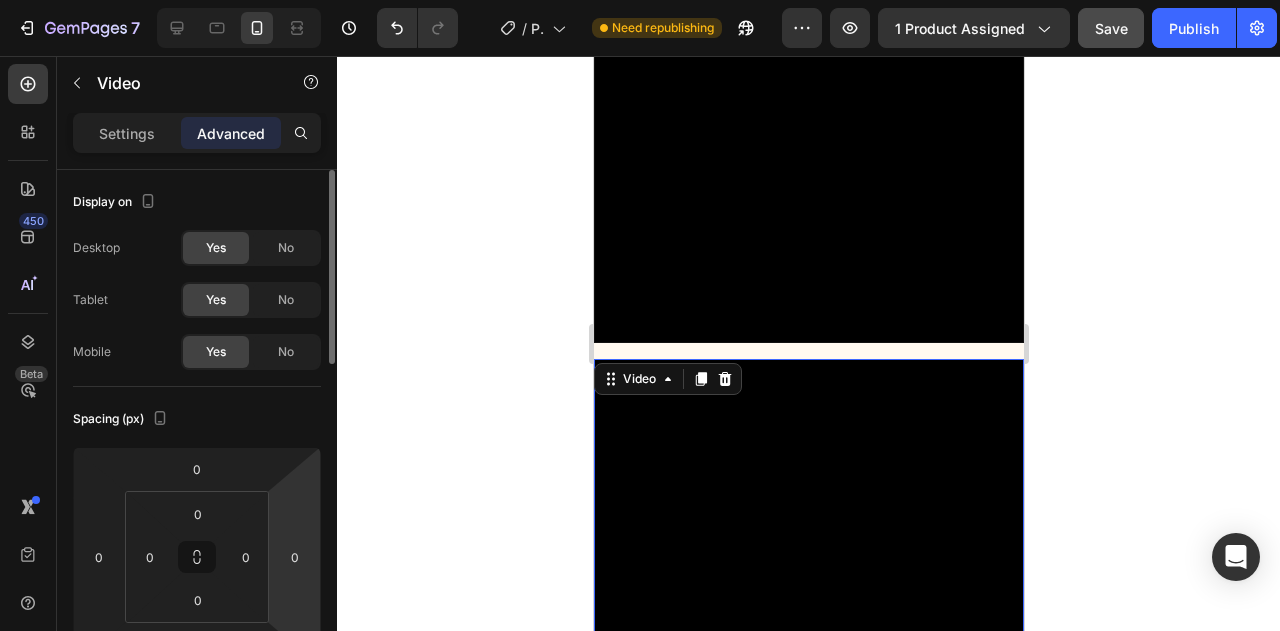 click 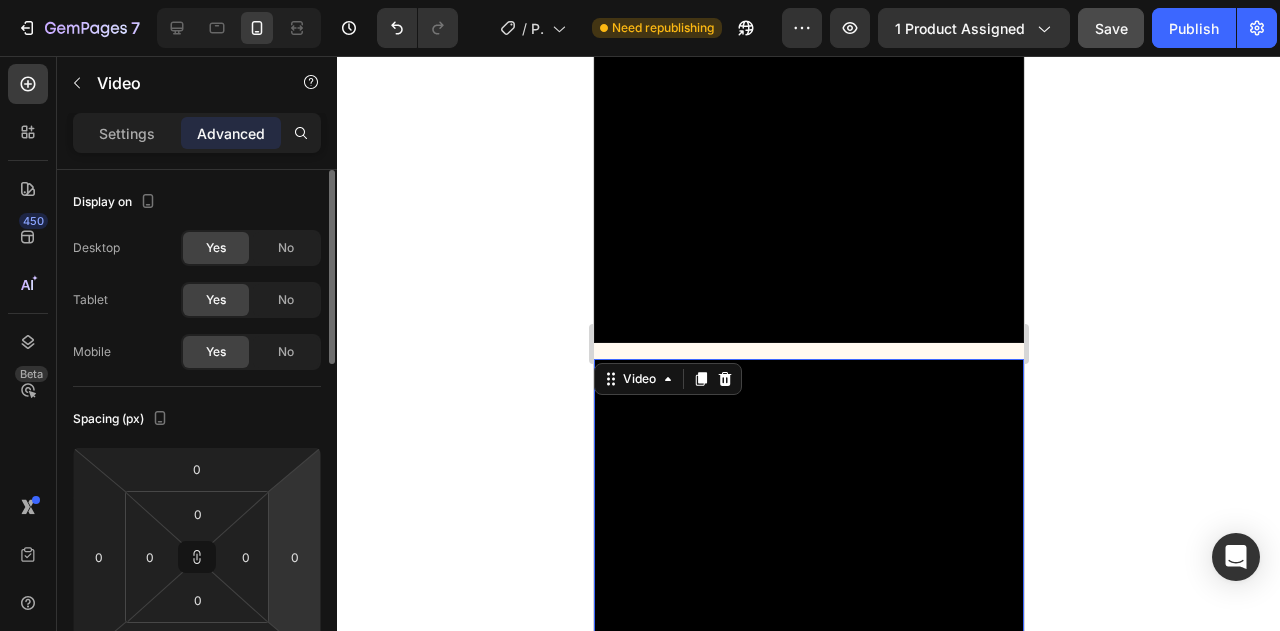 scroll, scrollTop: 200, scrollLeft: 0, axis: vertical 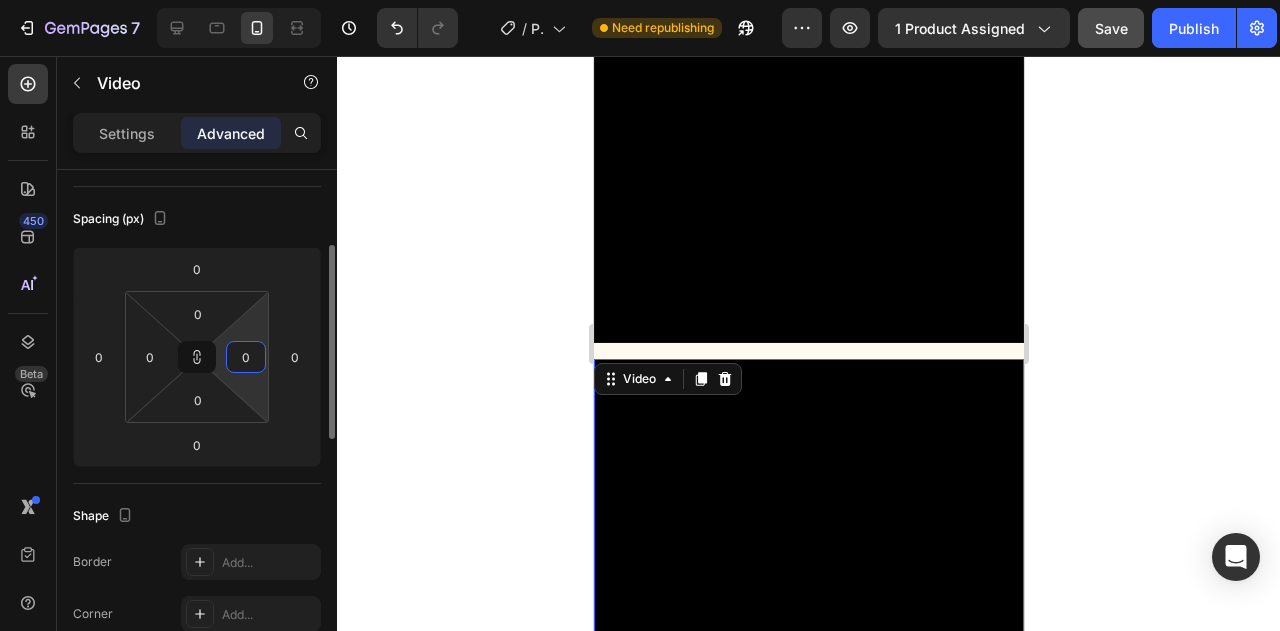 click on "0" at bounding box center (246, 357) 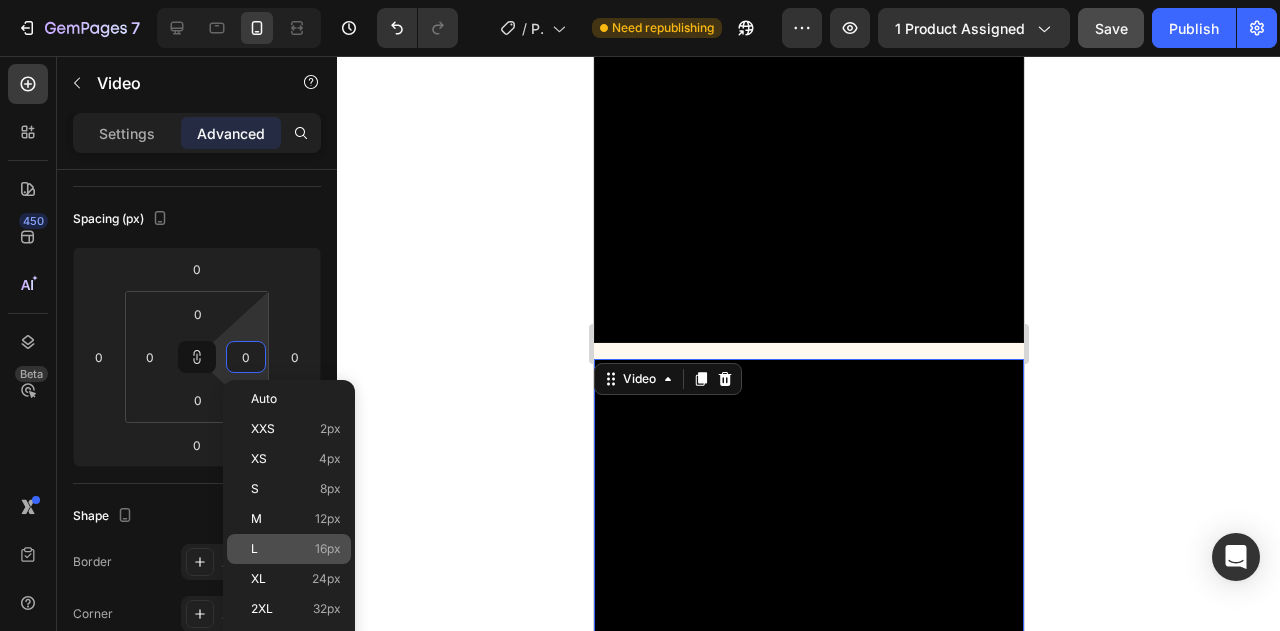 click on "L 16px" at bounding box center (296, 549) 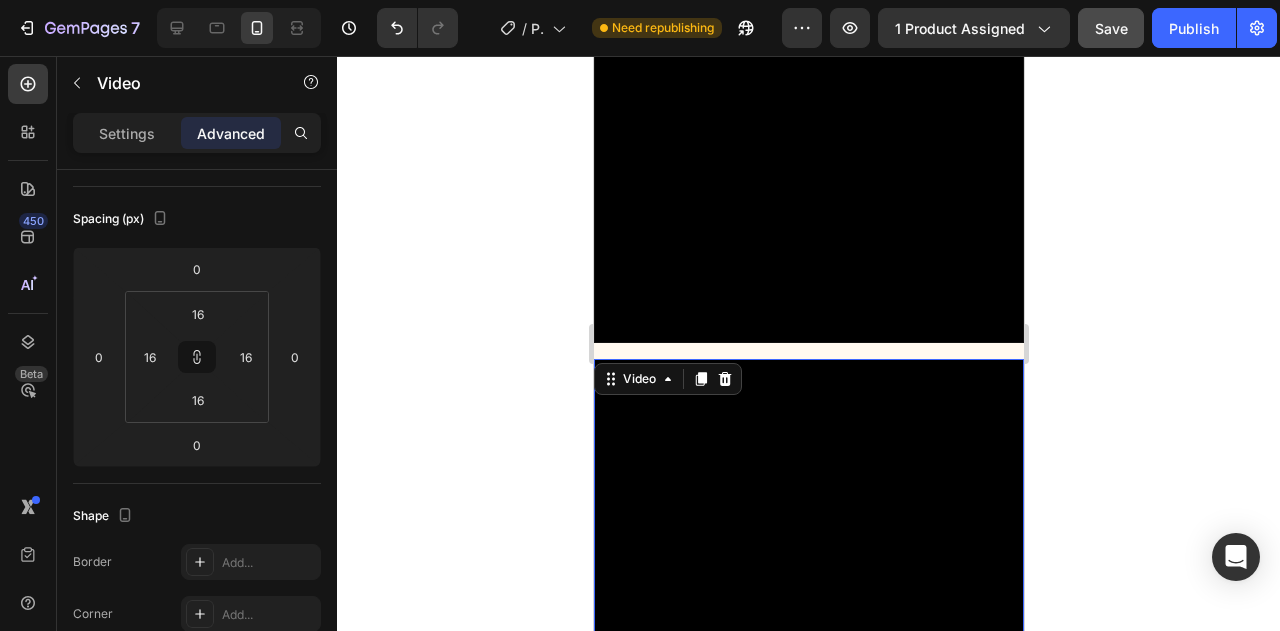 click 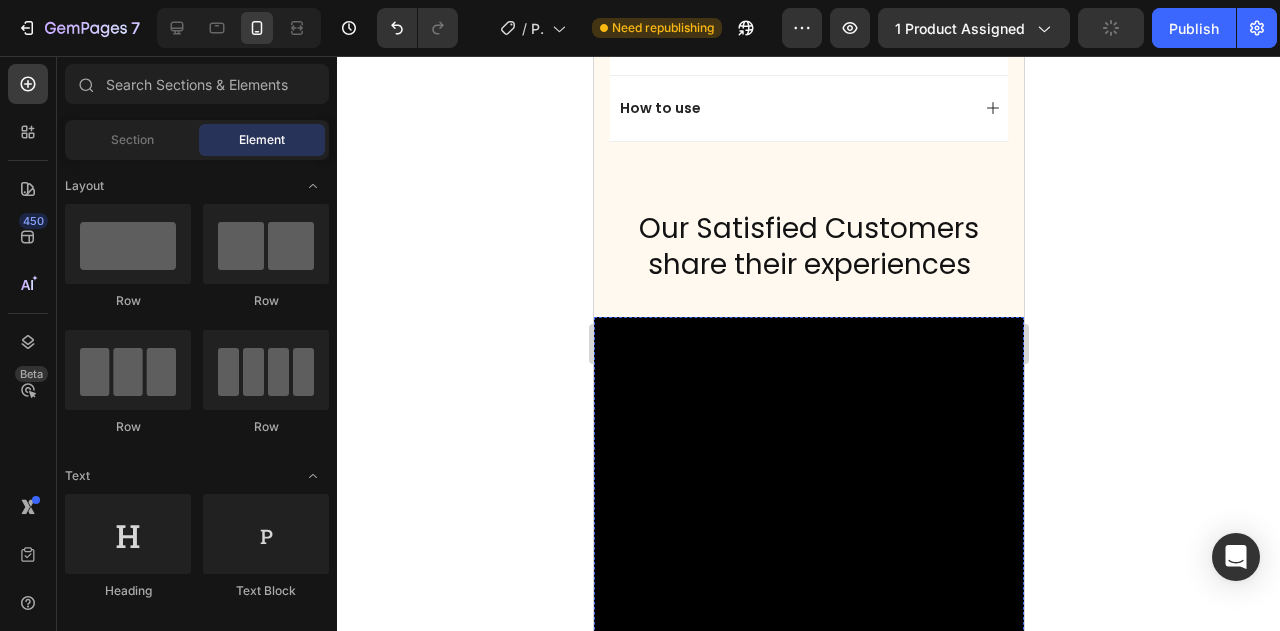 scroll, scrollTop: 882, scrollLeft: 0, axis: vertical 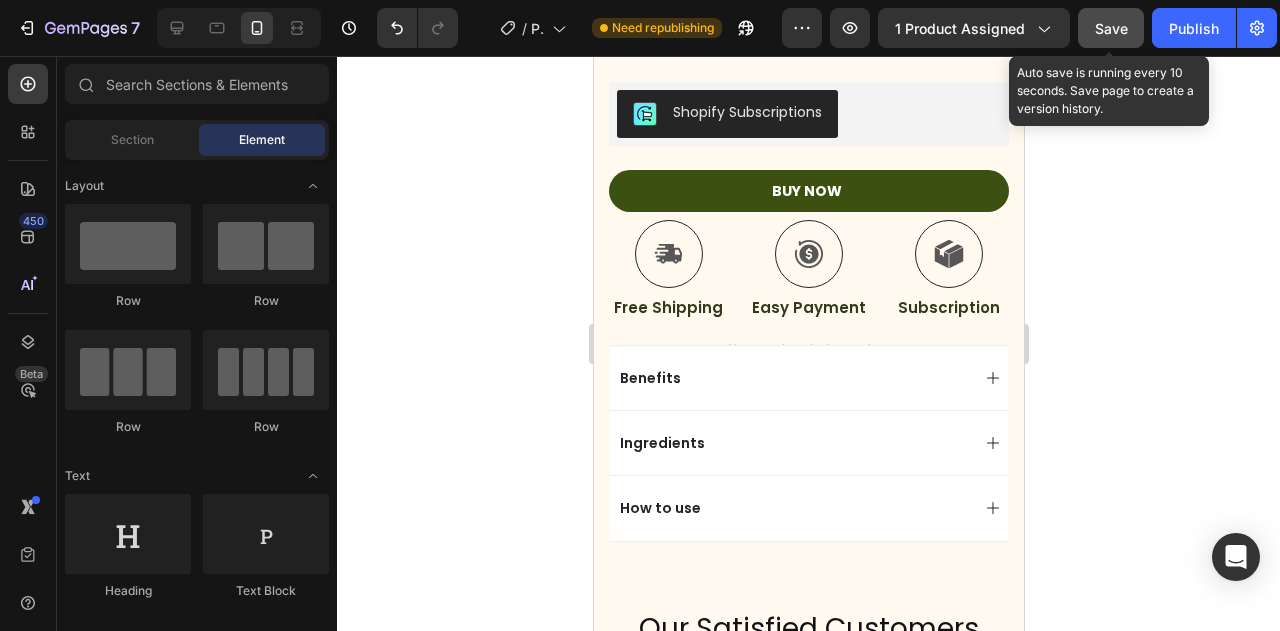 click on "Save" 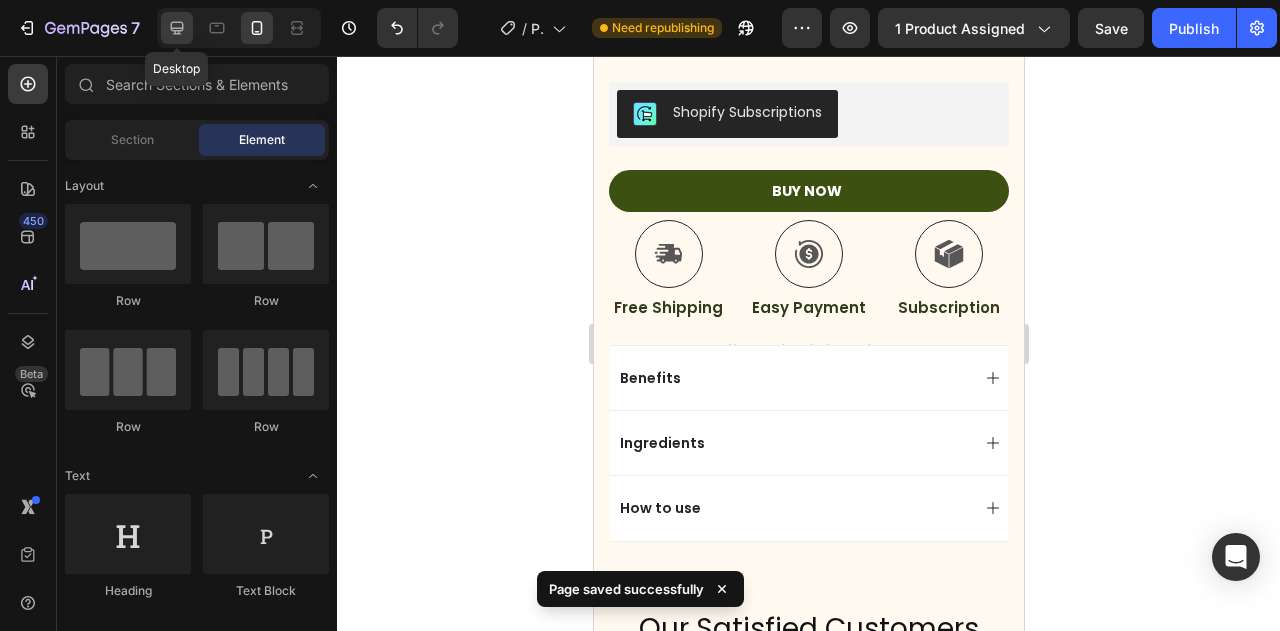 click 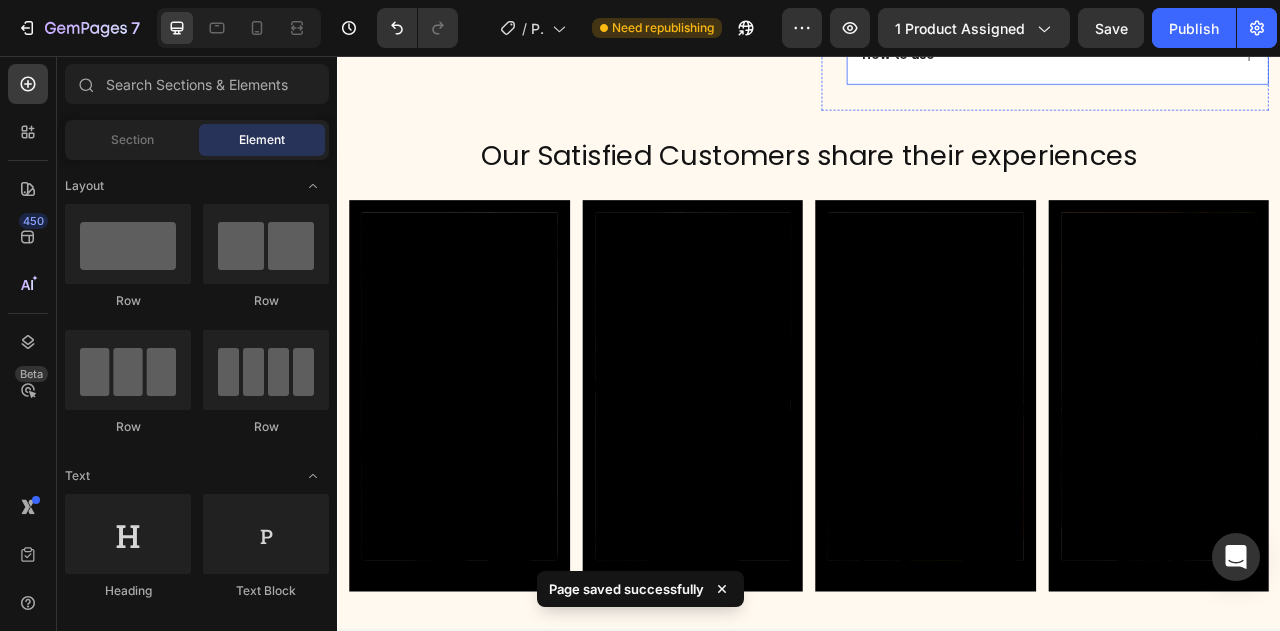 scroll, scrollTop: 1236, scrollLeft: 0, axis: vertical 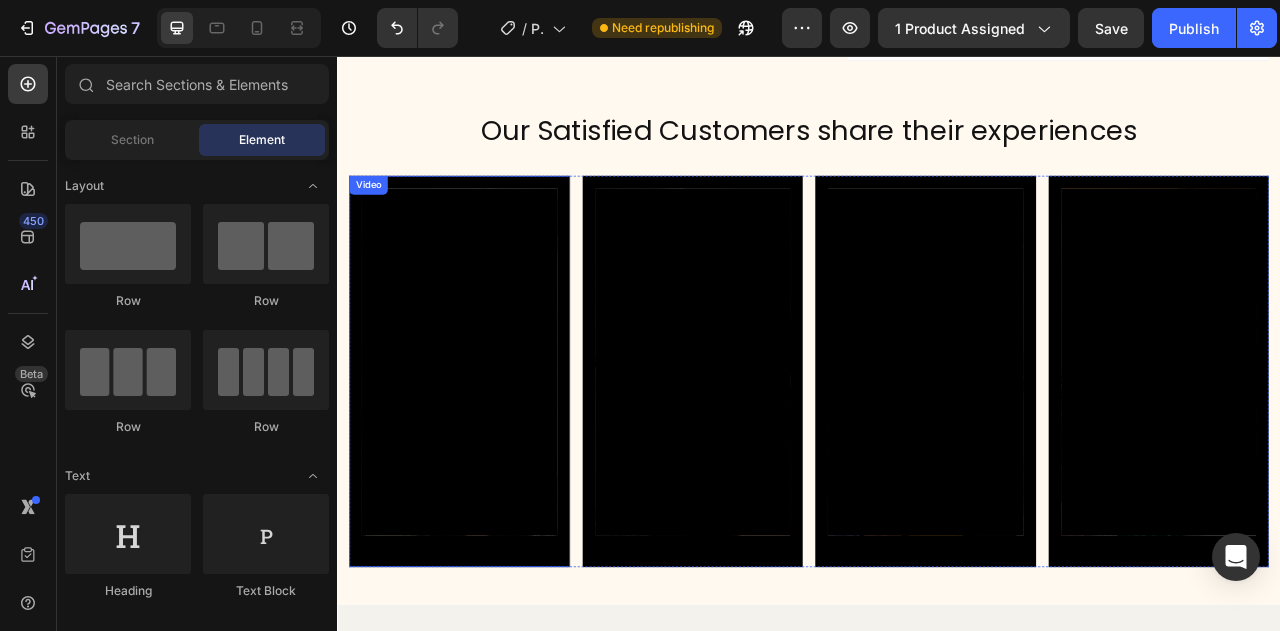 click on "Video" at bounding box center (492, 457) 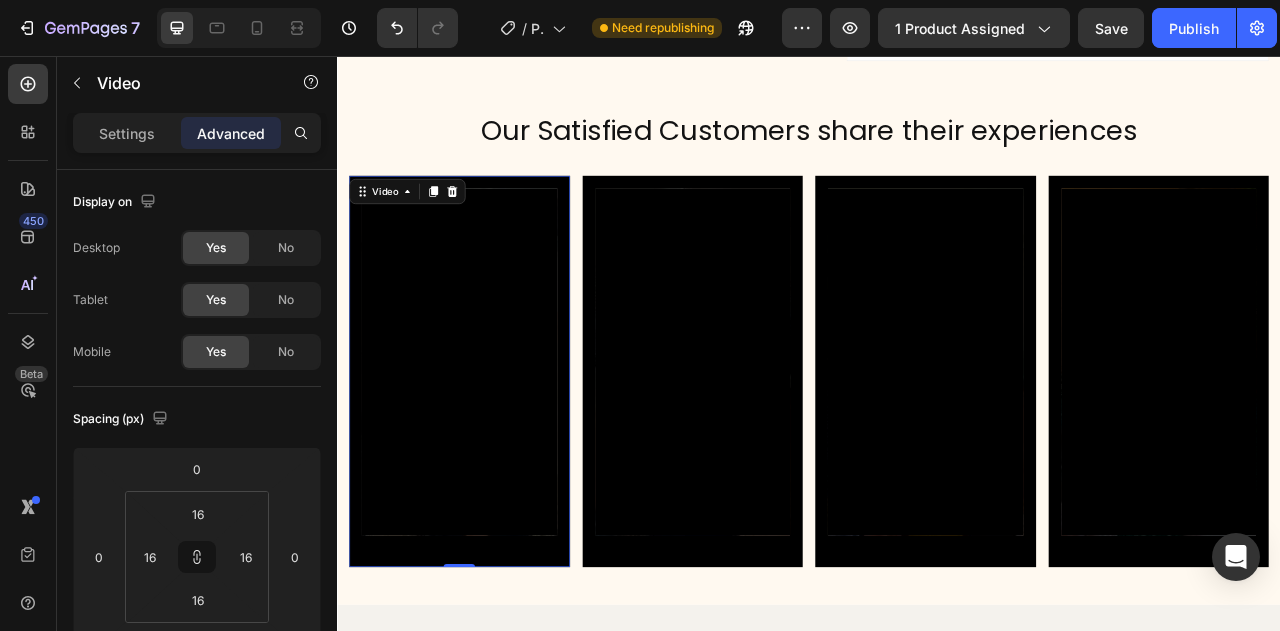 click on "Video   0" at bounding box center [492, 457] 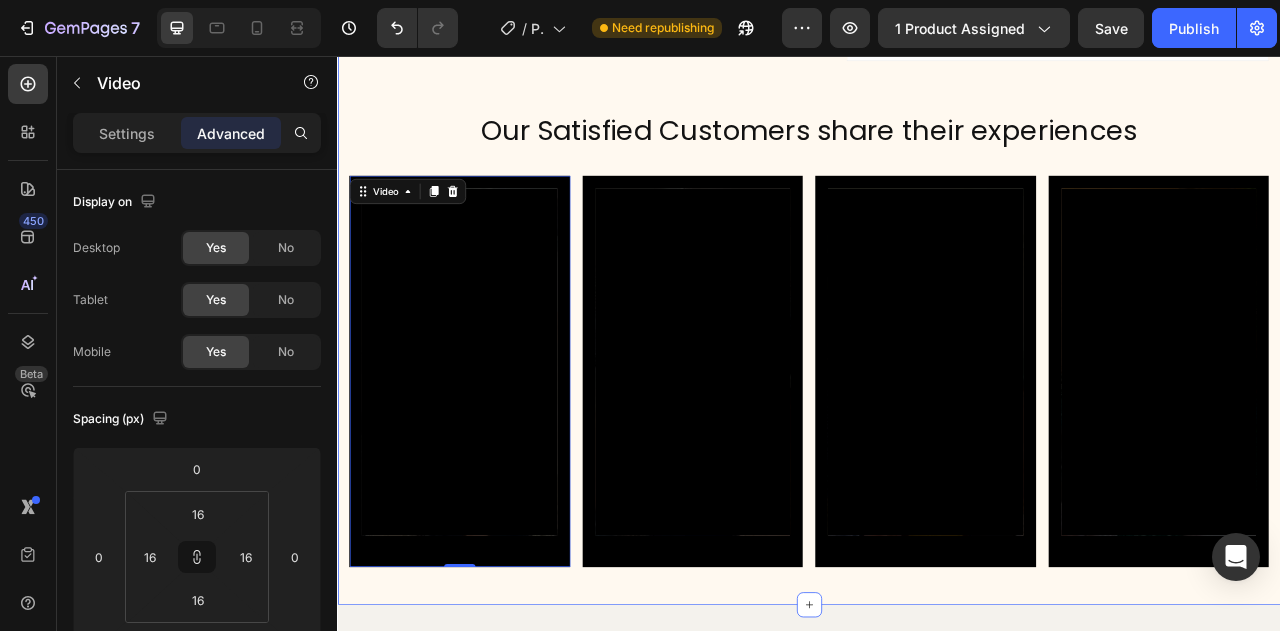click on "Product Images {Pre- Oder} Niraya Cold Pressed Castor Oil Product Title Icon Icon Icon Icon Icon Icon List 2,500+ Verified Reviews! Text Block Row This Product is a Pre- order item. Your order will be shipped by September 5th   ✔️ 100% natural Cold Pressed from premium  Ricinus communis  ✔️ Free from hexane, solvents, and any synthetic additives ✔️ Pale golden, ultra‑pure oil rich in skin‑nourishing and hair‑strengthening ✔️ Packaged in premium amber glass bottle with dropper Text Block $64.99 Product Price Product Price $91.99 Compare Price Compare Price
Drop element here Row Pack: Bundle Pack (100ml Bottle x 2) Single Pack (100ml Bottle x 1) Single Pack (100ml Bottle x 1)     Single Pack (100ml Bottle x 1) Bundle Pack (100ml Bottle x 2) Bundle Pack (100ml Bottle x 2)     Bundle Pack (100ml Bottle x 2) Product Variants & Swatches LIMITED TIME PRE-ORDER SUBSCRIPTION DISCOUNT AVAILABLE TILL SEP' 2025 ONLY Text Block Shopify Subscriptions Shopify Subscriptions BUY NOW" at bounding box center [937, -193] 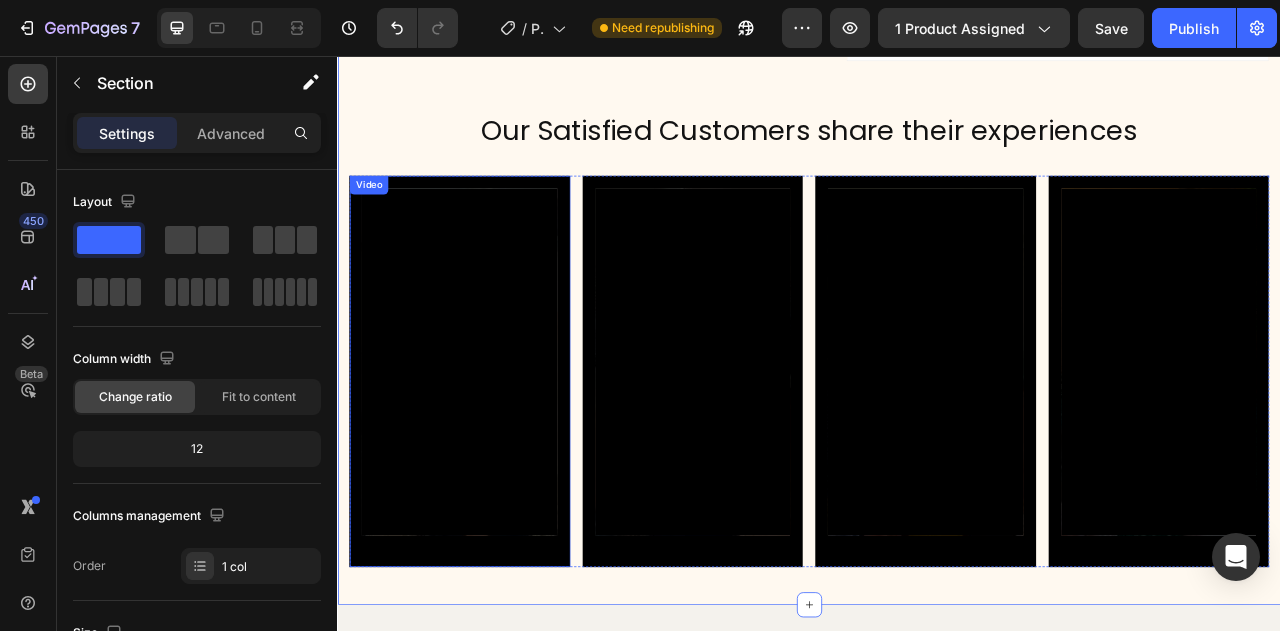 click on "Video" at bounding box center [492, 457] 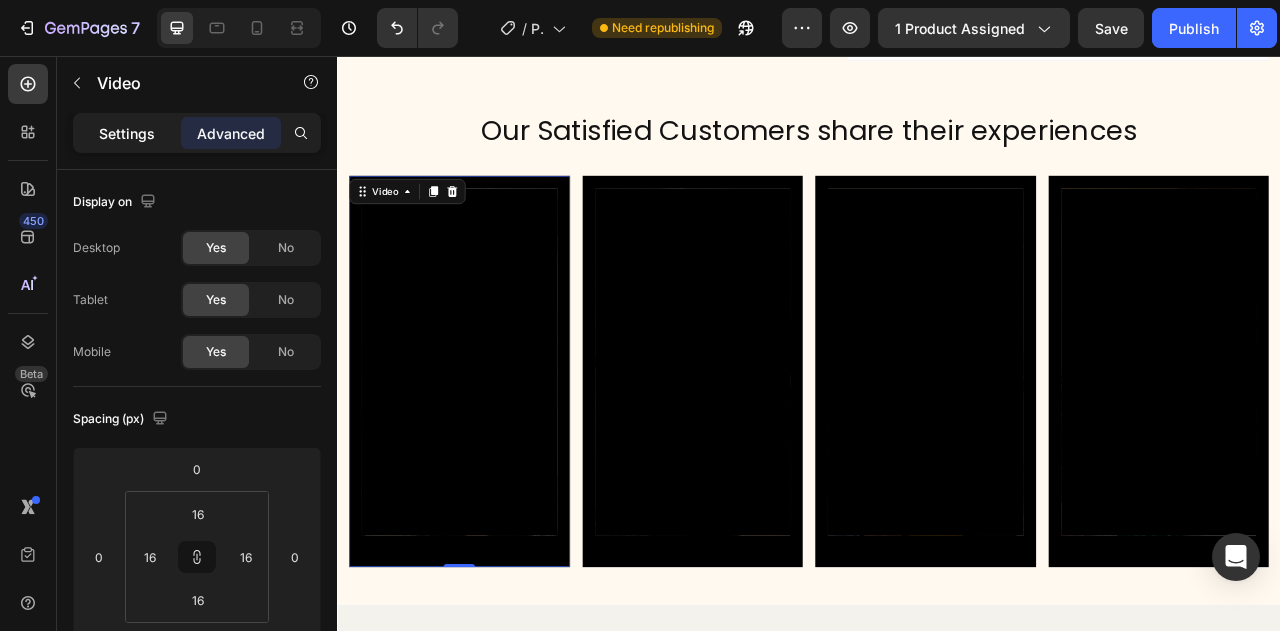 click on "Settings" at bounding box center [127, 133] 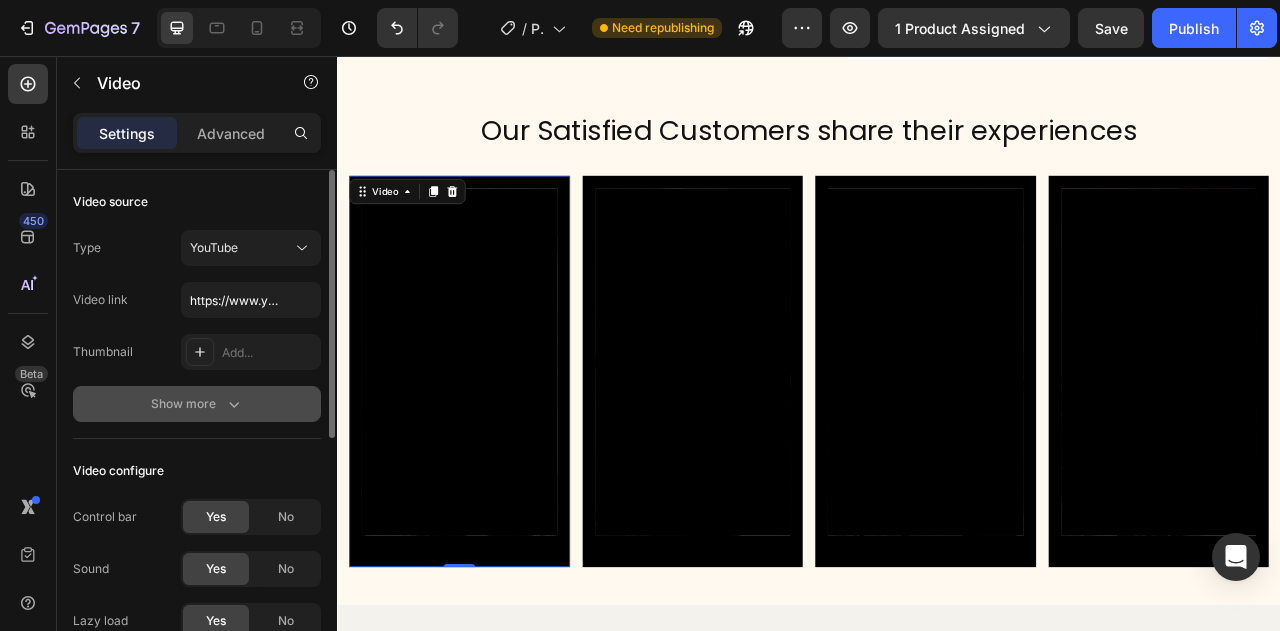 click on "Show more" at bounding box center (197, 404) 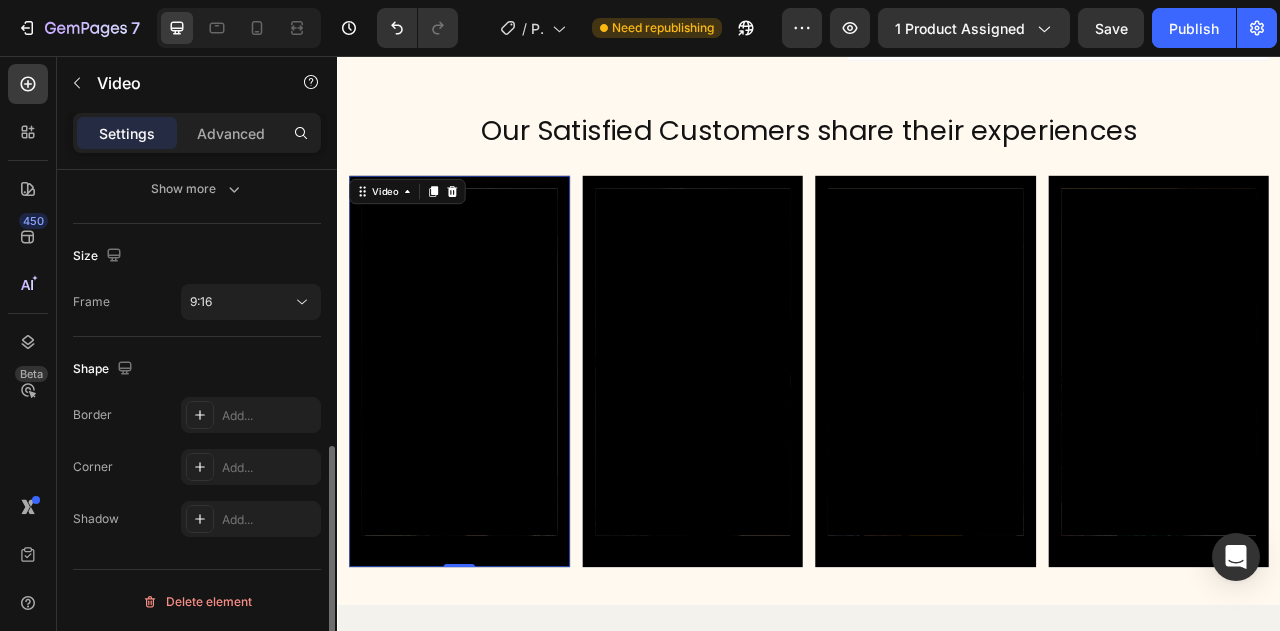 scroll, scrollTop: 0, scrollLeft: 0, axis: both 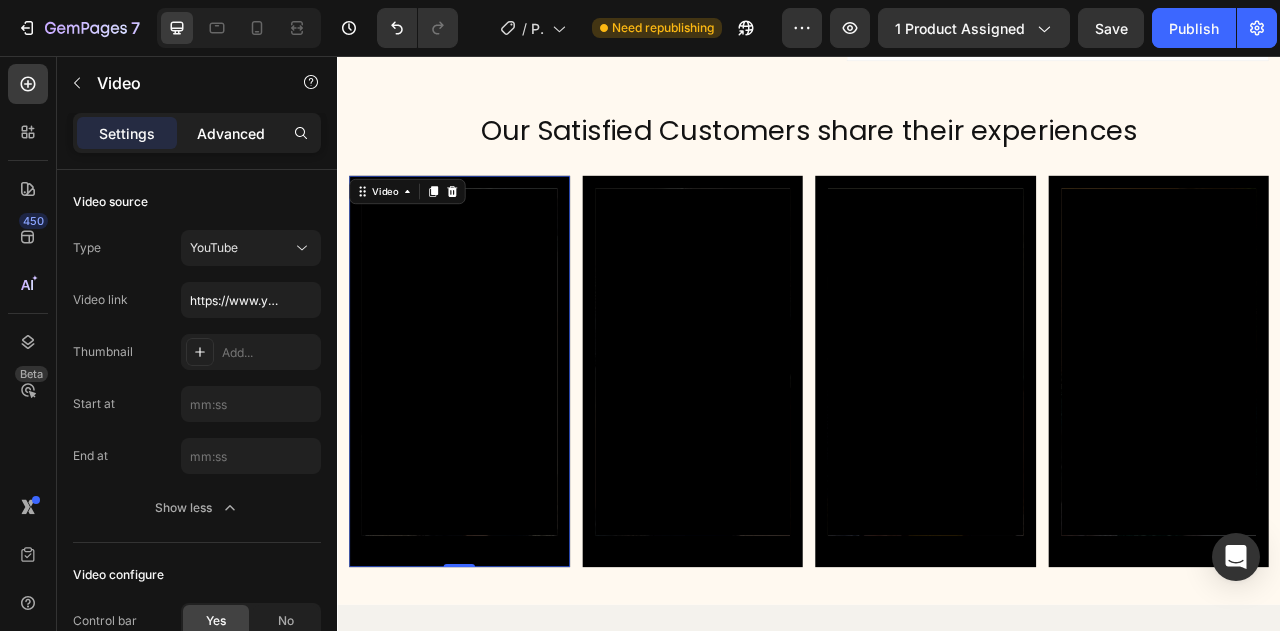 click on "Advanced" at bounding box center (231, 133) 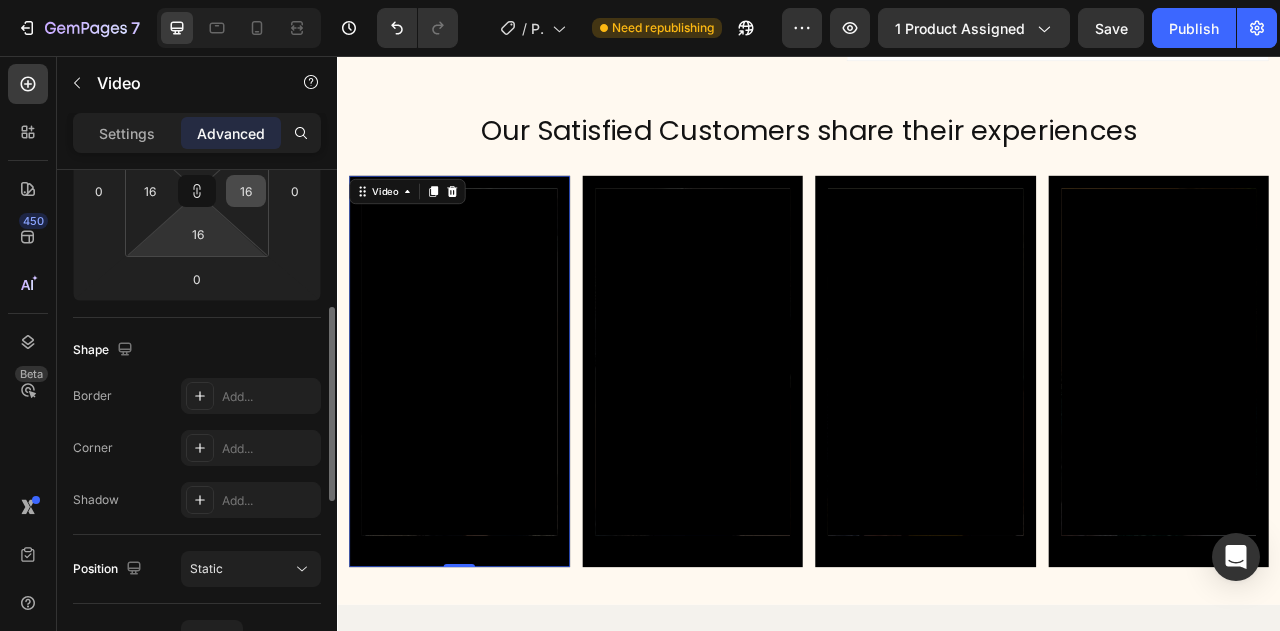 scroll, scrollTop: 0, scrollLeft: 0, axis: both 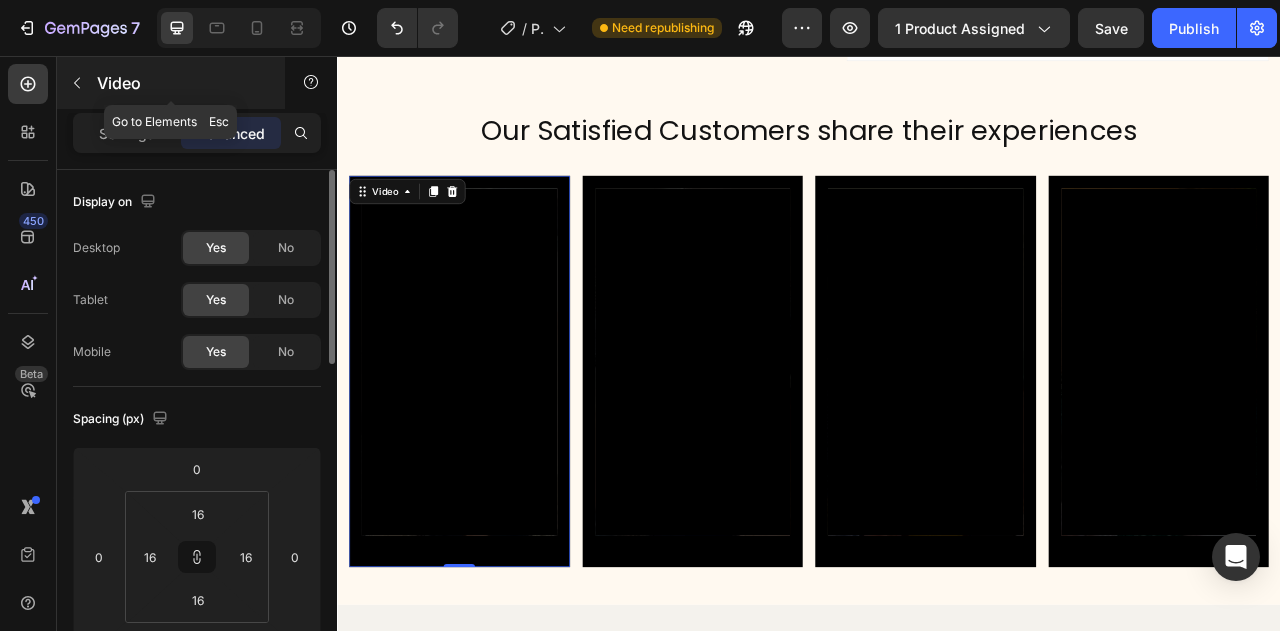 click at bounding box center [77, 83] 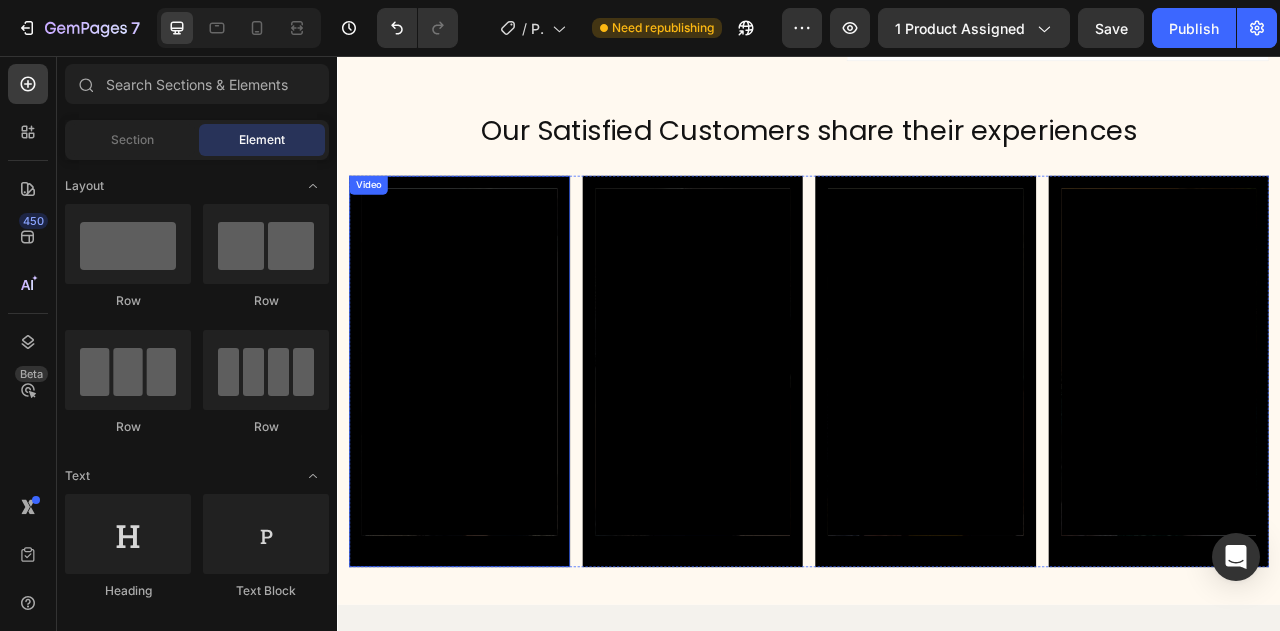 click on "Video" at bounding box center (376, 220) 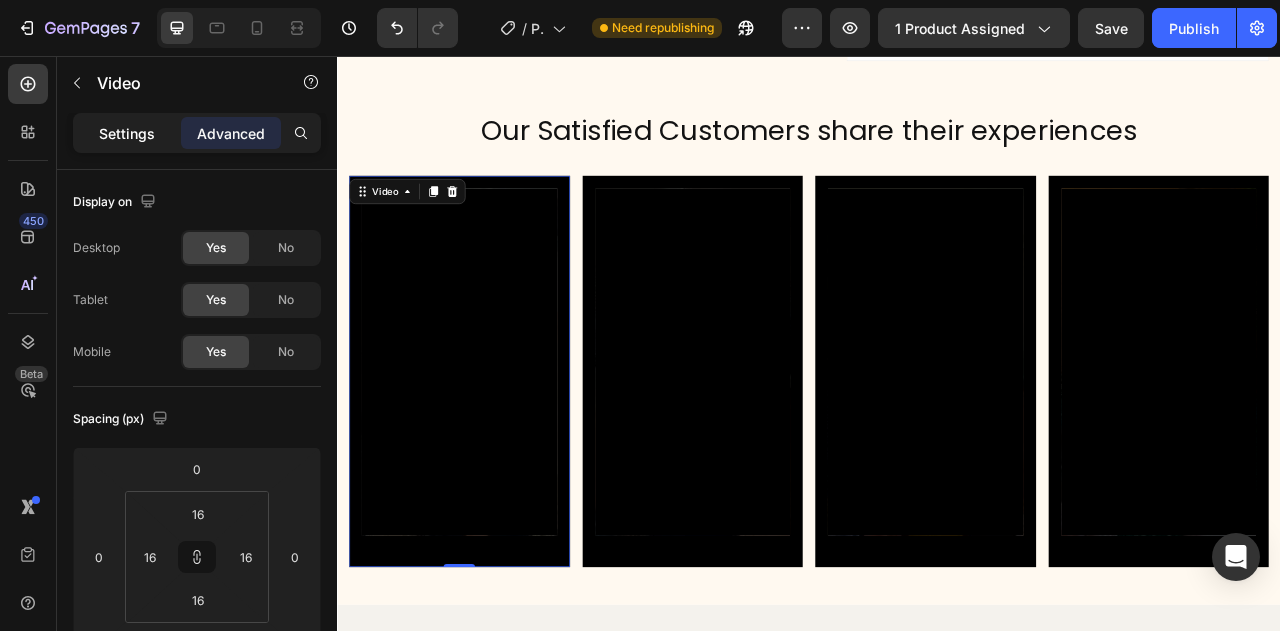 click on "Settings" at bounding box center (127, 133) 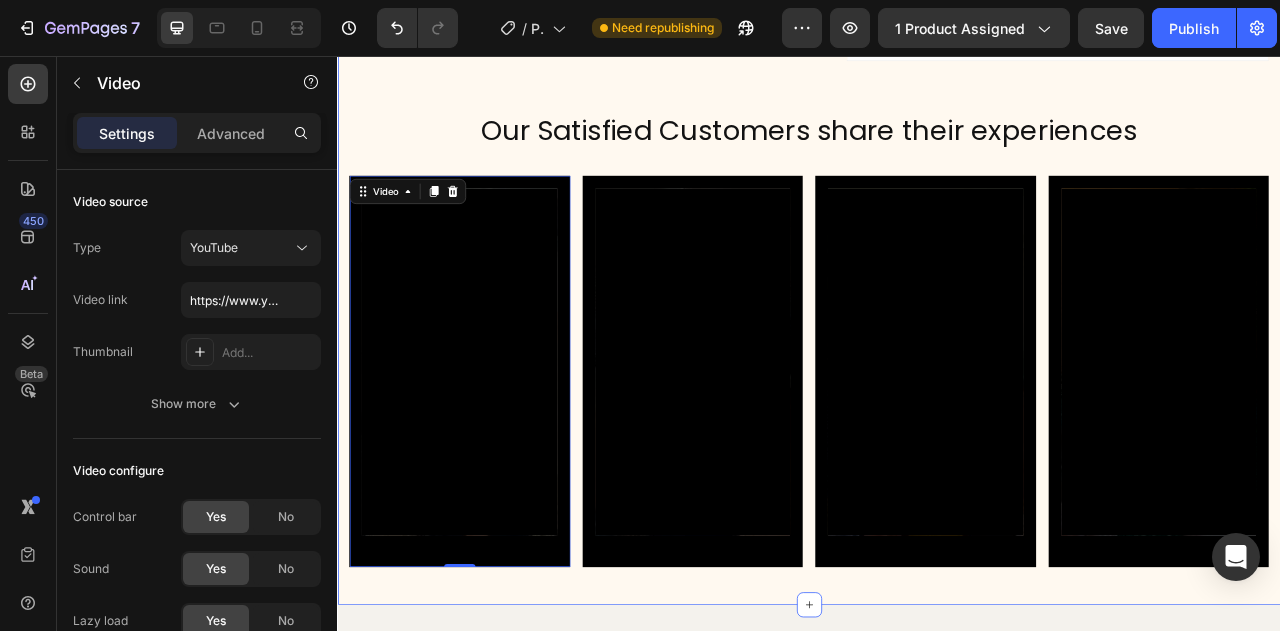 click on "Product Images {Pre- Oder} Niraya Cold Pressed Castor Oil Product Title Icon Icon Icon Icon Icon Icon List 2,500+ Verified Reviews! Text Block Row This Product is a Pre- order item. Your order will be shipped by September 5th   ✔️ 100% natural Cold Pressed from premium  Ricinus communis  ✔️ Free from hexane, solvents, and any synthetic additives ✔️ Pale golden, ultra‑pure oil rich in skin‑nourishing and hair‑strengthening ✔️ Packaged in premium amber glass bottle with dropper Text Block $64.99 Product Price Product Price $91.99 Compare Price Compare Price
Drop element here Row Pack: Bundle Pack (100ml Bottle x 2) Single Pack (100ml Bottle x 1) Single Pack (100ml Bottle x 1)     Single Pack (100ml Bottle x 1) Bundle Pack (100ml Bottle x 2) Bundle Pack (100ml Bottle x 2)     Bundle Pack (100ml Bottle x 2) Product Variants & Swatches LIMITED TIME PRE-ORDER SUBSCRIPTION DISCOUNT AVAILABLE TILL SEP' 2025 ONLY Text Block Shopify Subscriptions Shopify Subscriptions BUY NOW" at bounding box center [937, -177] 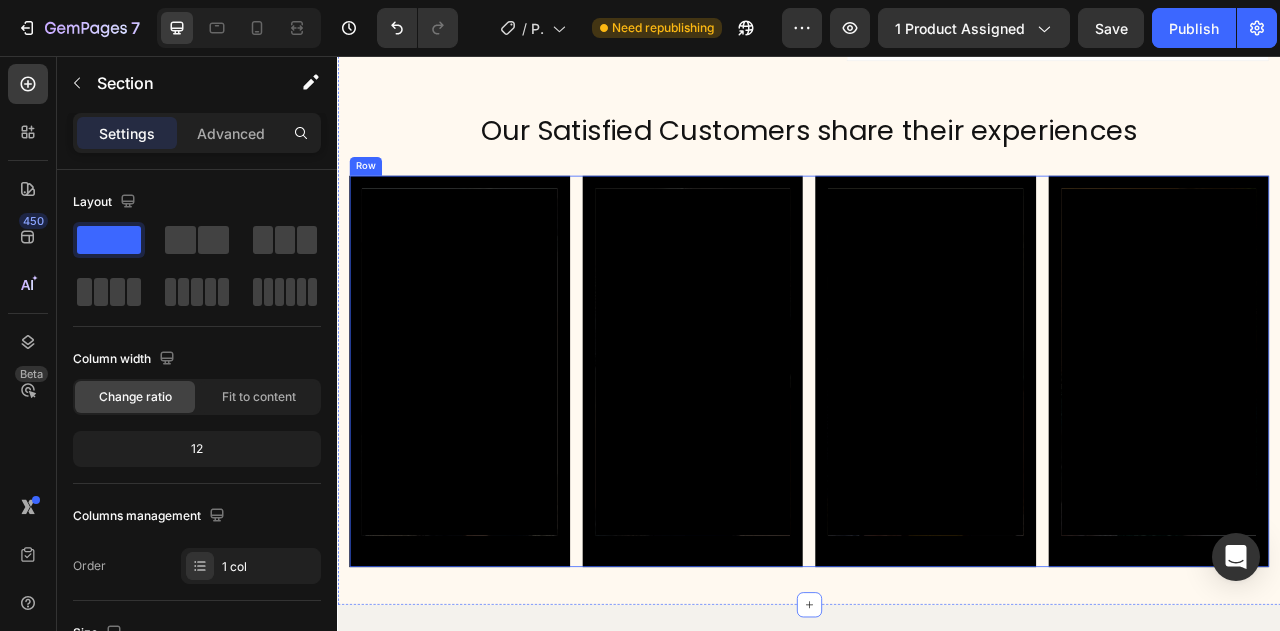 click on "Video Video Video Video Row" at bounding box center (937, 457) 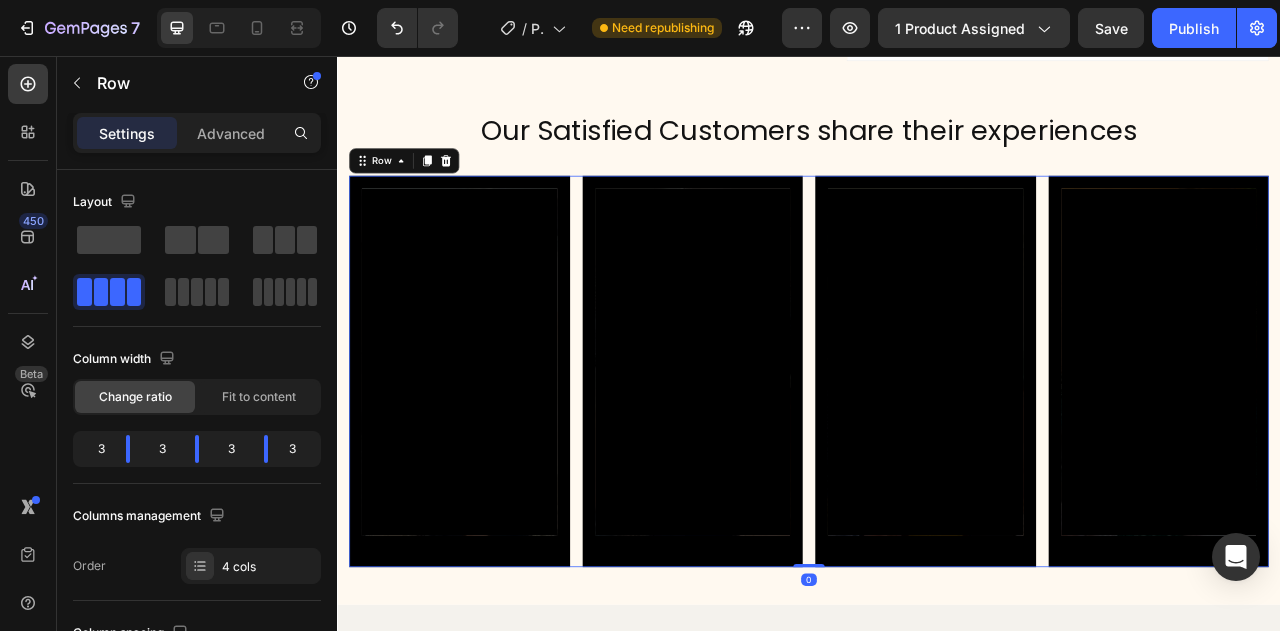 click on "Video Video Video Video Row   0" at bounding box center (937, 457) 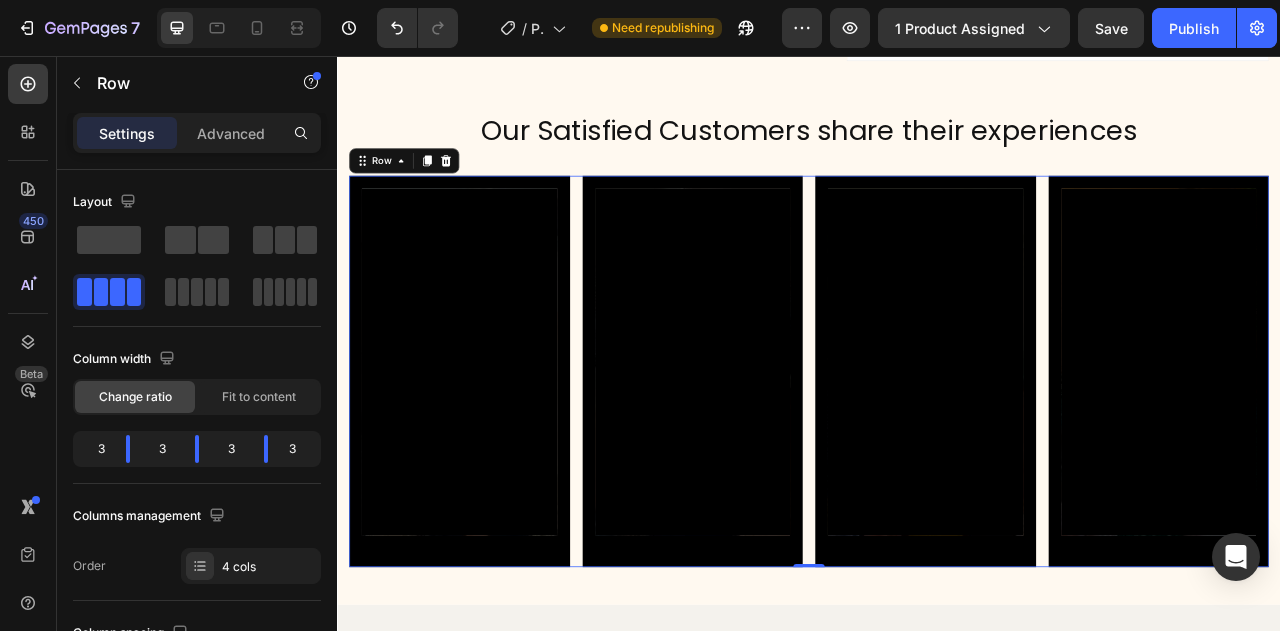 click on "Video Video Video Video Row   0" at bounding box center (937, 457) 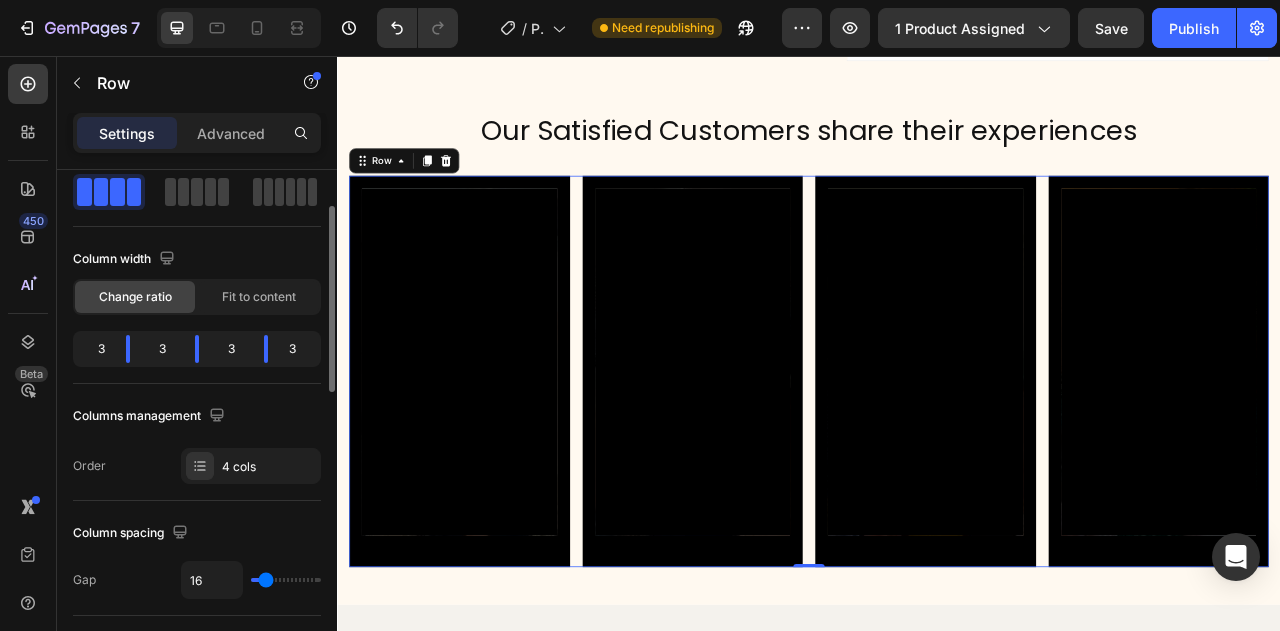 scroll, scrollTop: 200, scrollLeft: 0, axis: vertical 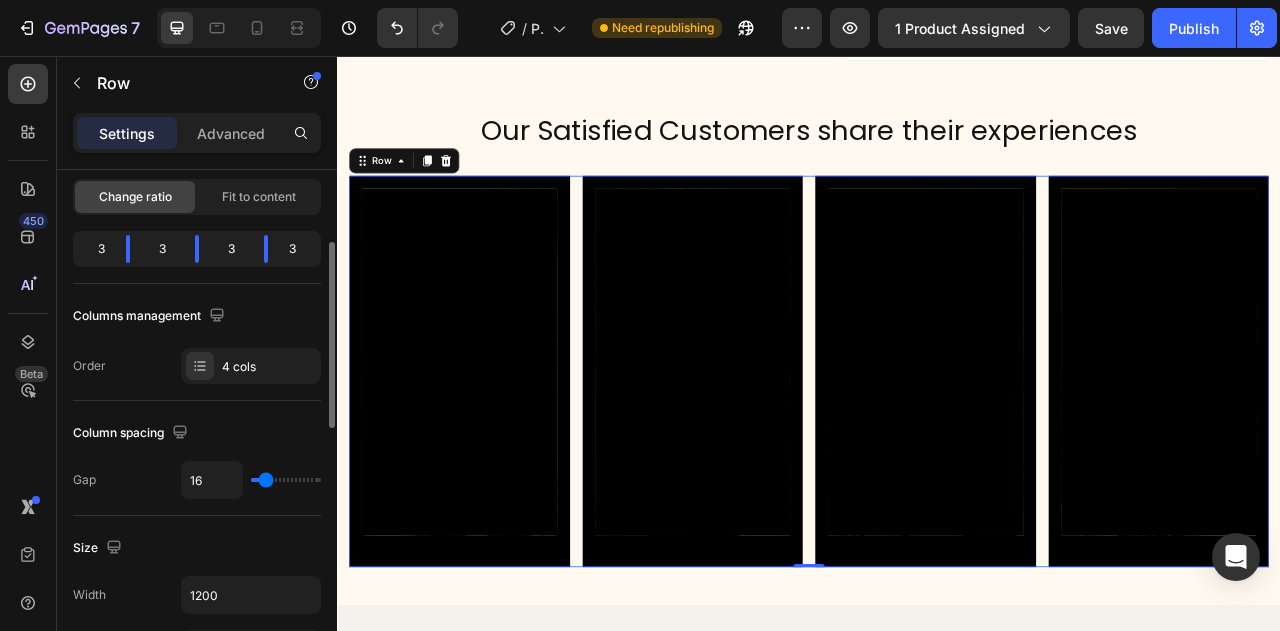 type on "24" 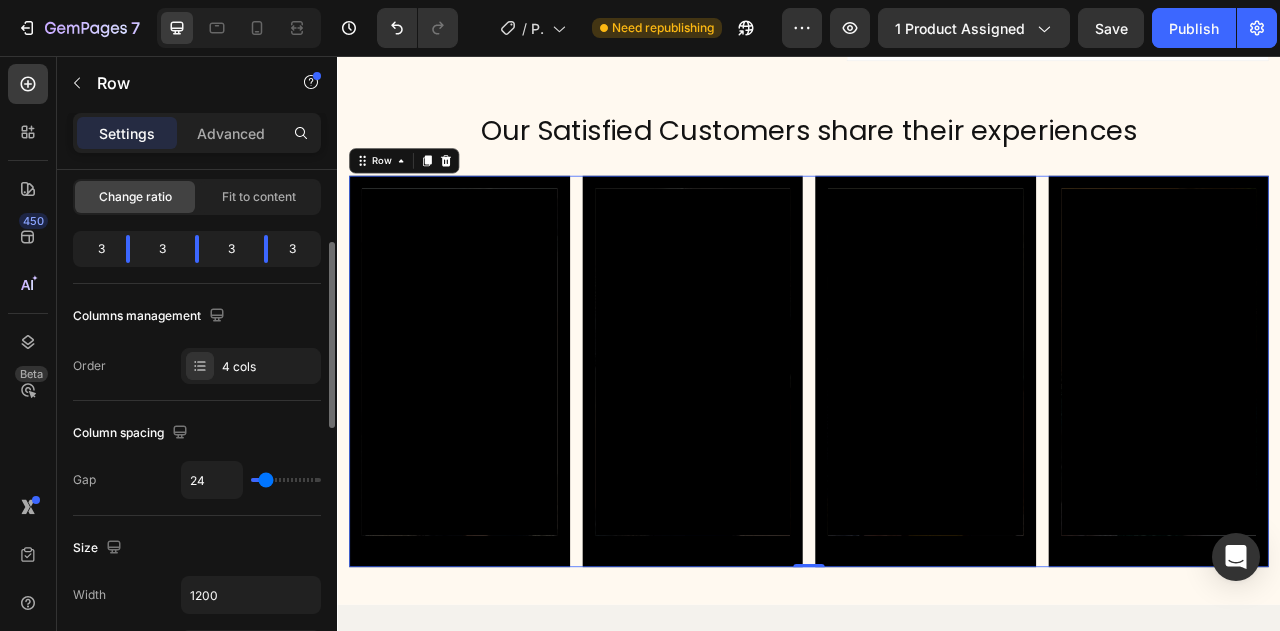 type on "24" 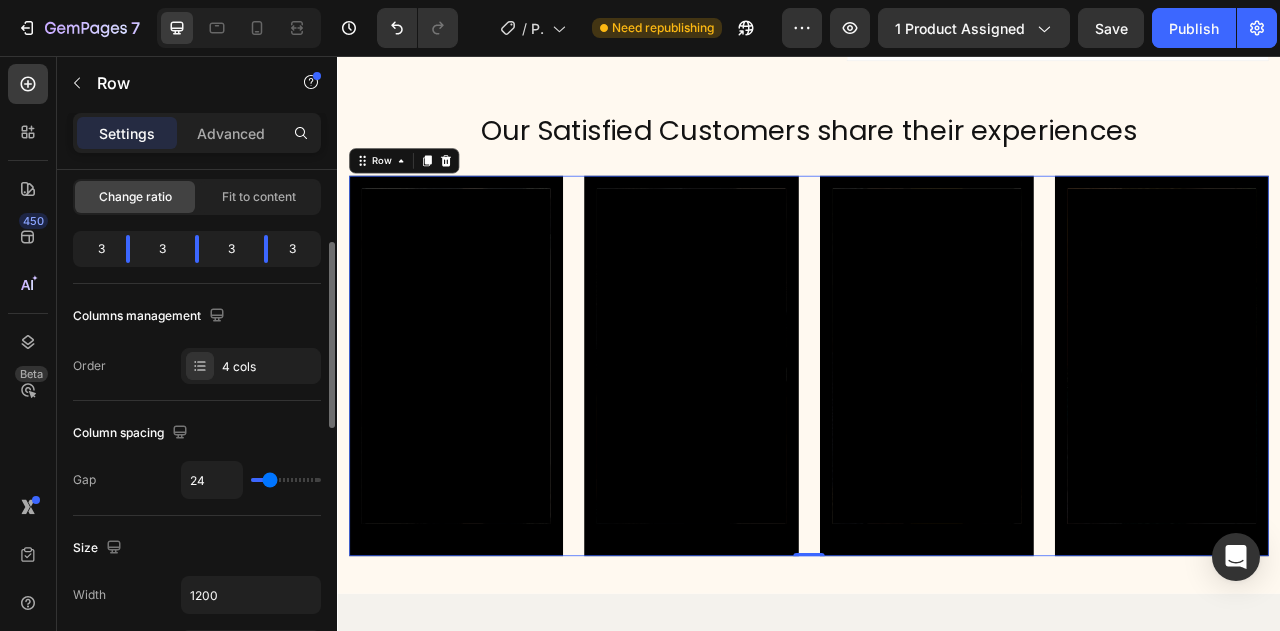 type on "27" 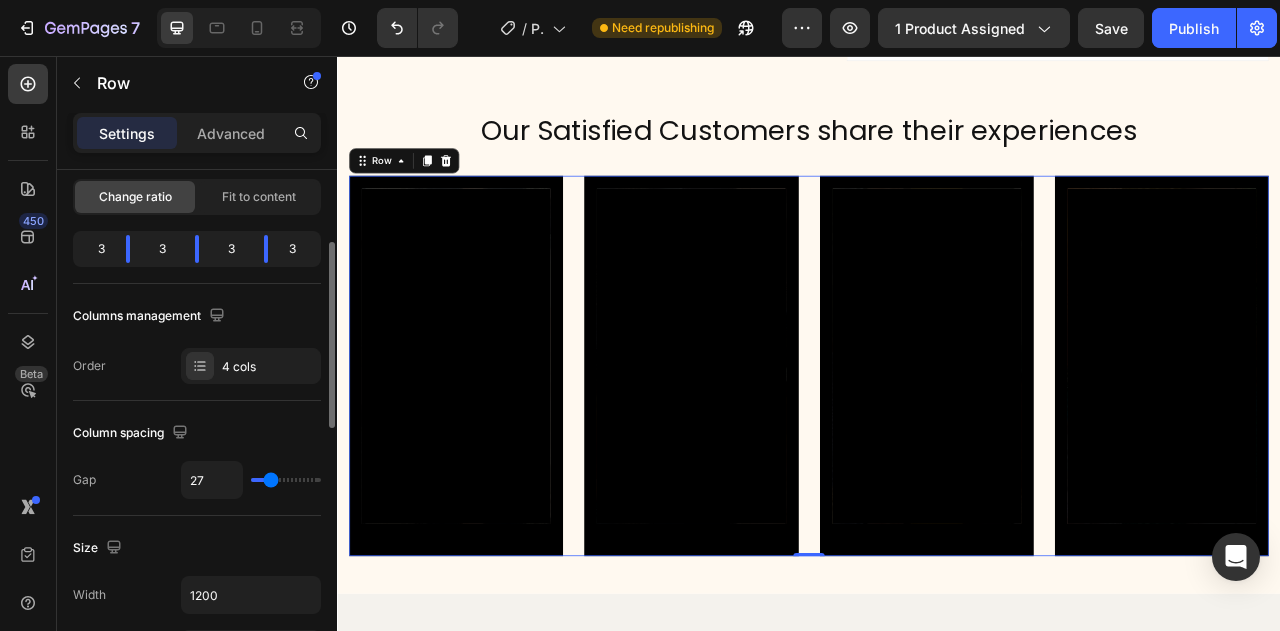 type on "29" 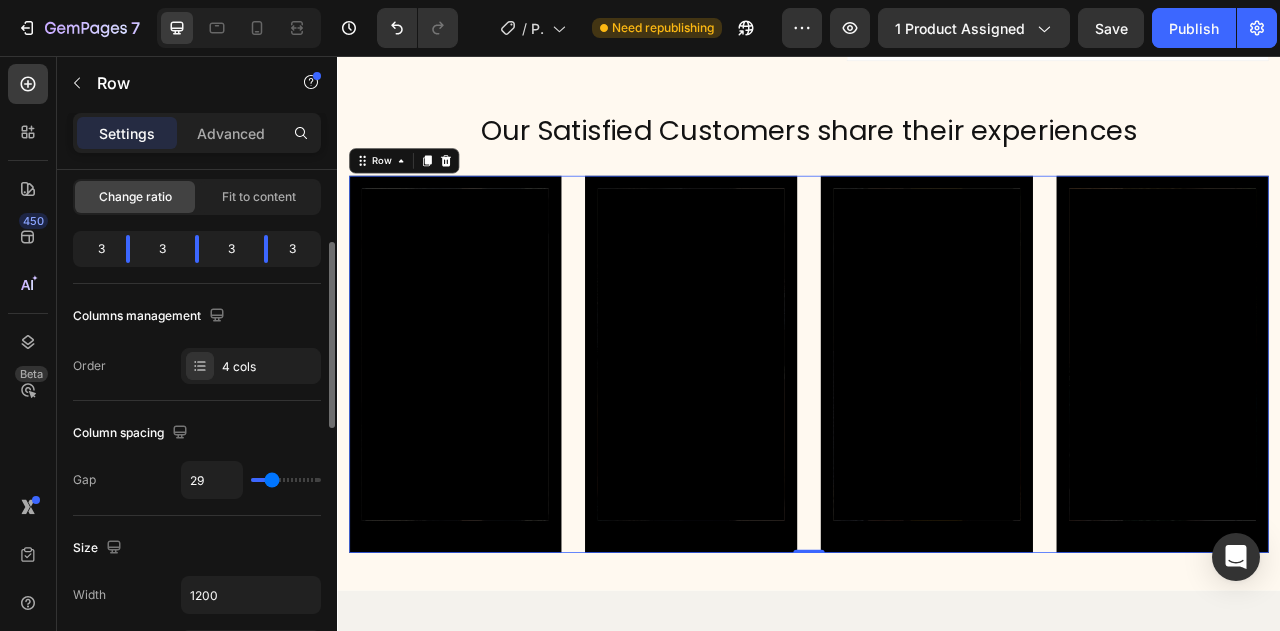 type on "30" 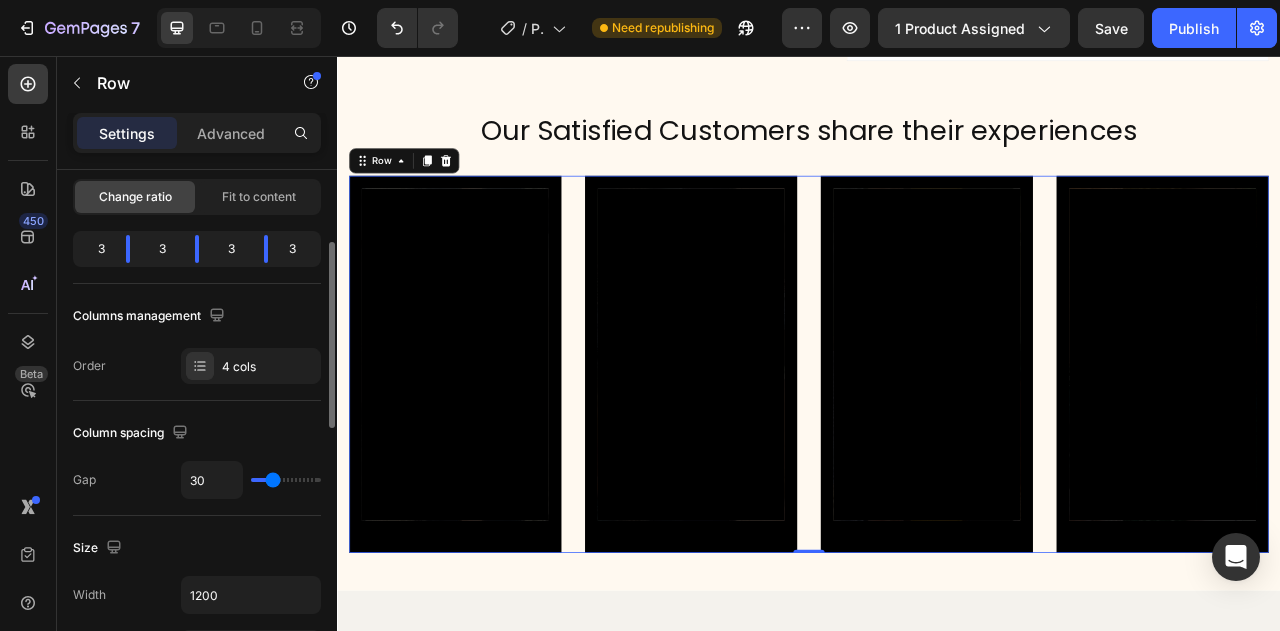 type on "35" 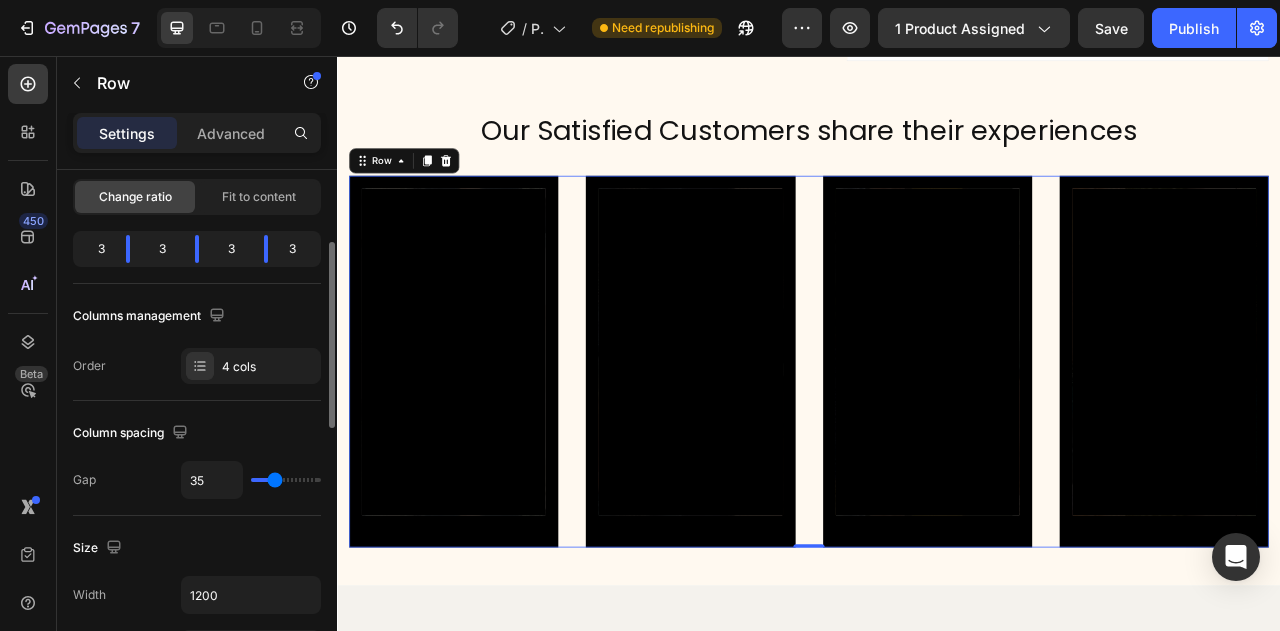 type on "36" 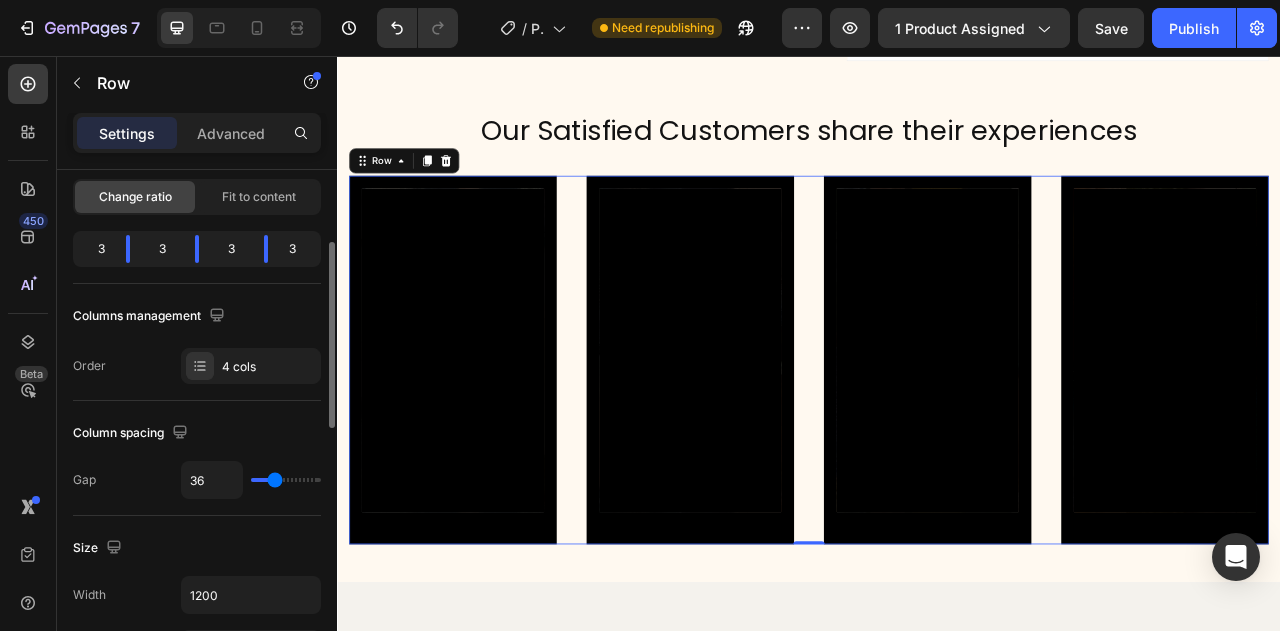 type on "38" 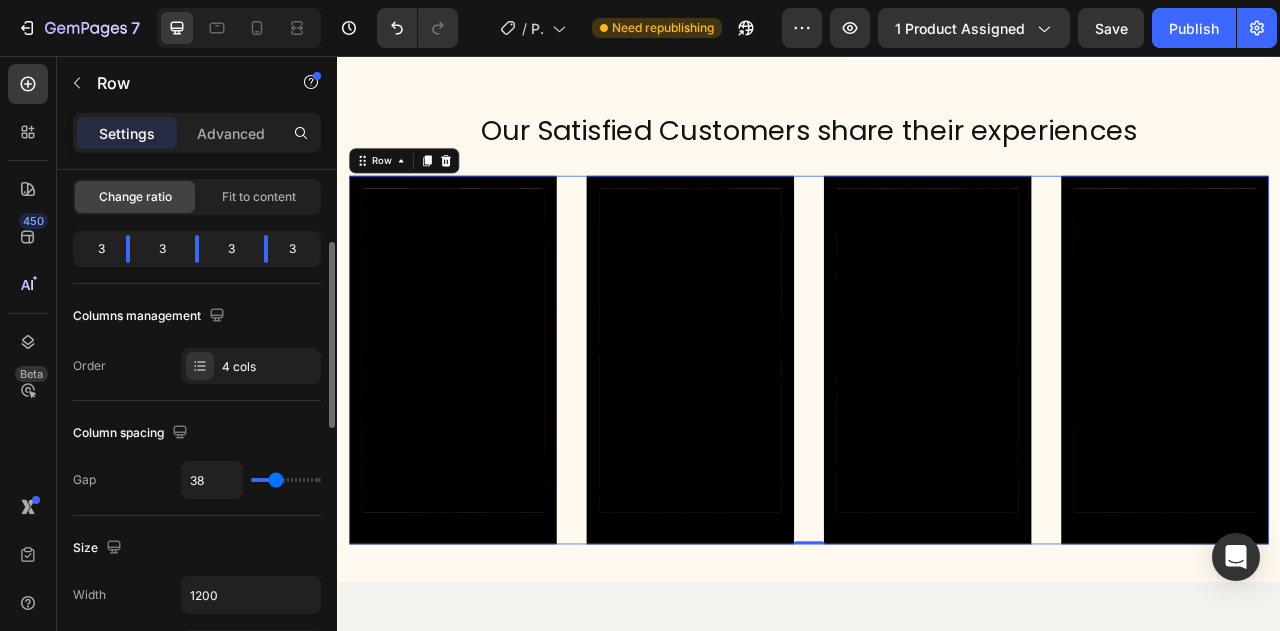 type on "39" 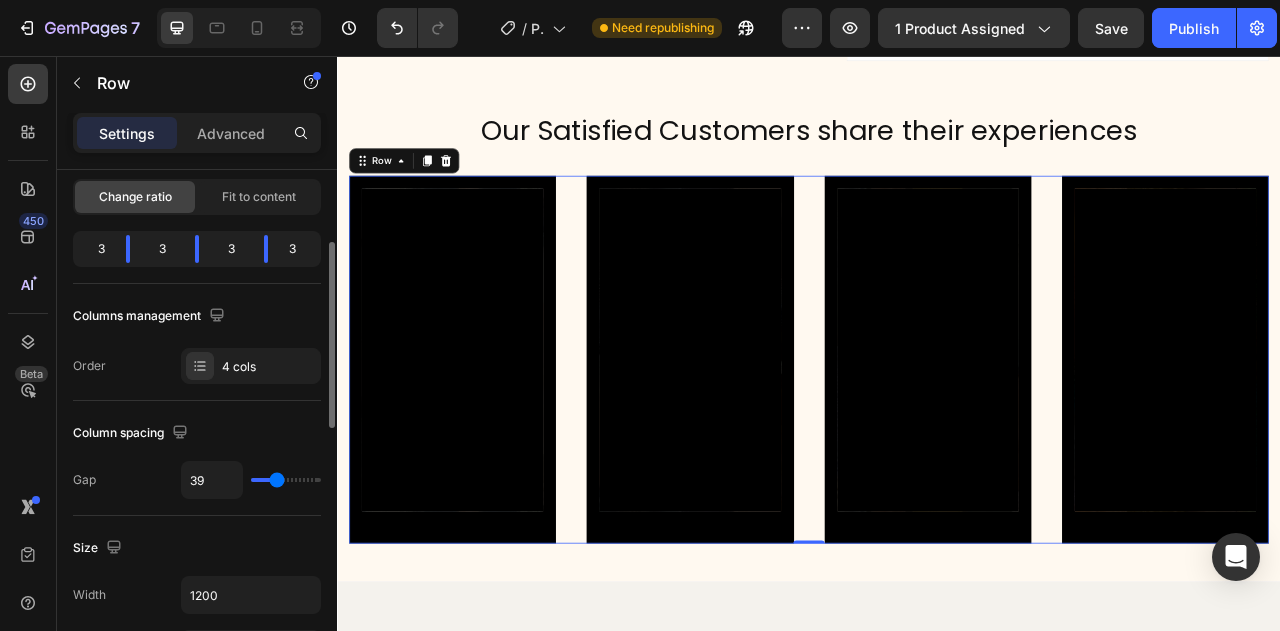 type on "44" 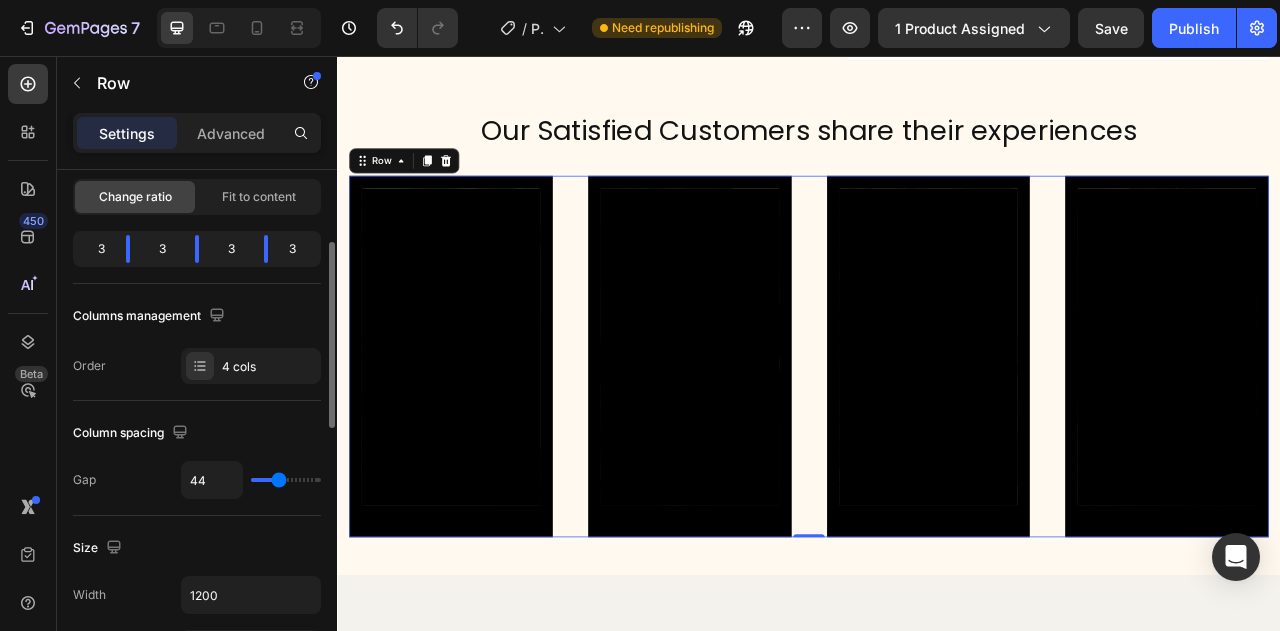 type on "45" 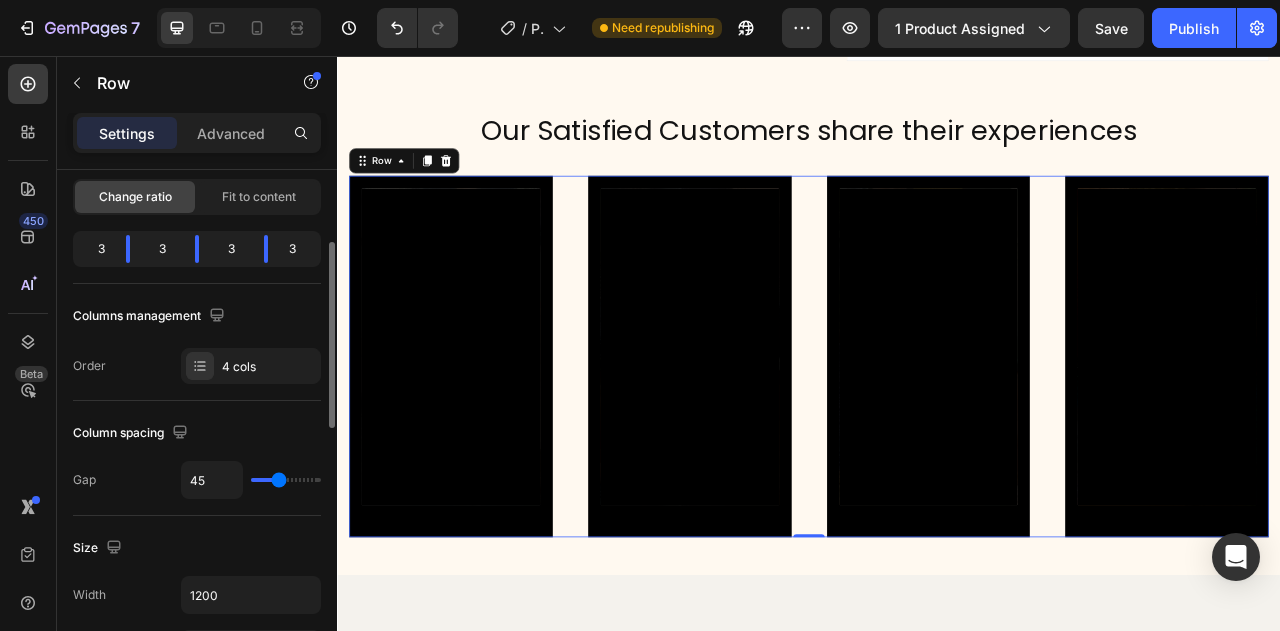 type on "42" 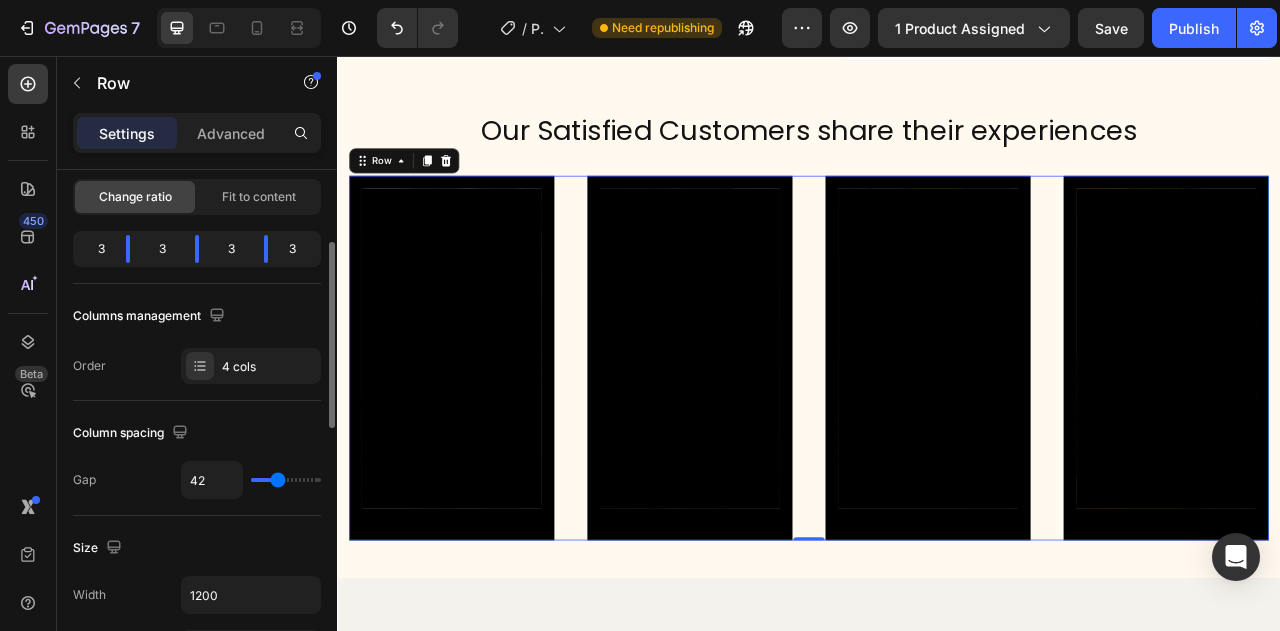 type on "35" 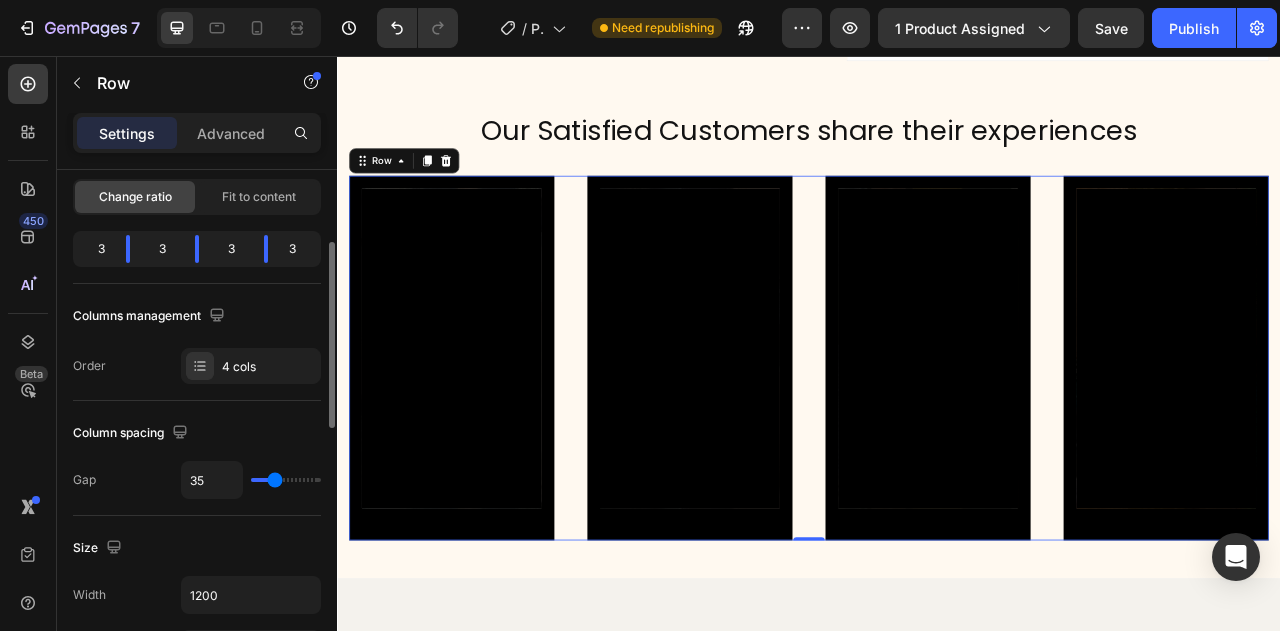 type on "33" 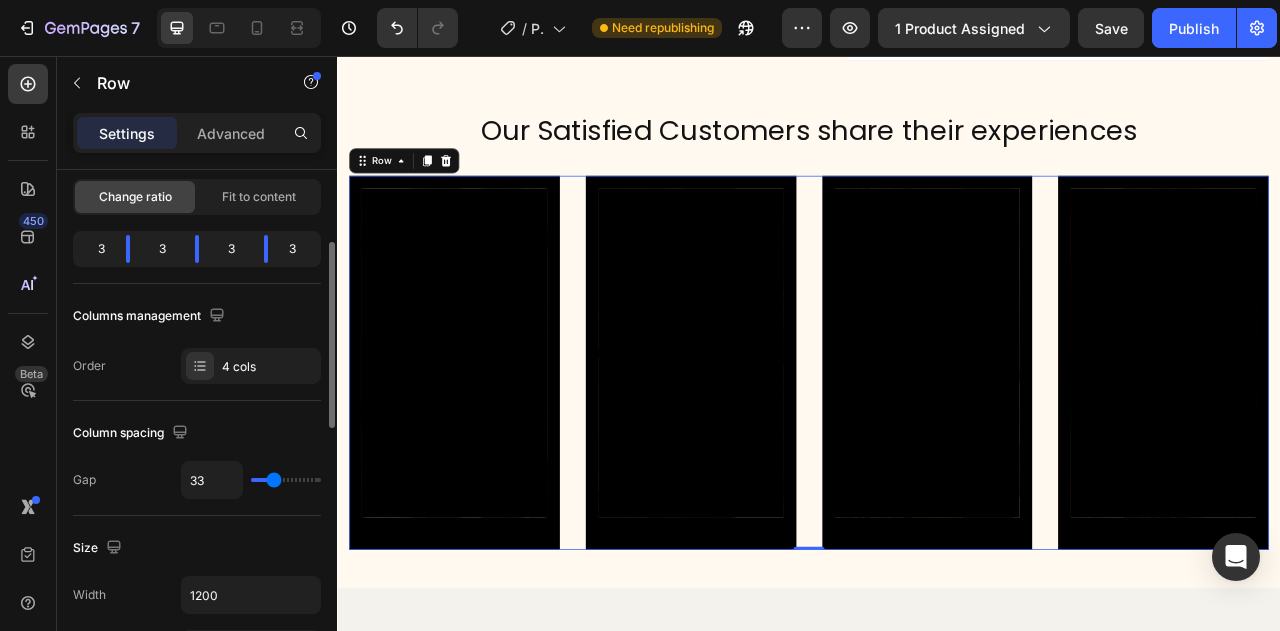 type on "32" 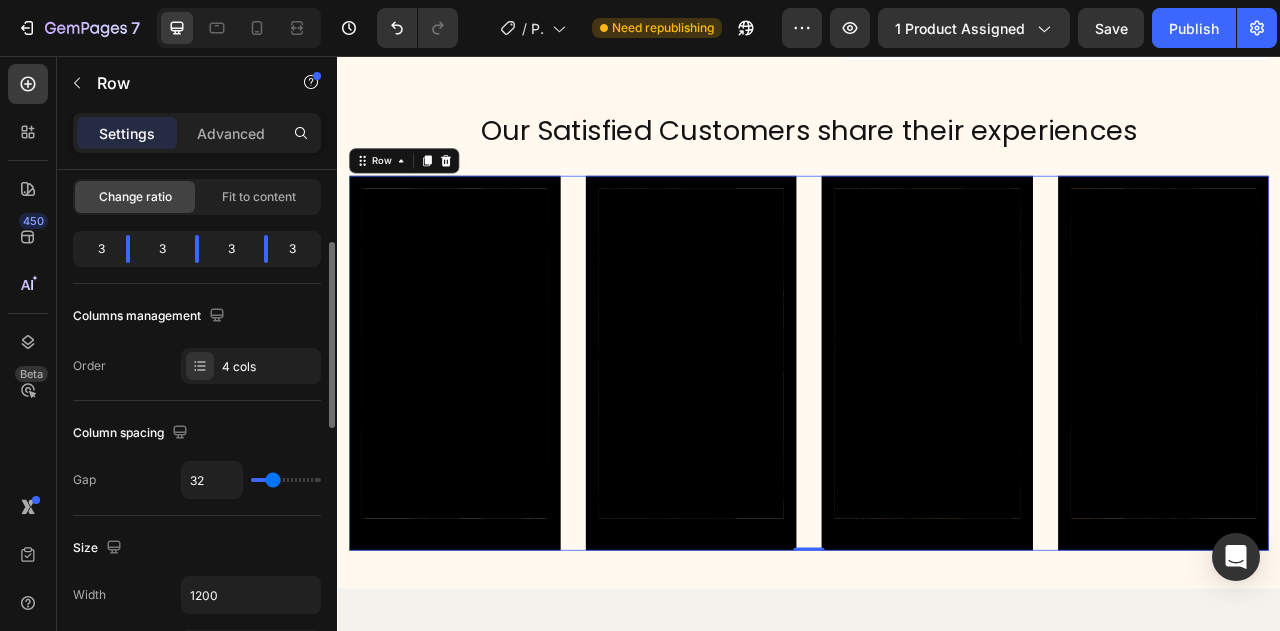 type on "32" 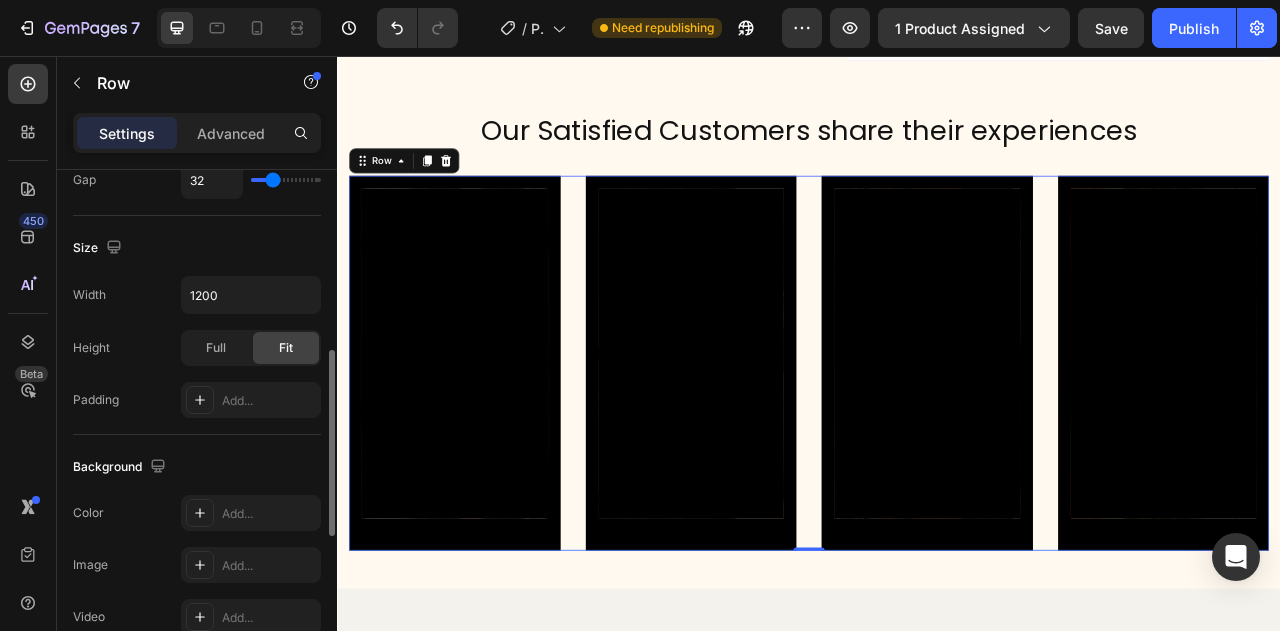 scroll, scrollTop: 600, scrollLeft: 0, axis: vertical 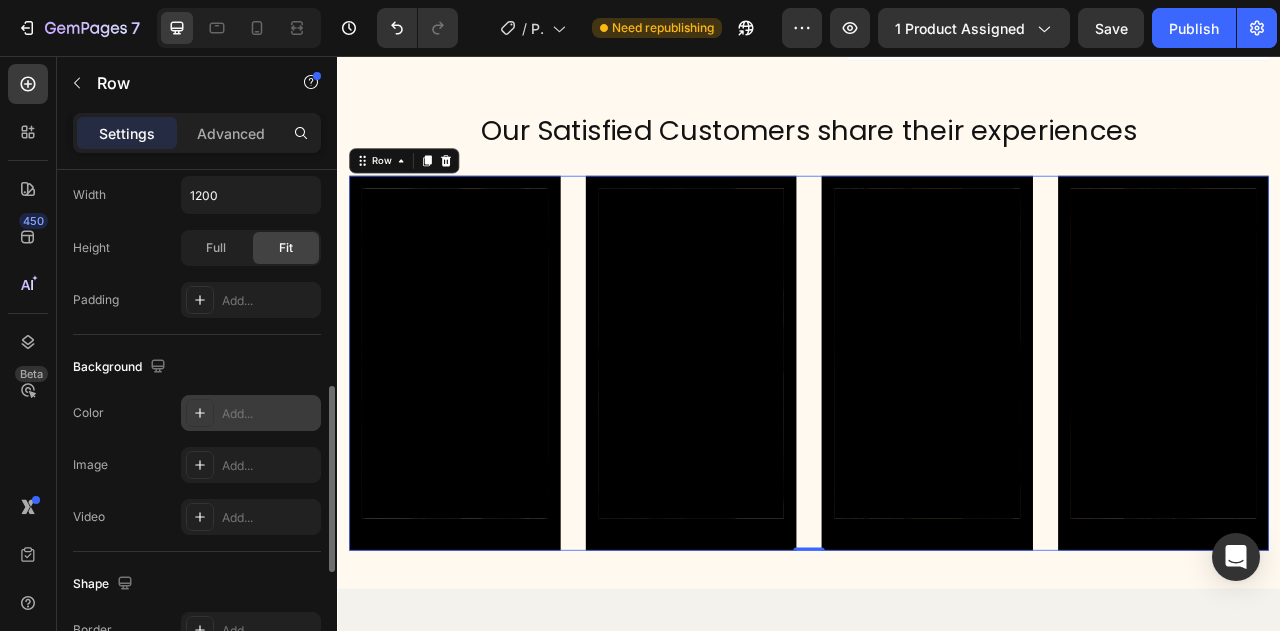 click 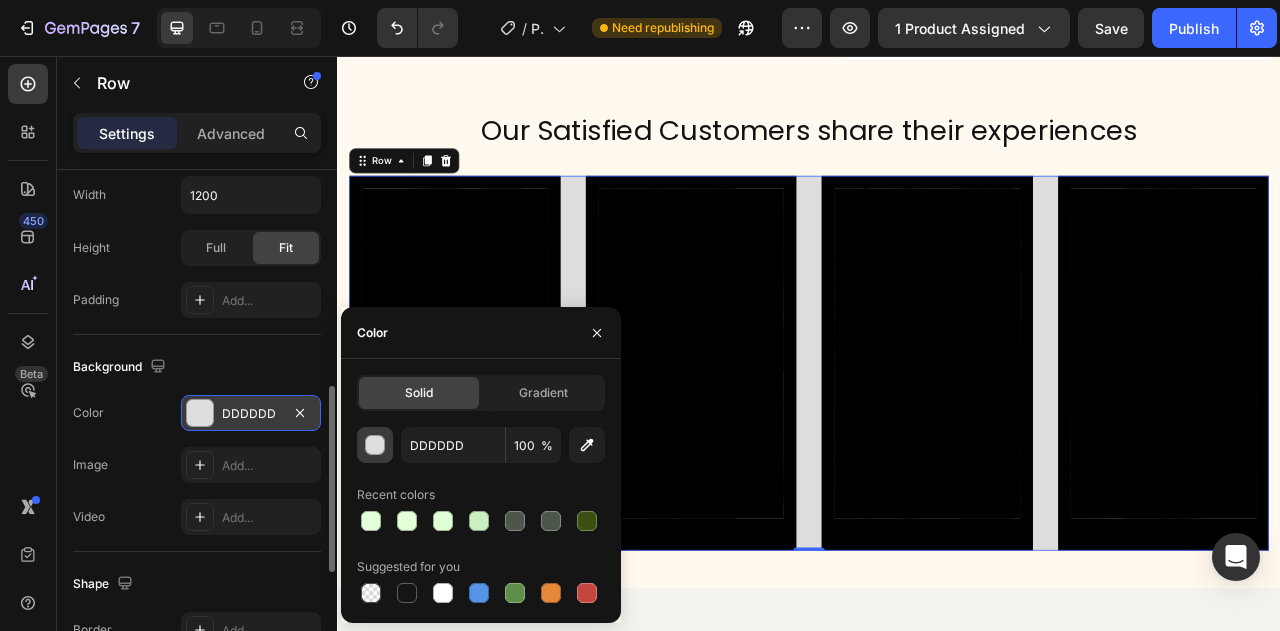 click at bounding box center (376, 446) 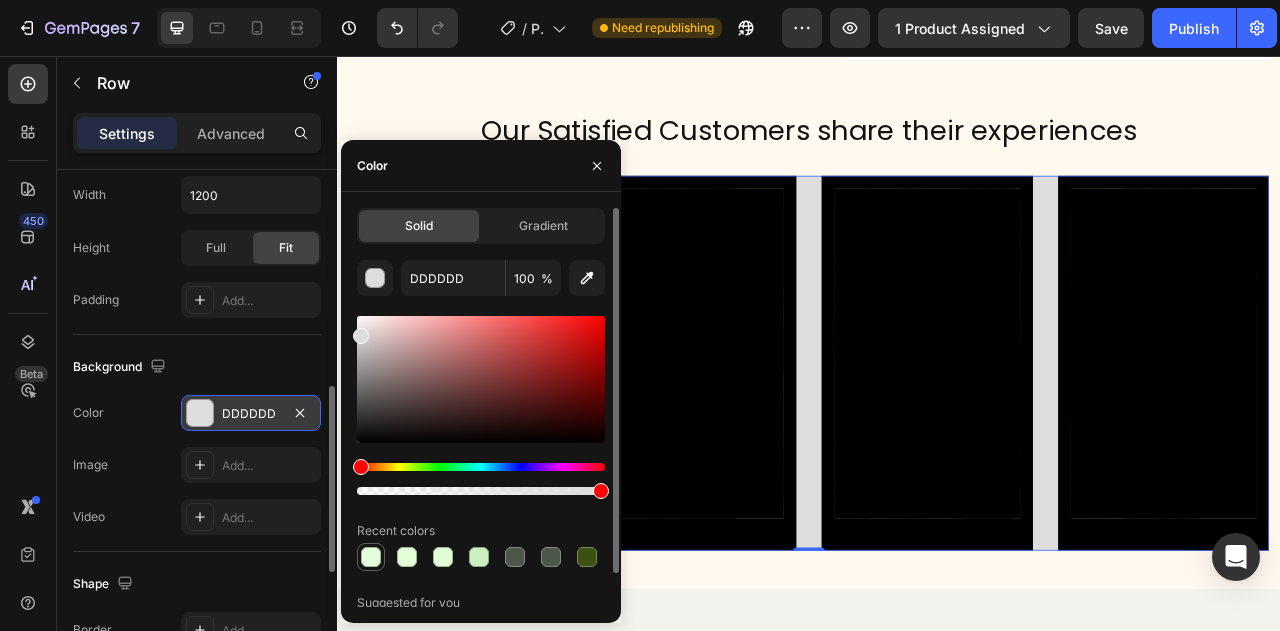 click at bounding box center (371, 557) 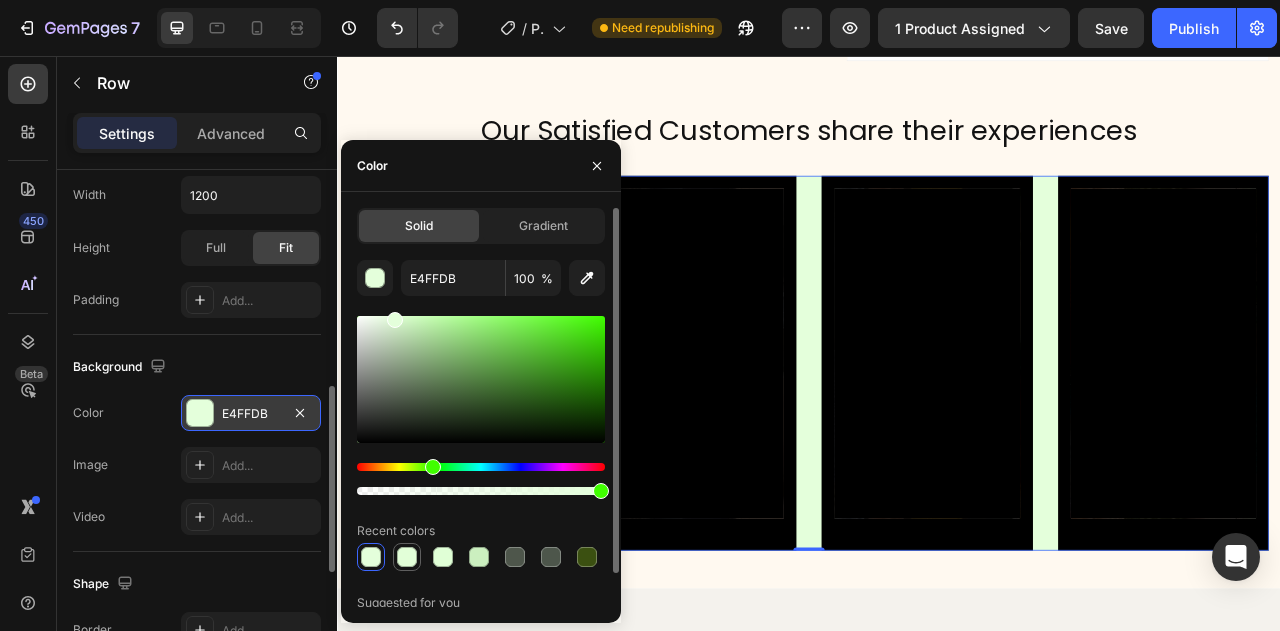 click at bounding box center [407, 557] 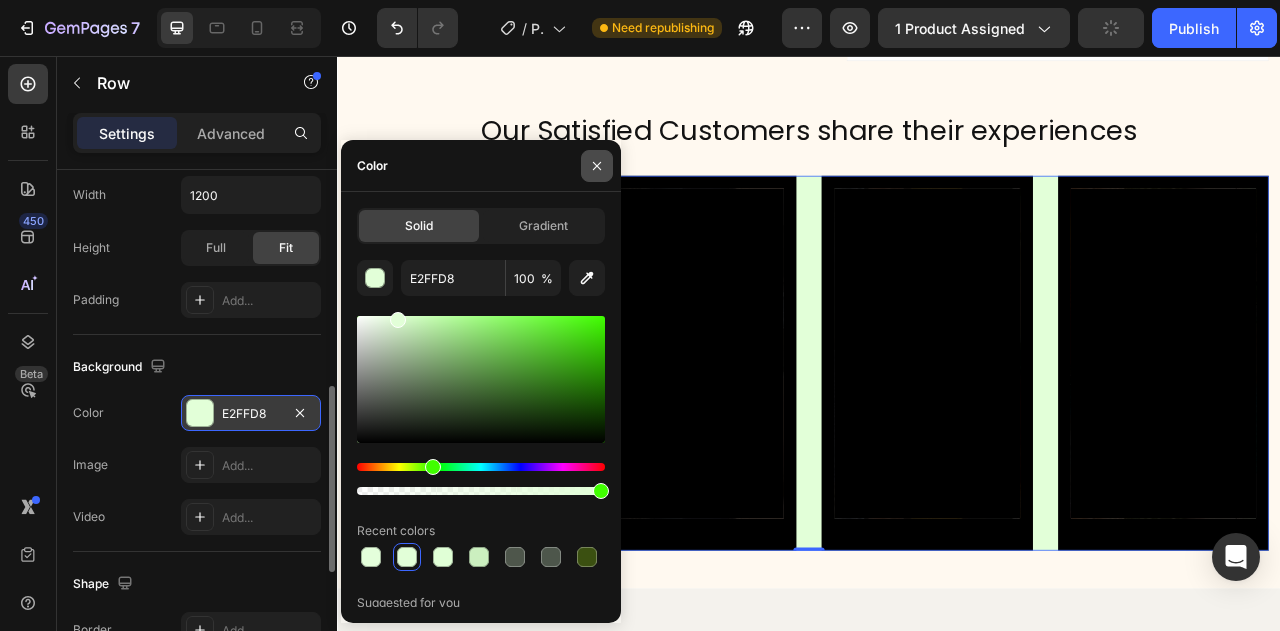 click 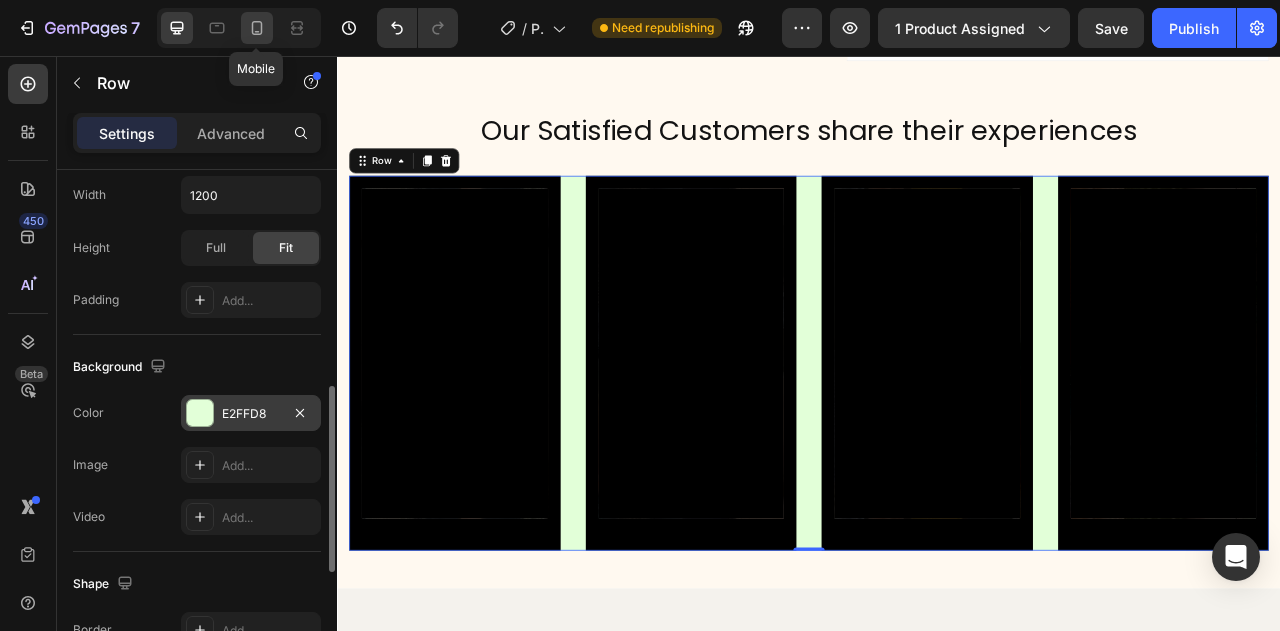 click 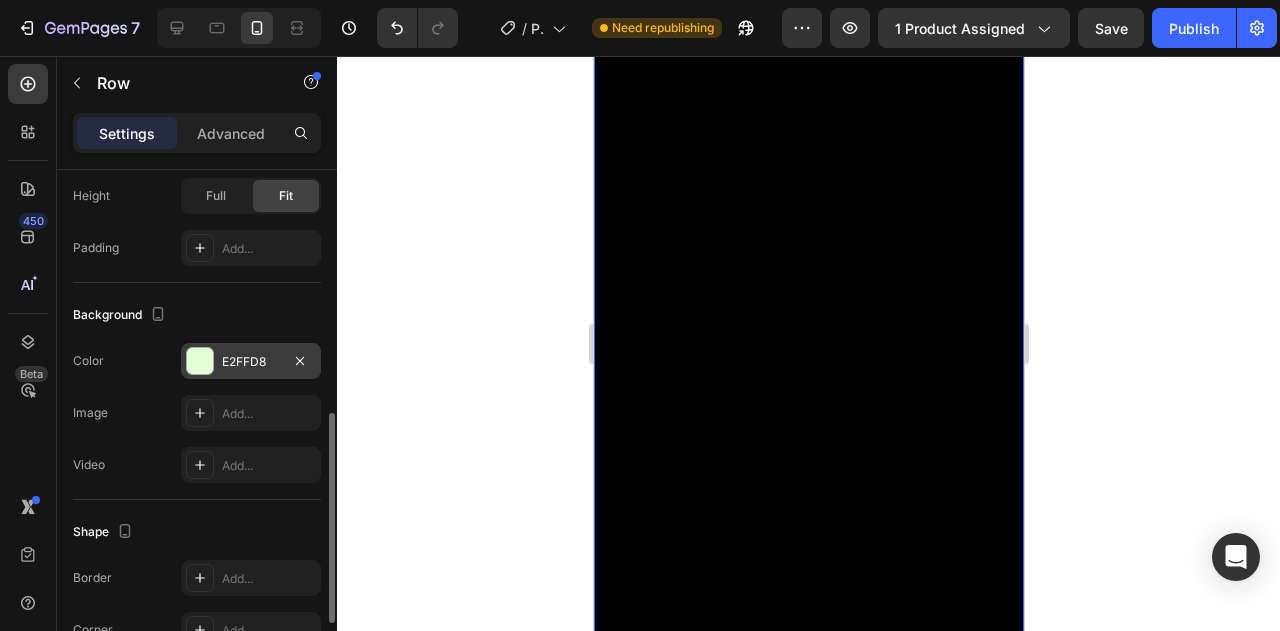 scroll, scrollTop: 1576, scrollLeft: 0, axis: vertical 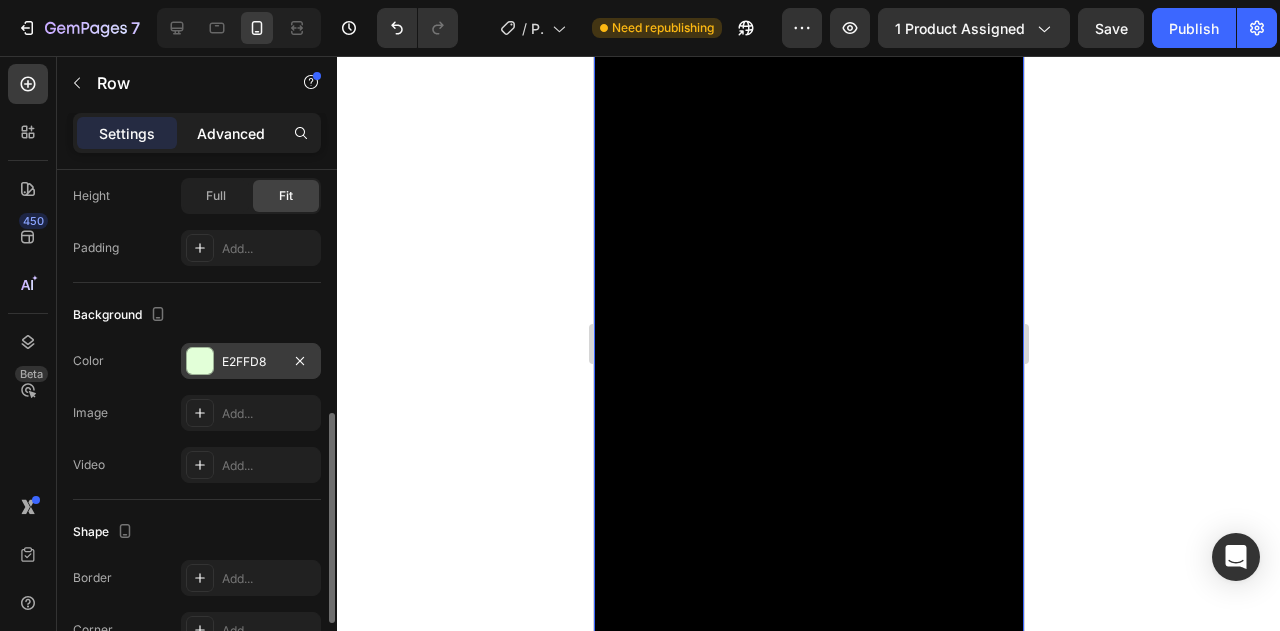 click on "Advanced" at bounding box center (231, 133) 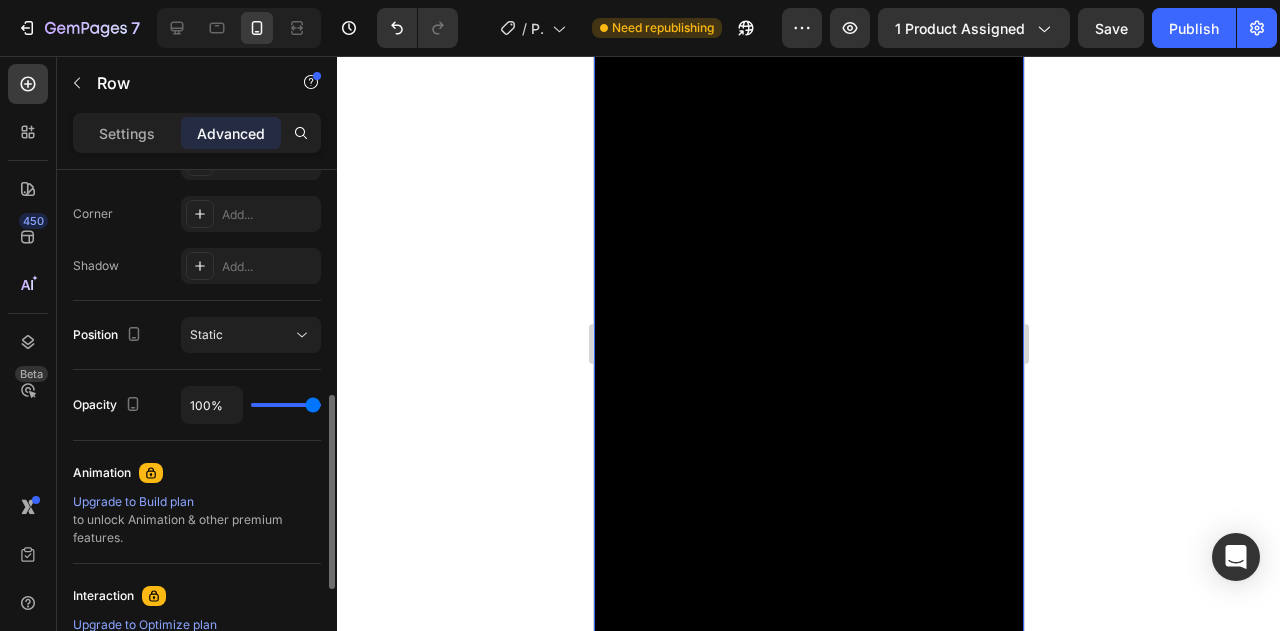scroll, scrollTop: 200, scrollLeft: 0, axis: vertical 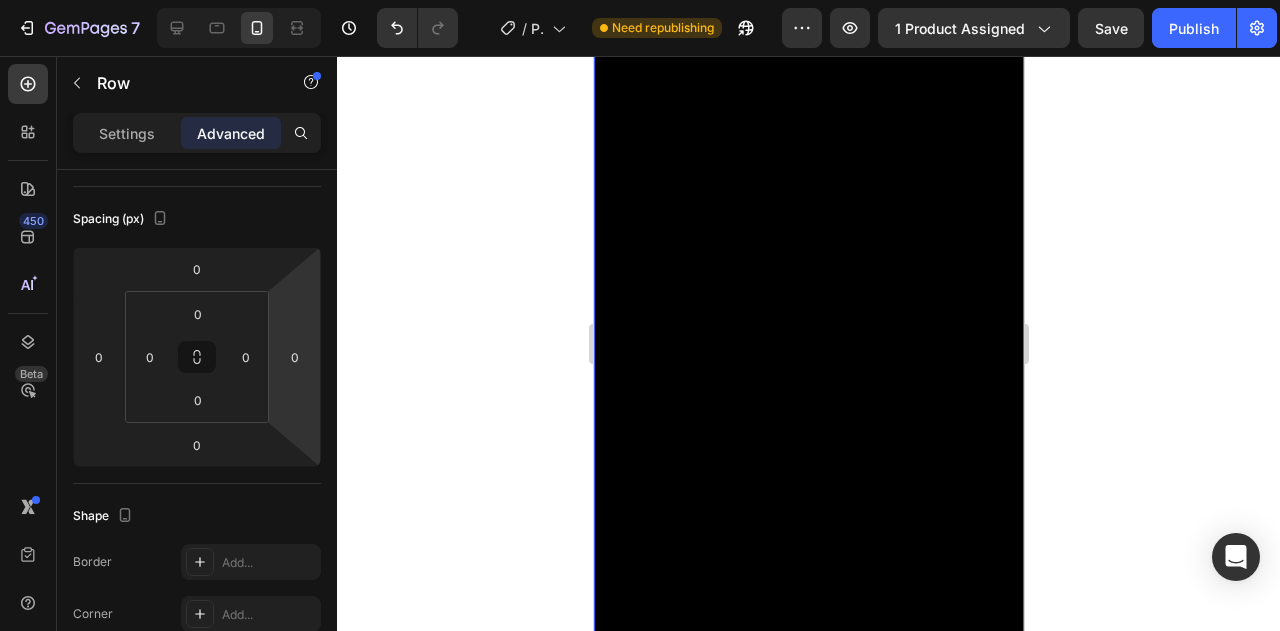 click on "Video" at bounding box center [808, 405] 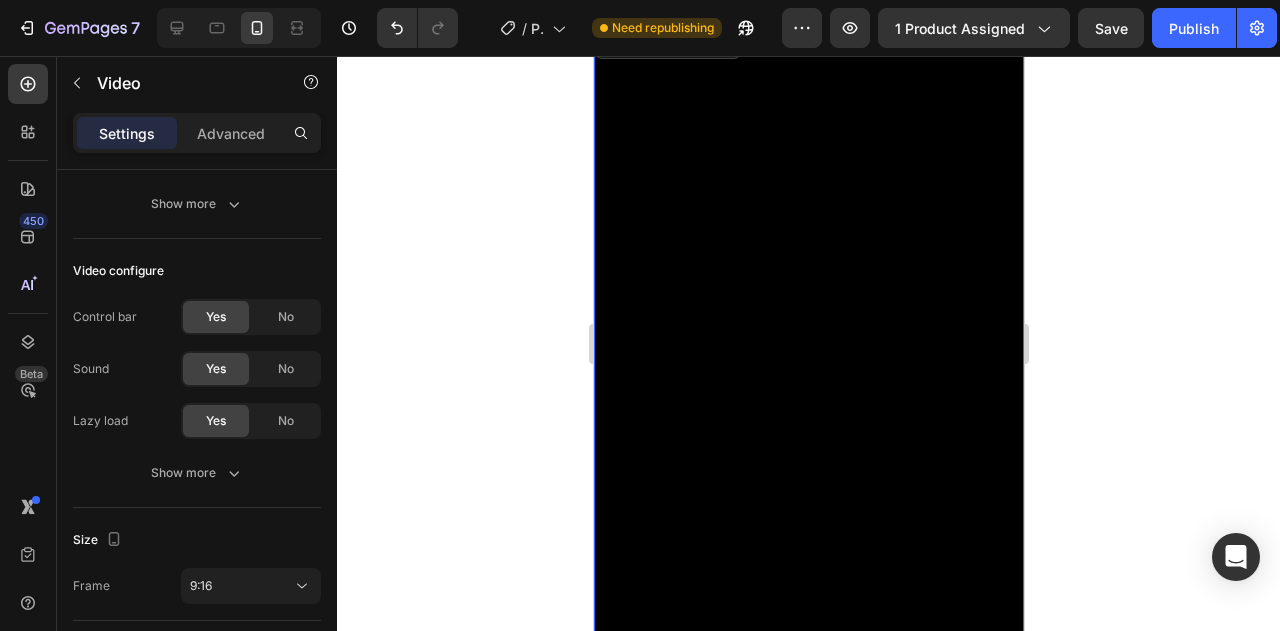 scroll, scrollTop: 0, scrollLeft: 0, axis: both 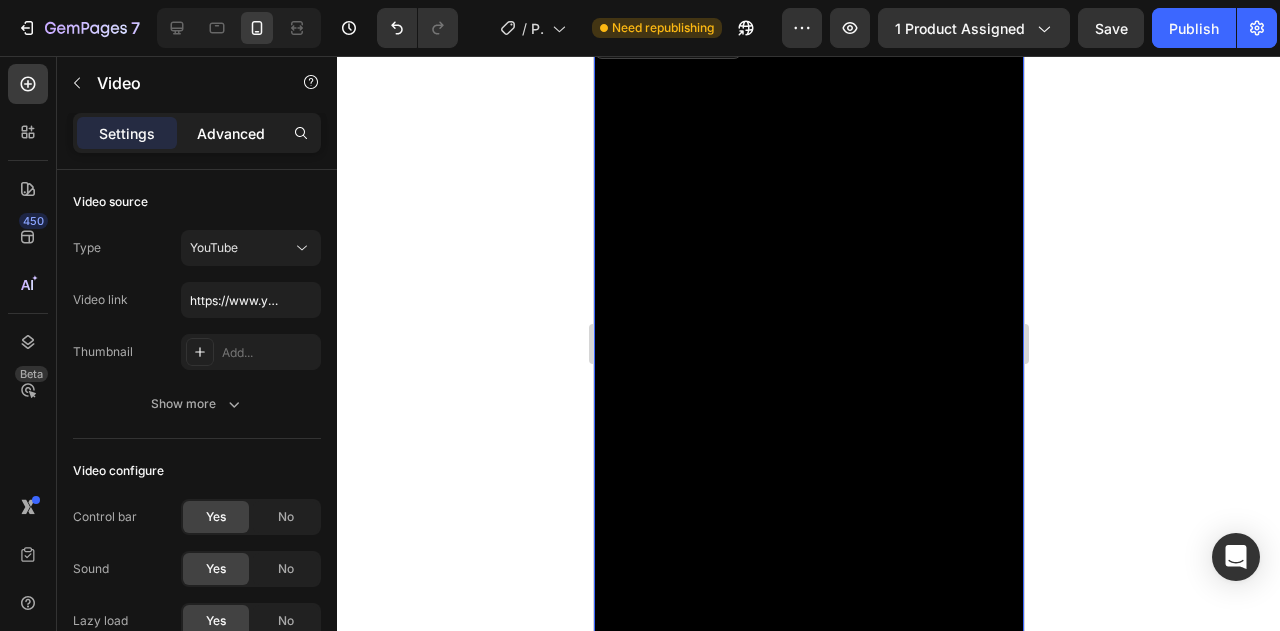 click on "Advanced" at bounding box center (231, 133) 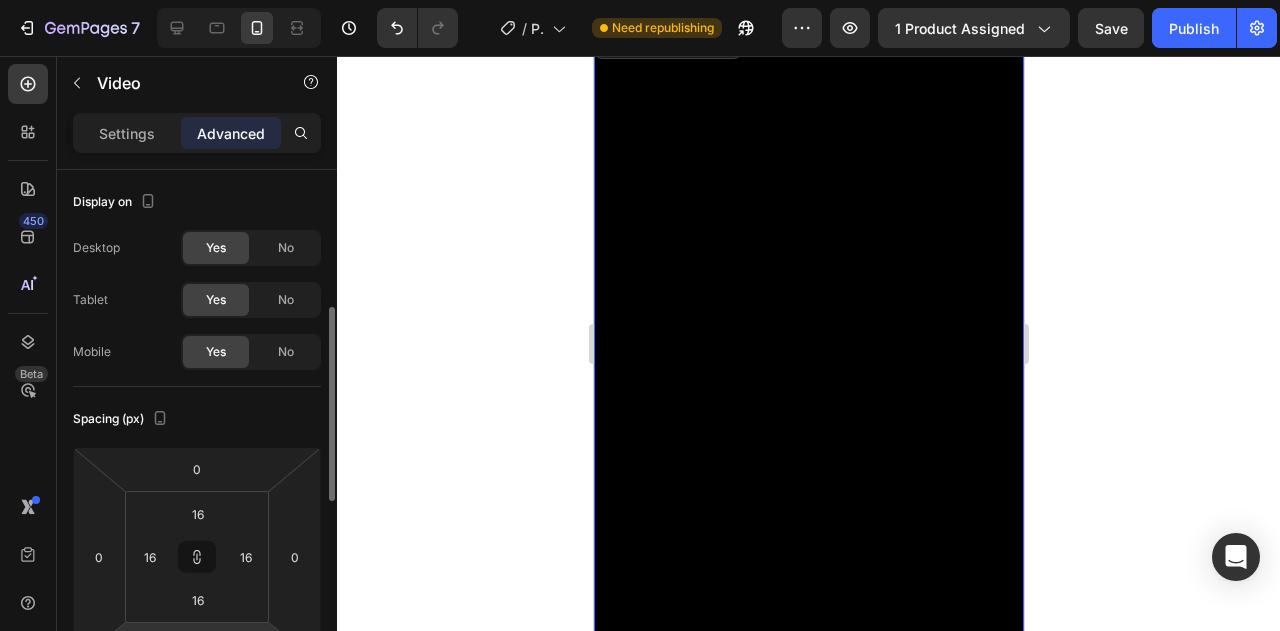 scroll, scrollTop: 100, scrollLeft: 0, axis: vertical 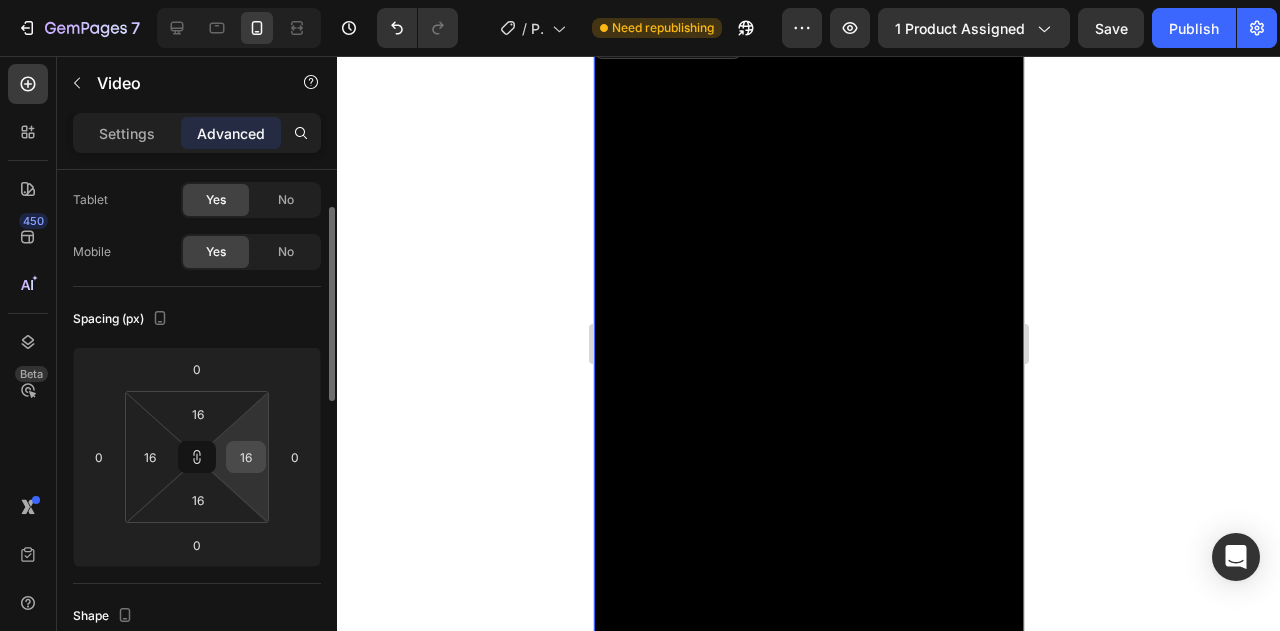 click on "16" at bounding box center [246, 457] 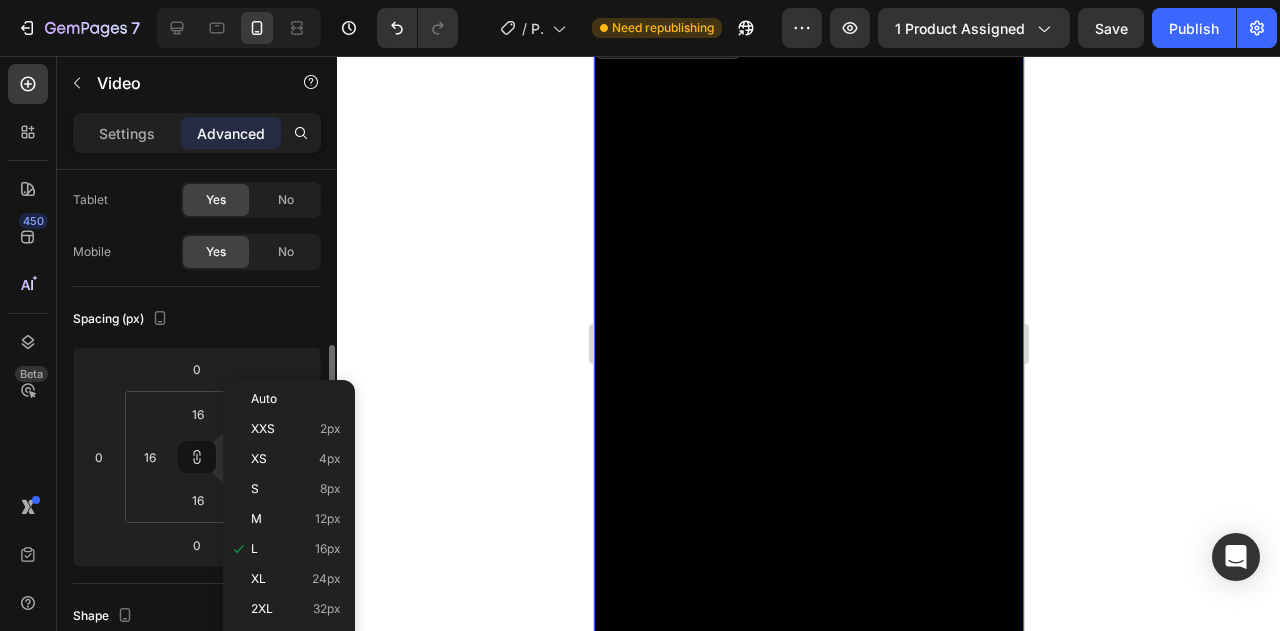 scroll, scrollTop: 200, scrollLeft: 0, axis: vertical 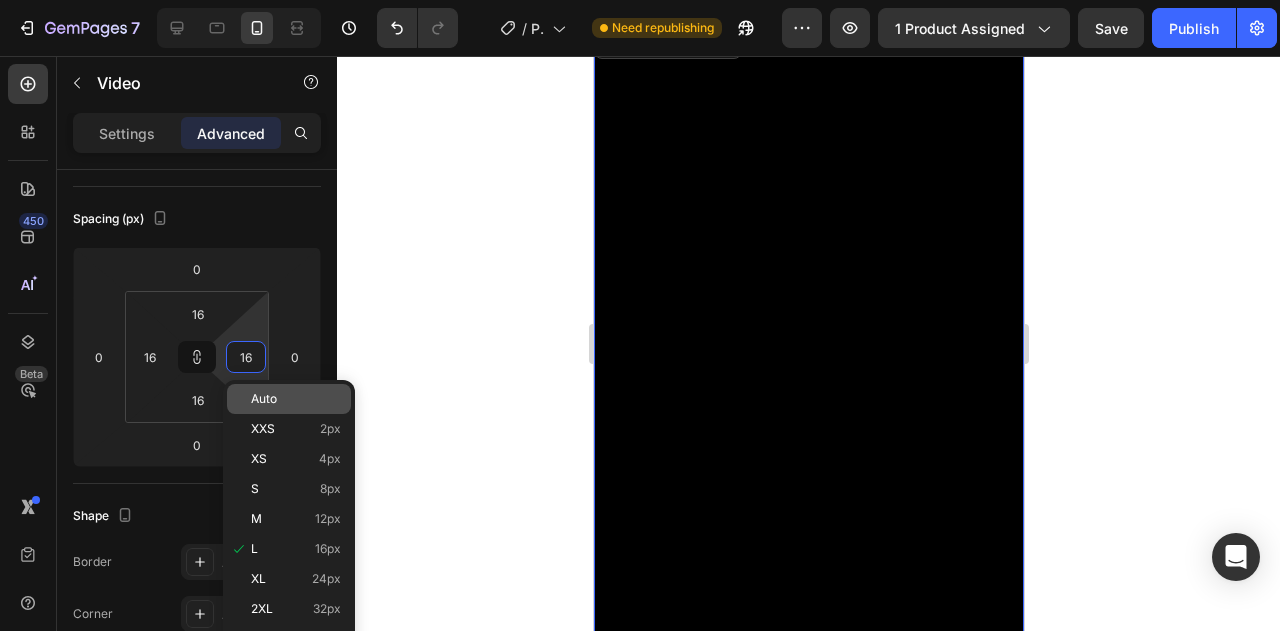 click on "Auto" 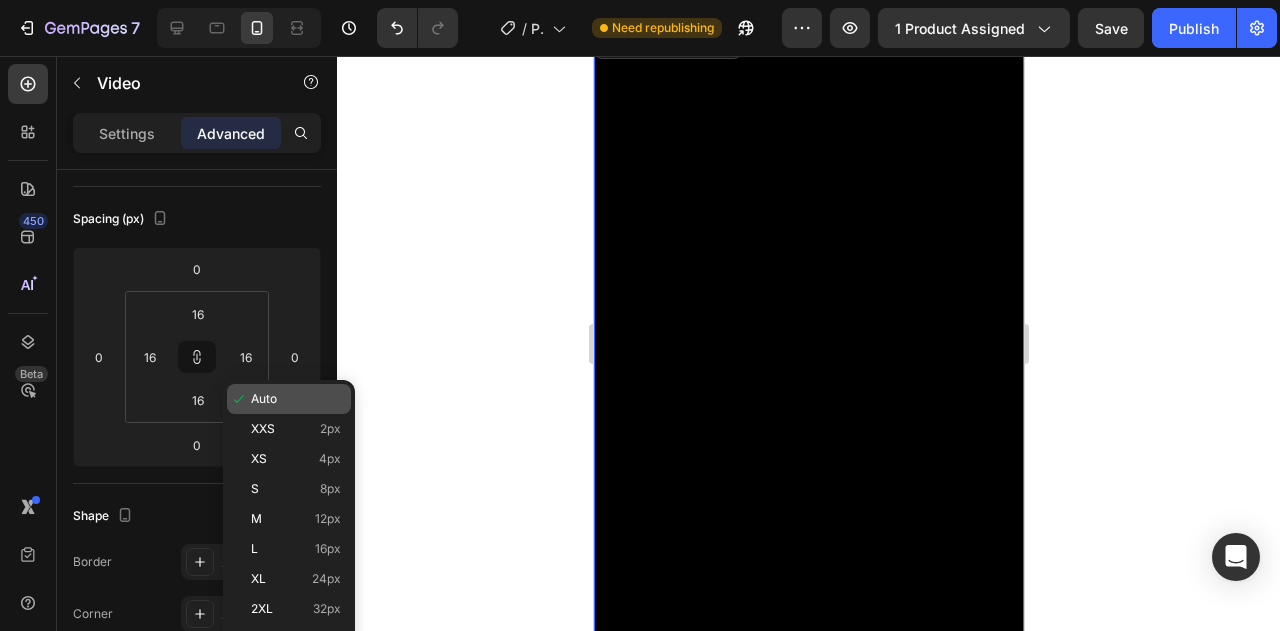 type on "Auto" 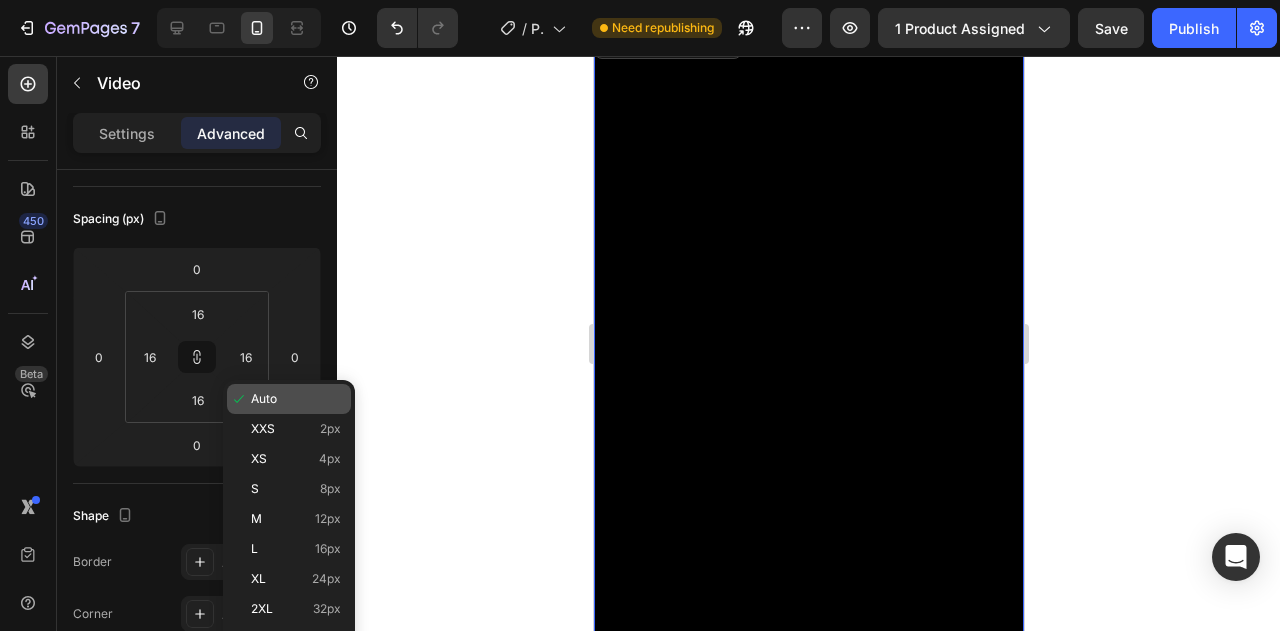 type on "Auto" 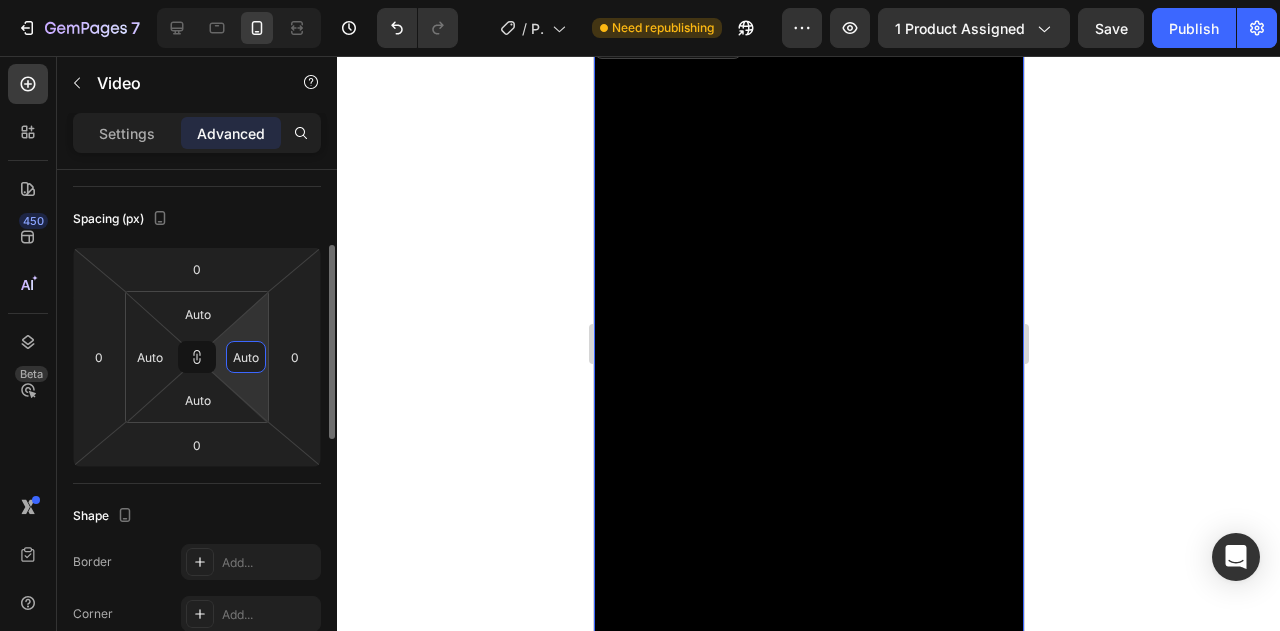 click on "Auto" at bounding box center (246, 357) 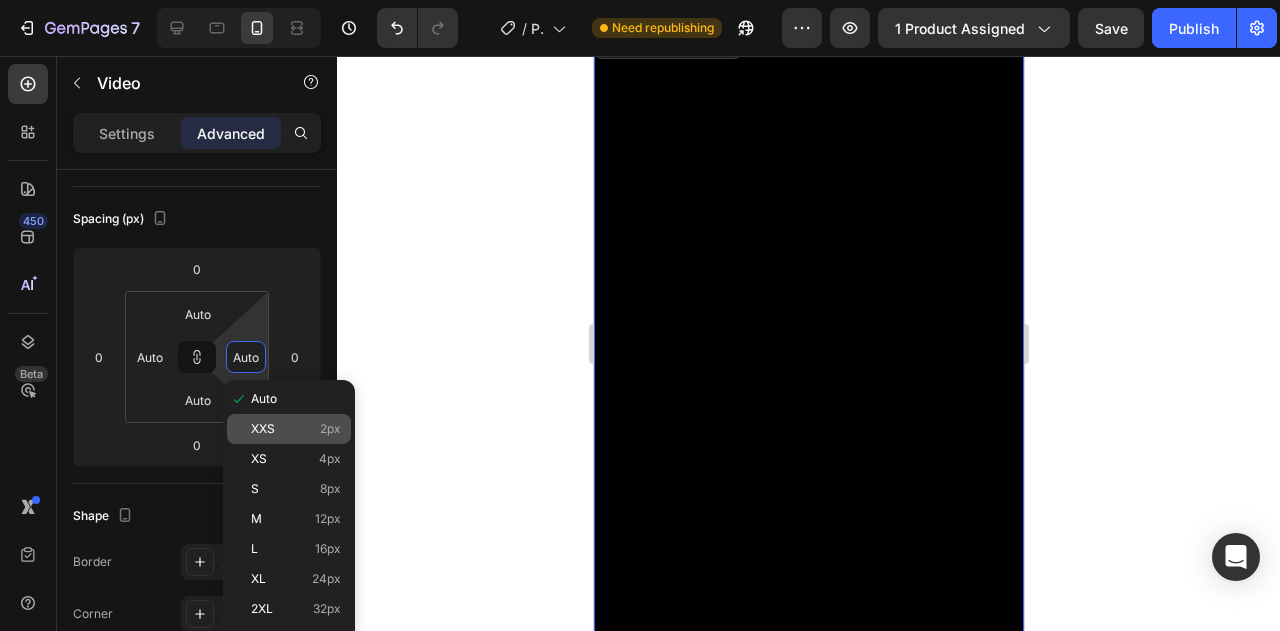 click on "XXS 2px" at bounding box center [296, 429] 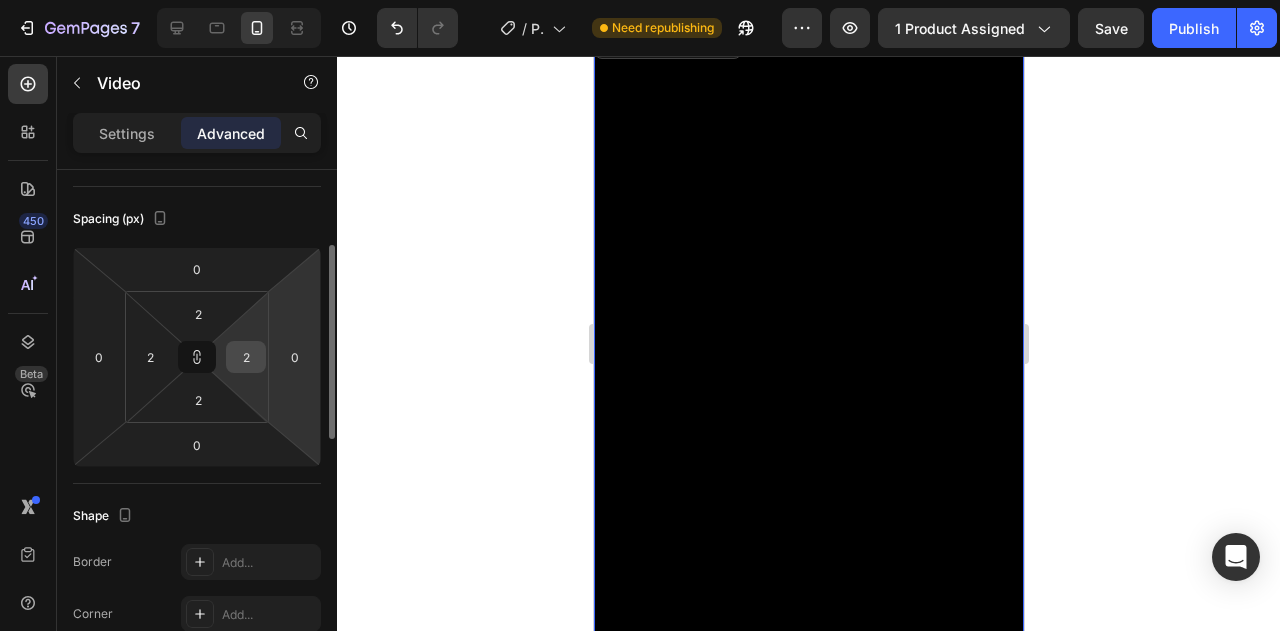 click on "2" at bounding box center [246, 357] 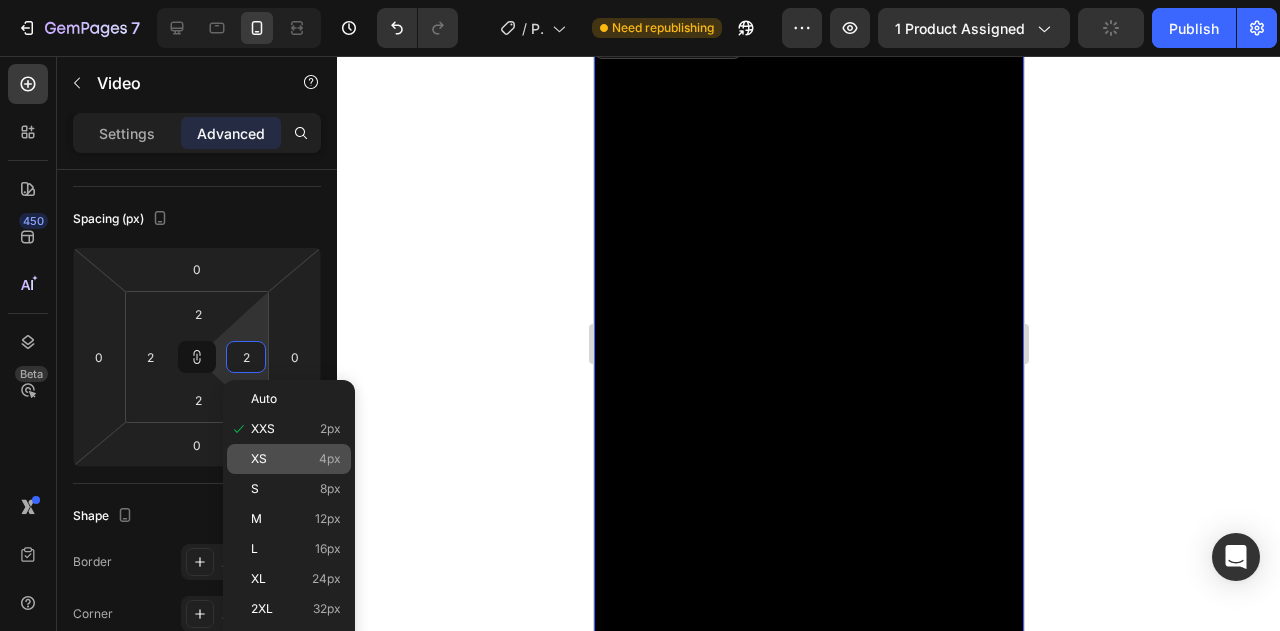 click on "XS 4px" 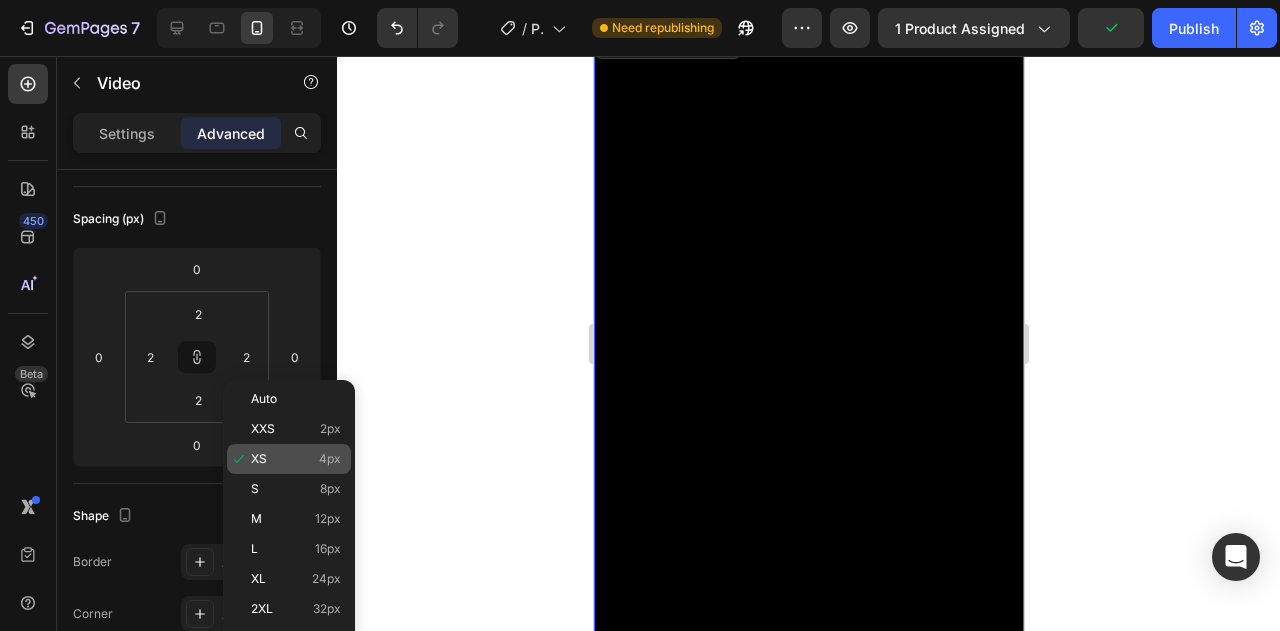 type on "4" 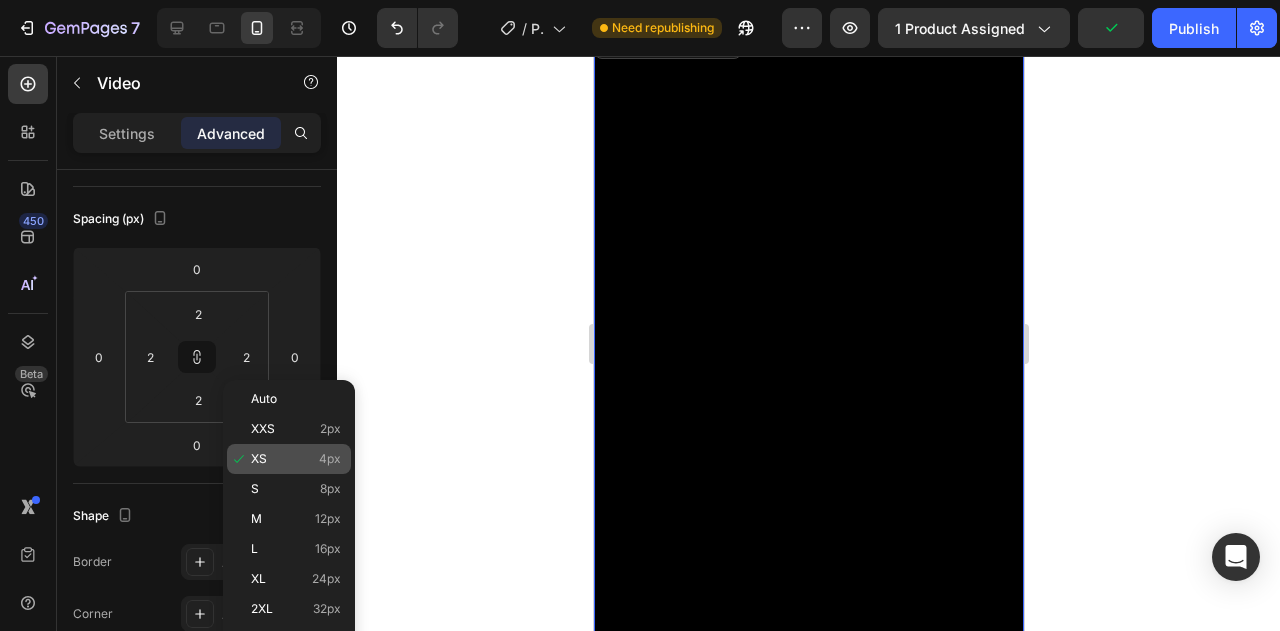 type on "4" 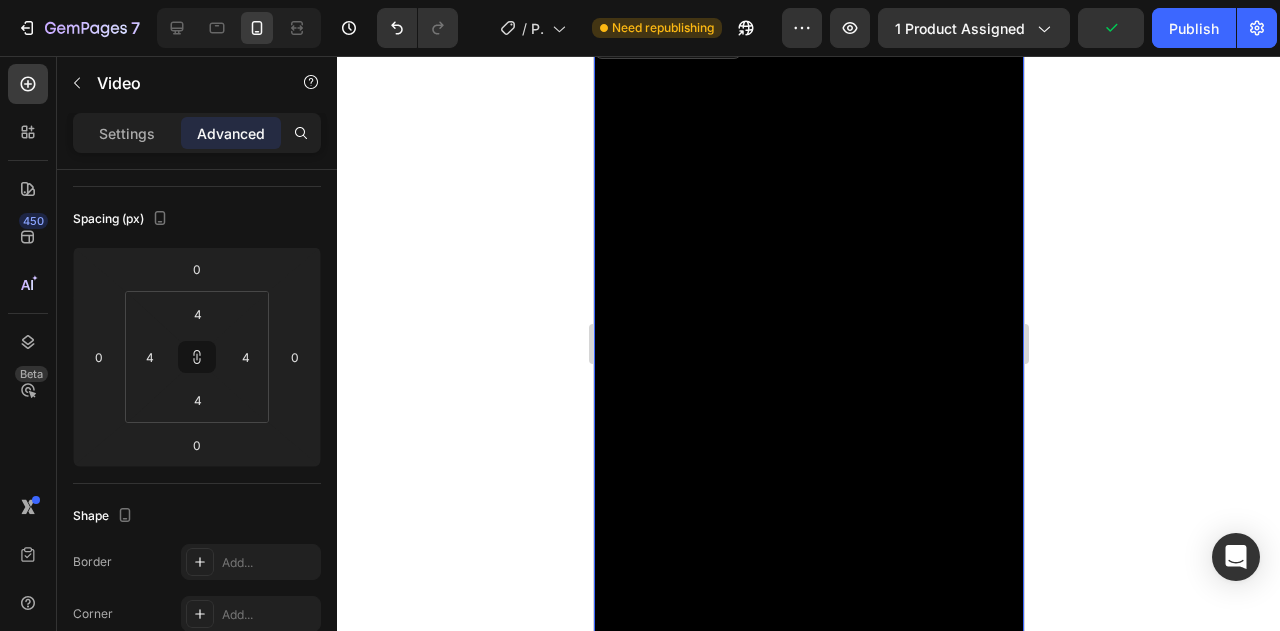 click 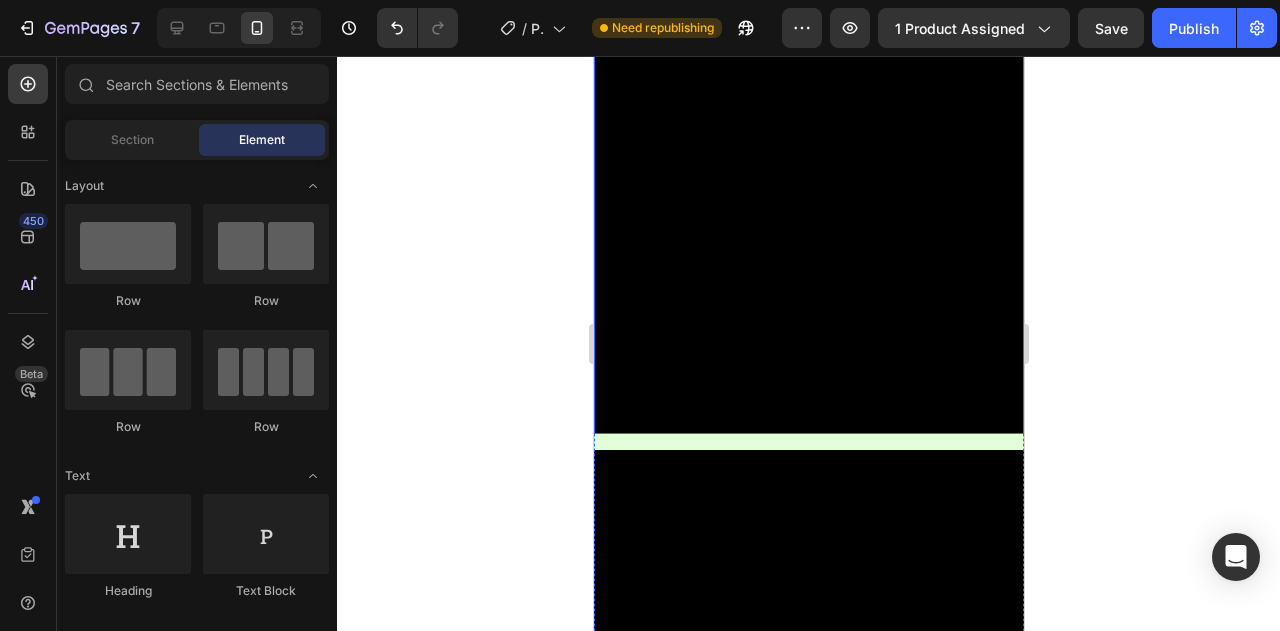 scroll, scrollTop: 1976, scrollLeft: 0, axis: vertical 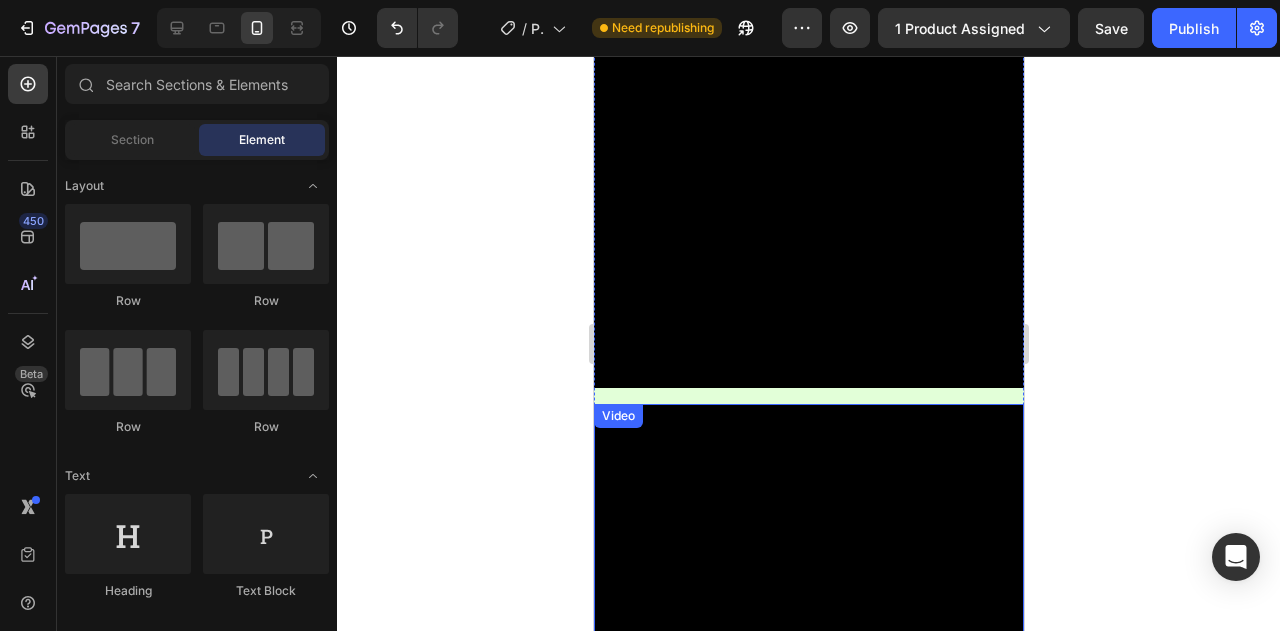 click on "Video" at bounding box center [808, 786] 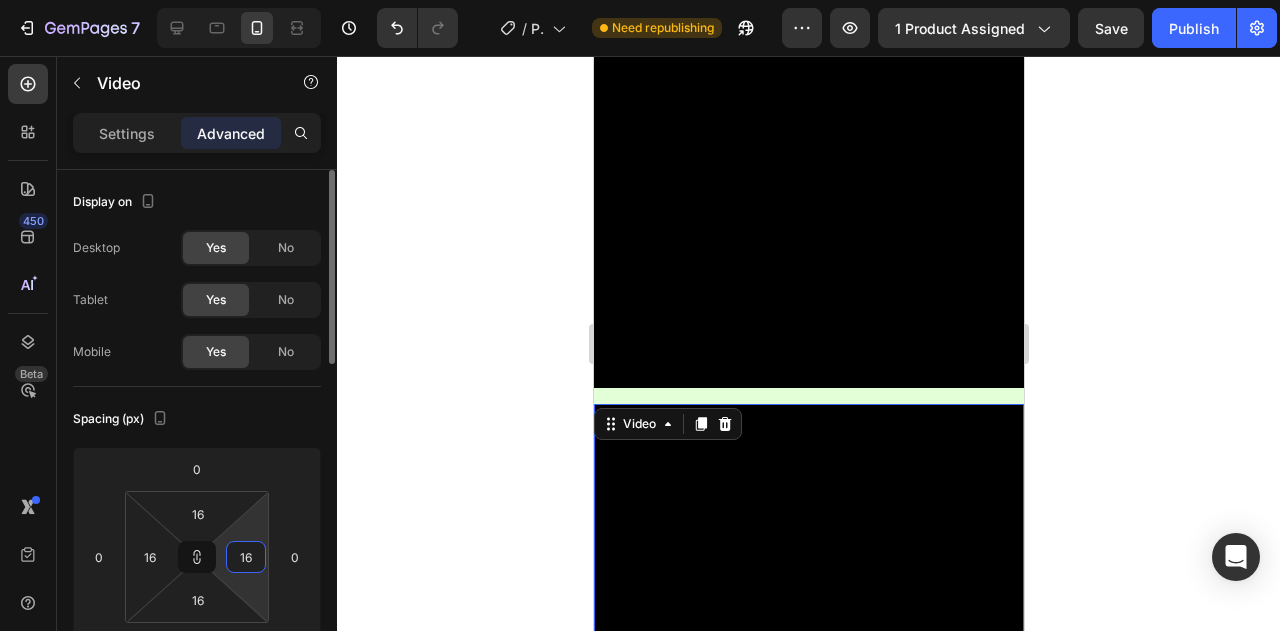 click on "16" at bounding box center (246, 557) 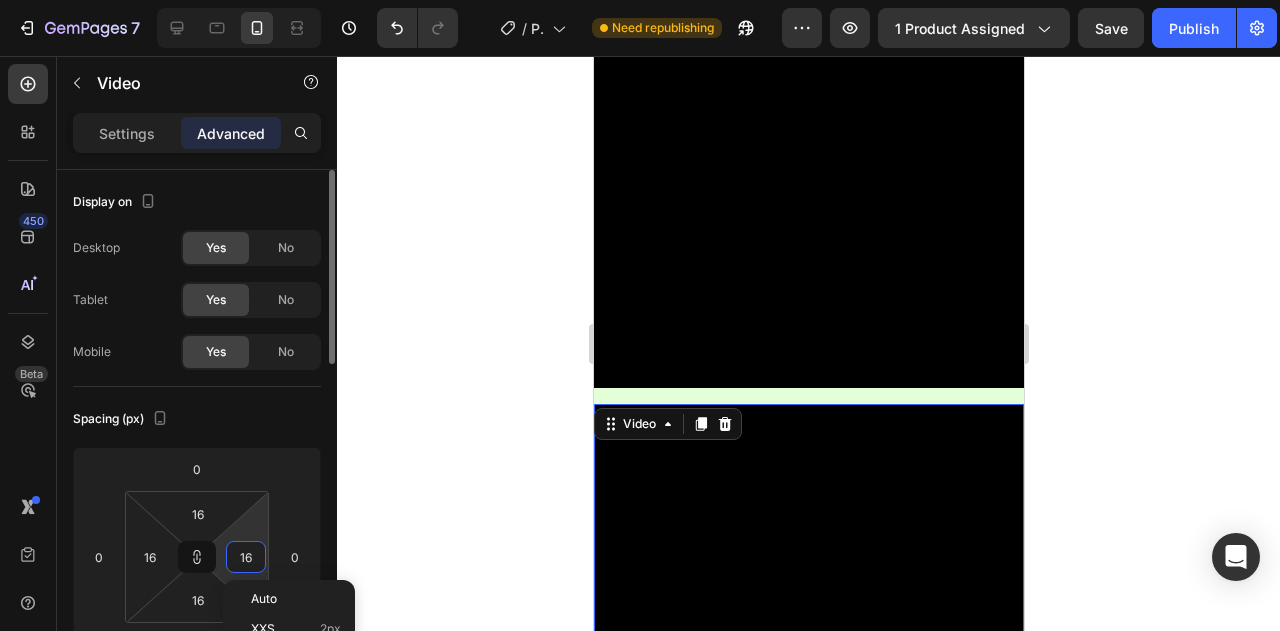 scroll, scrollTop: 100, scrollLeft: 0, axis: vertical 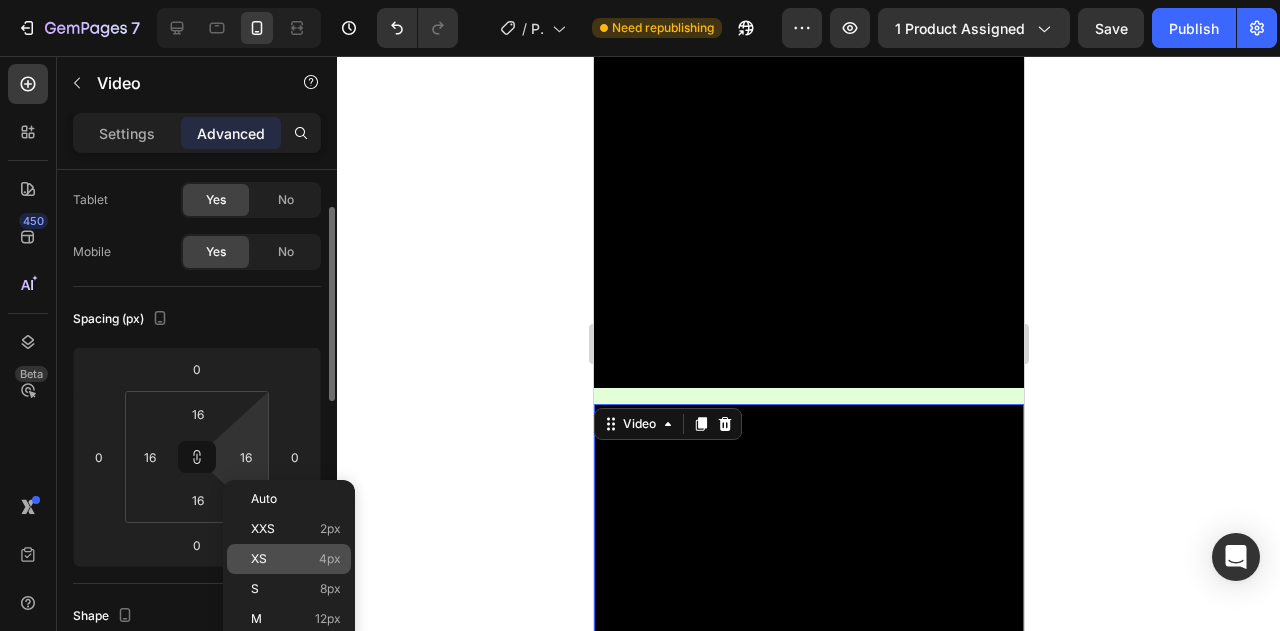 click on "XS 4px" at bounding box center (296, 559) 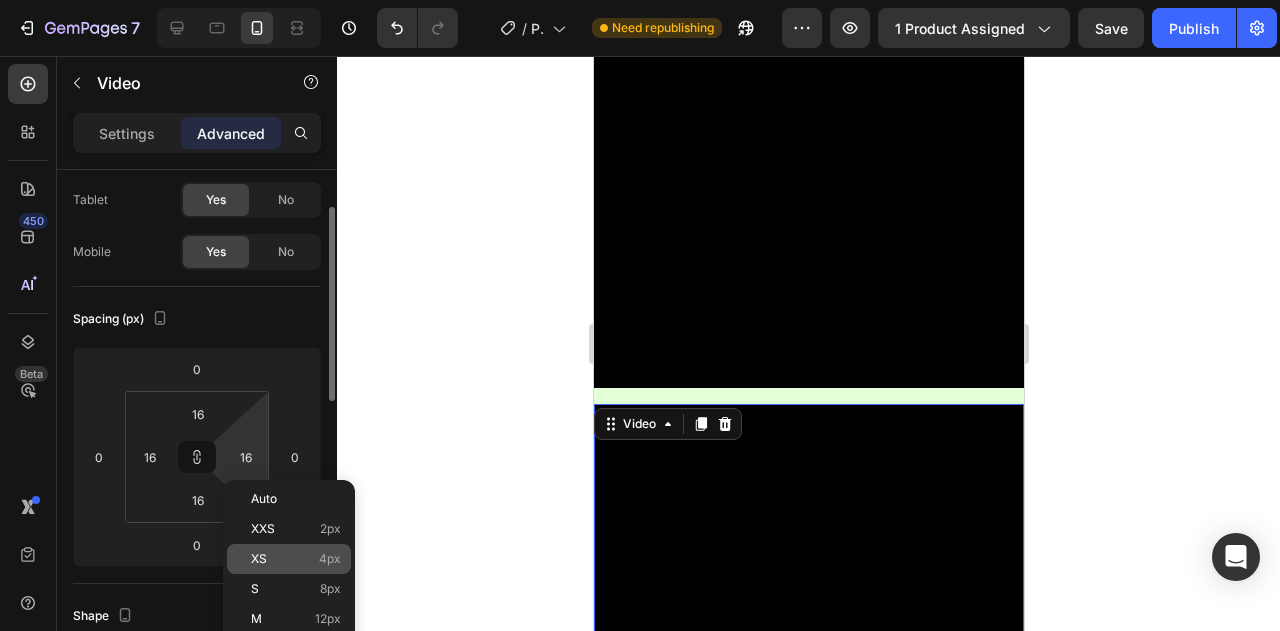type on "4" 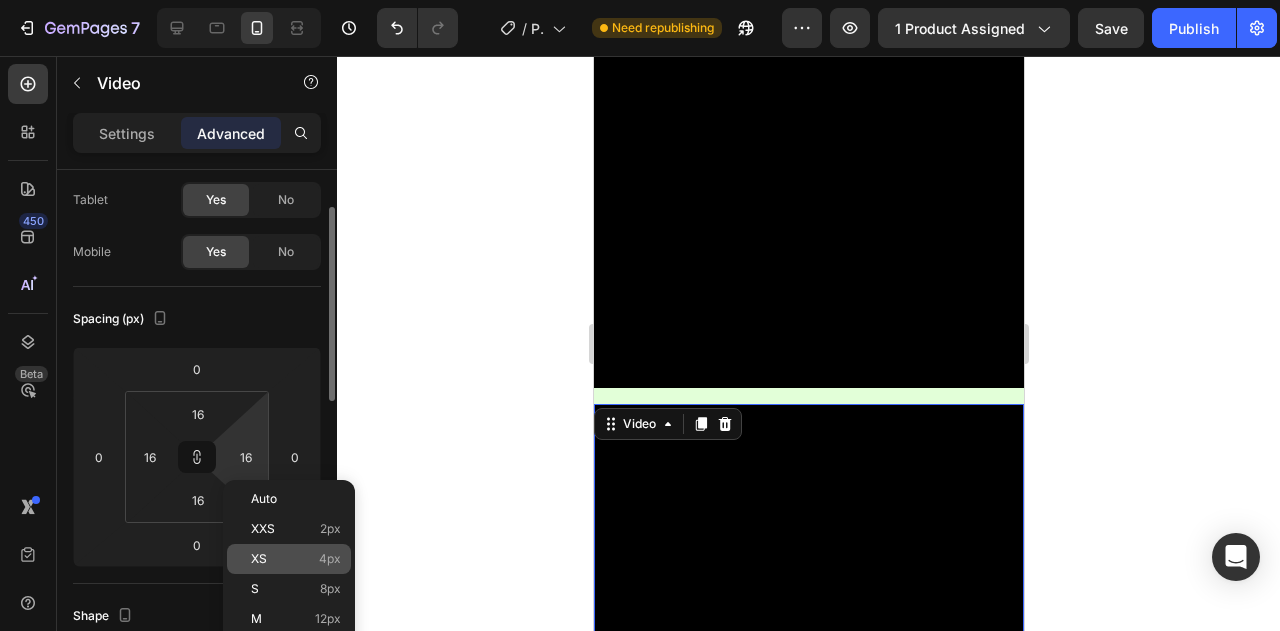 type on "4" 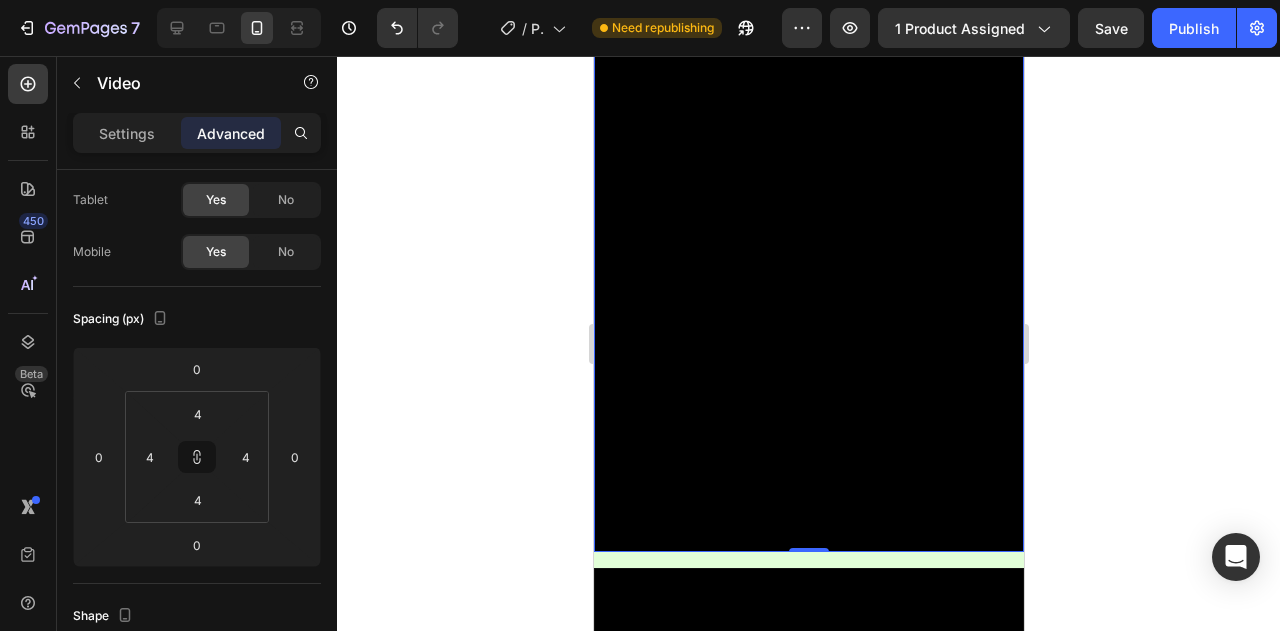 scroll, scrollTop: 2676, scrollLeft: 0, axis: vertical 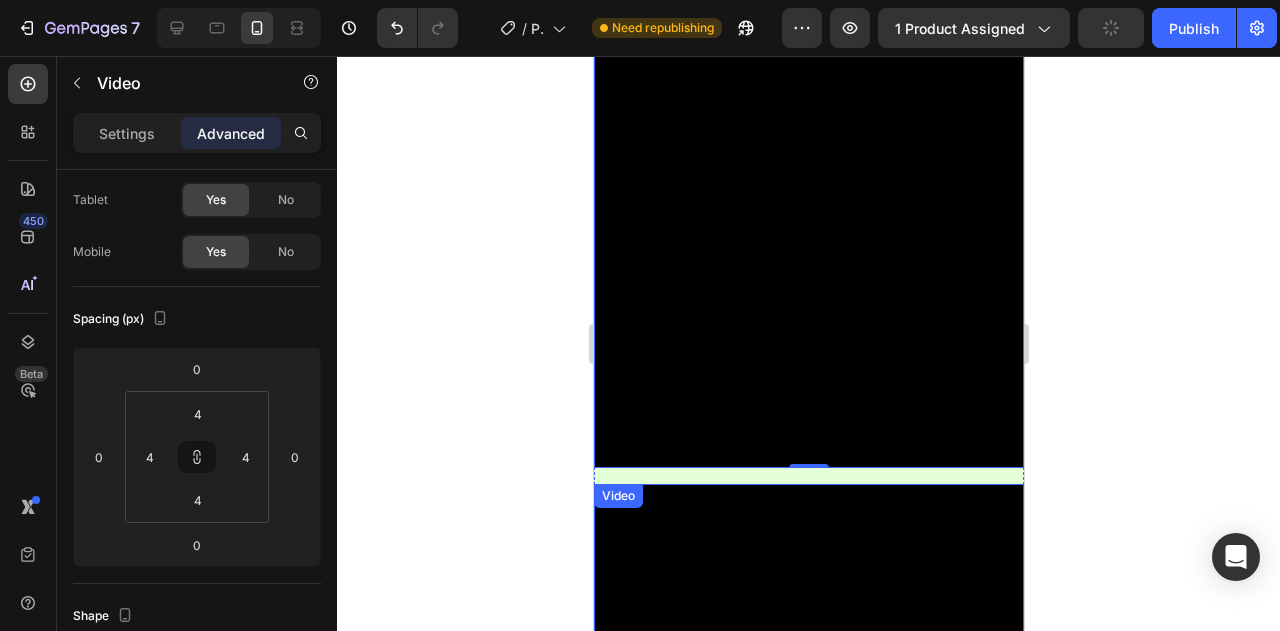 click on "Video" at bounding box center (617, 496) 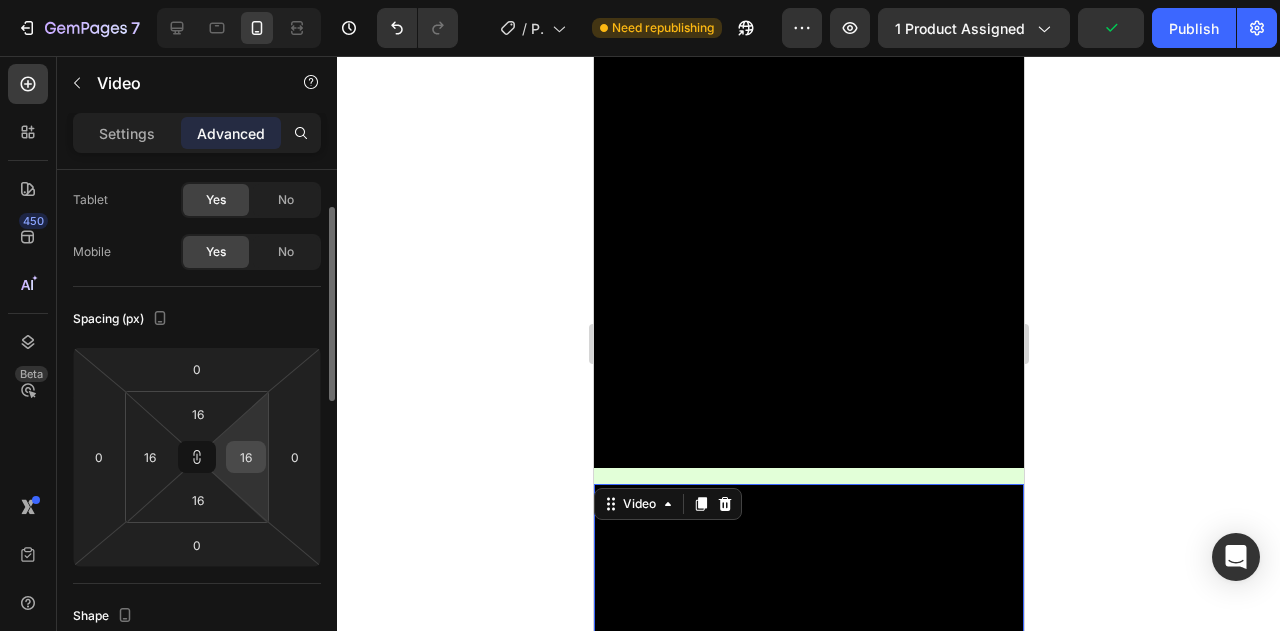 click on "16" at bounding box center (246, 457) 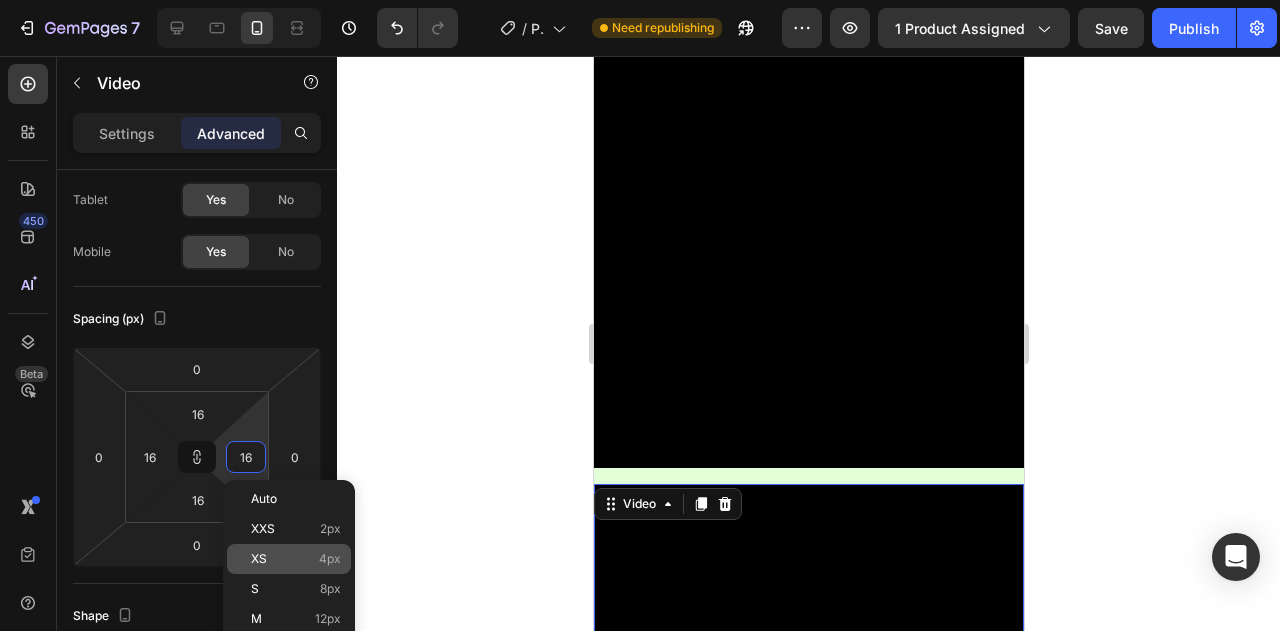 click on "XS 4px" at bounding box center (296, 559) 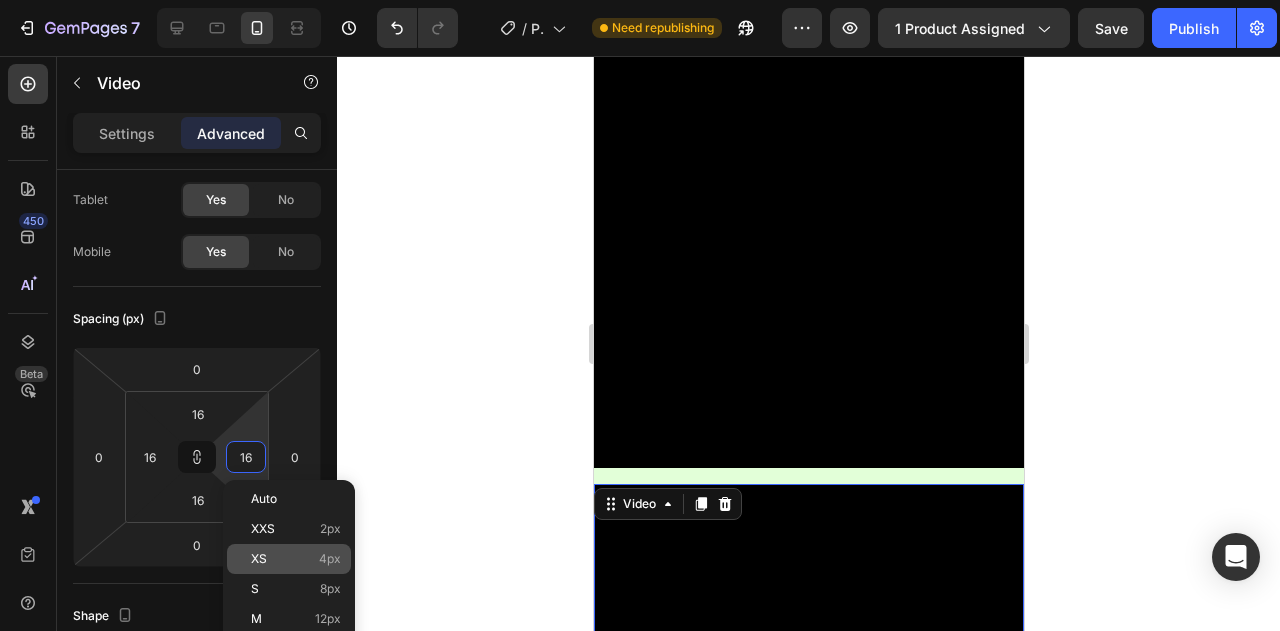 type on "4" 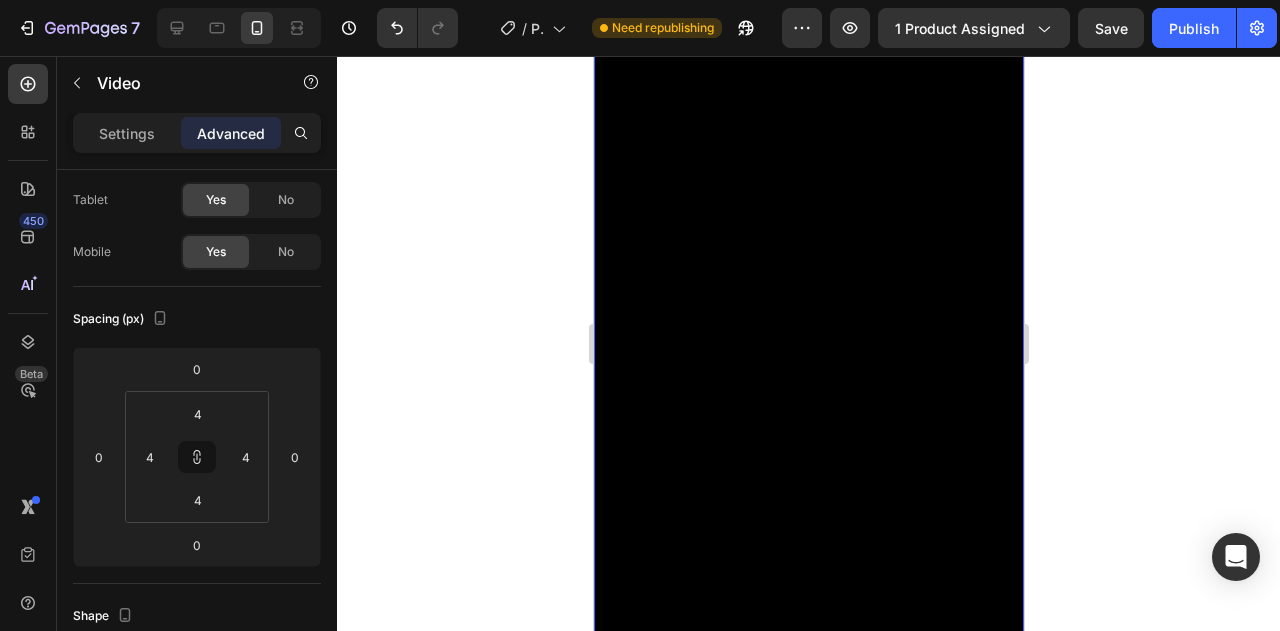 scroll, scrollTop: 3376, scrollLeft: 0, axis: vertical 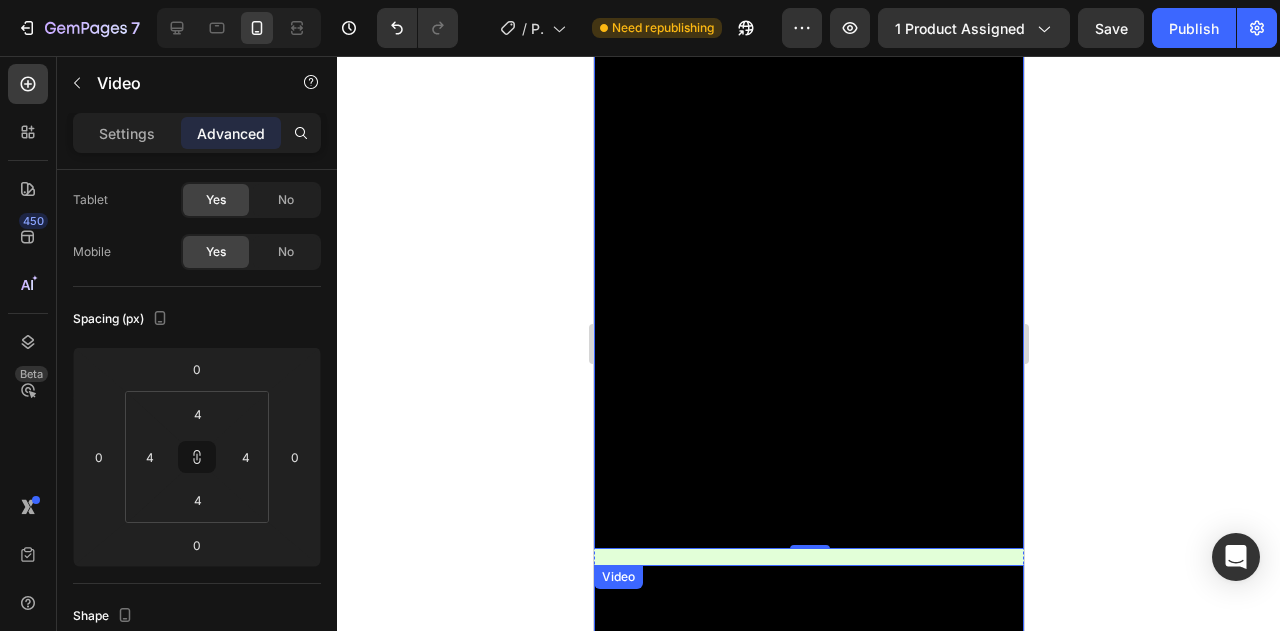 click on "Video" at bounding box center [617, 577] 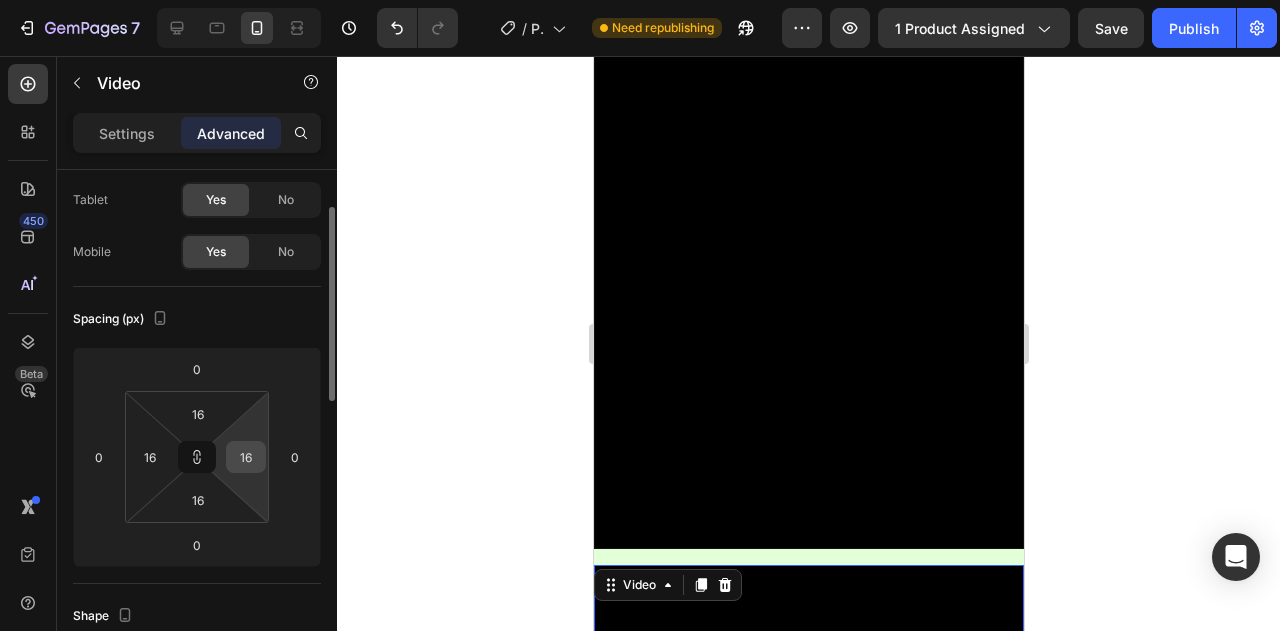 click on "16" at bounding box center [246, 457] 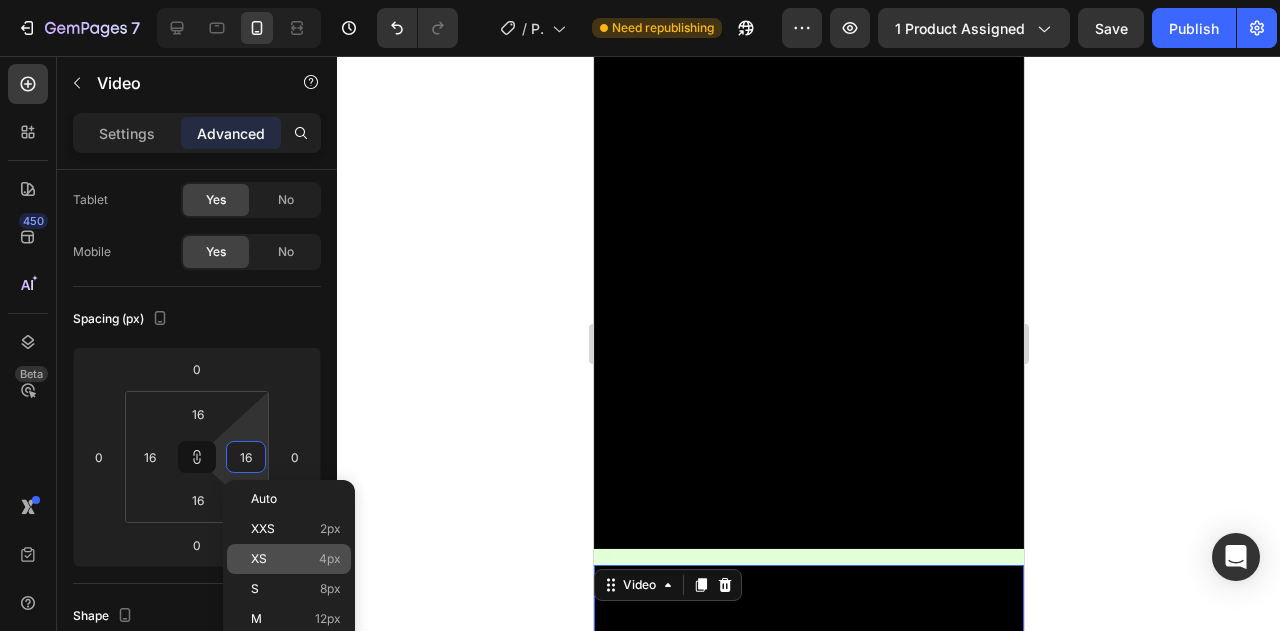click on "4px" at bounding box center [330, 559] 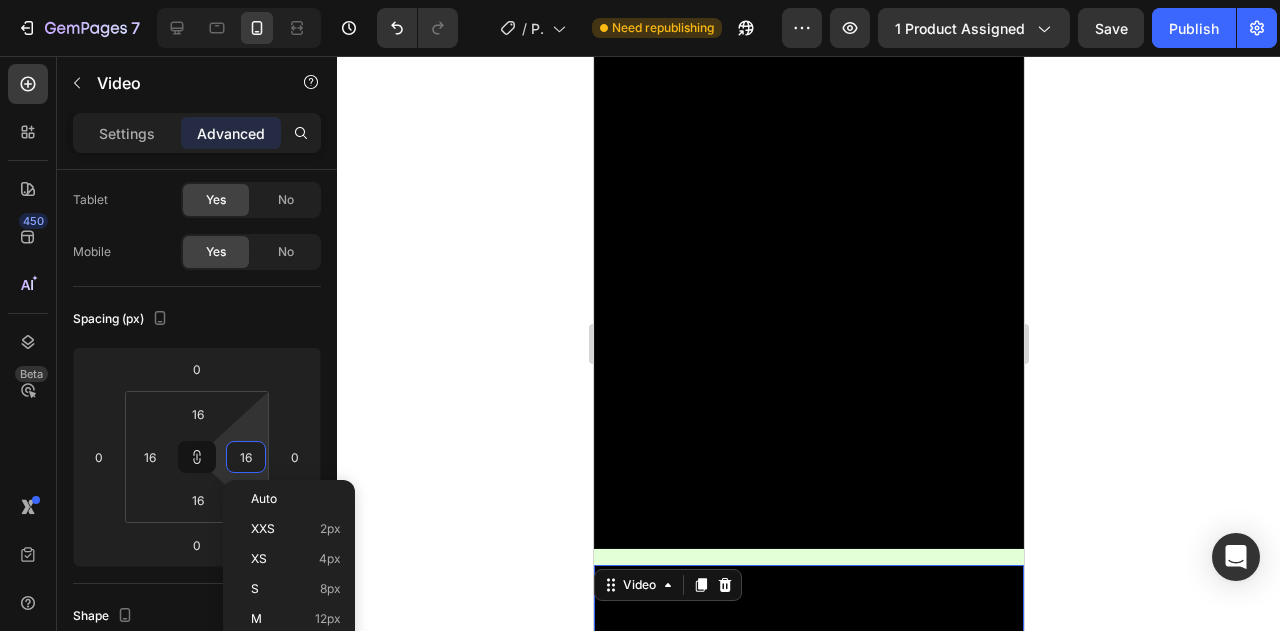 type on "4" 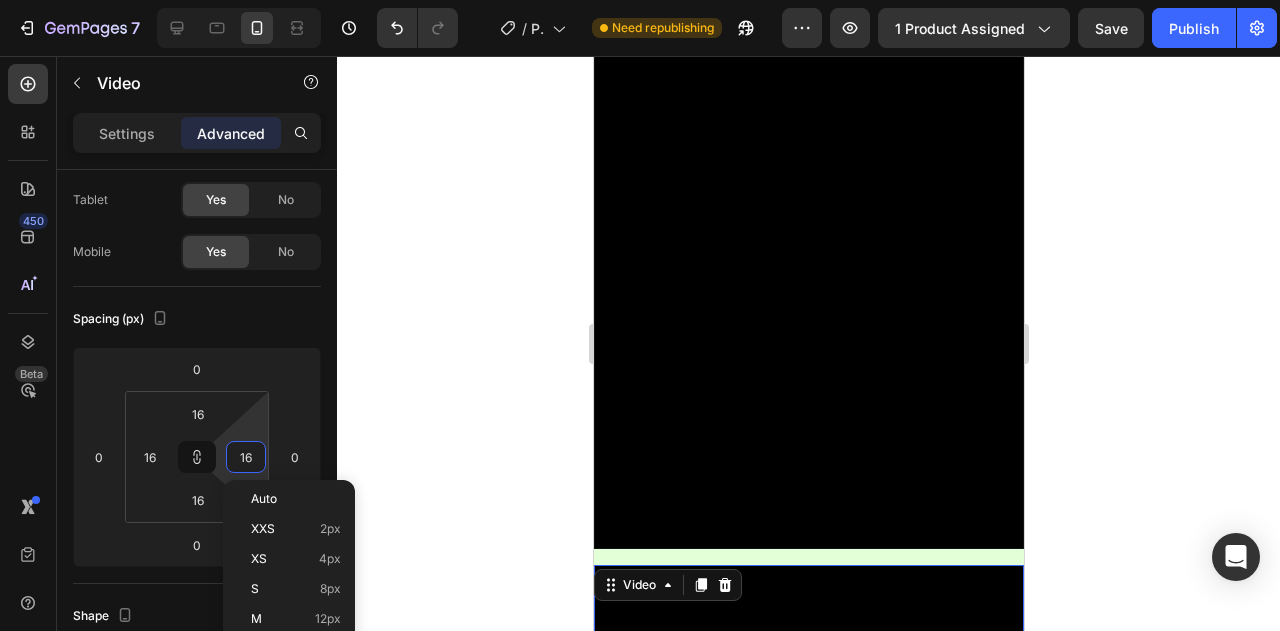 type on "4" 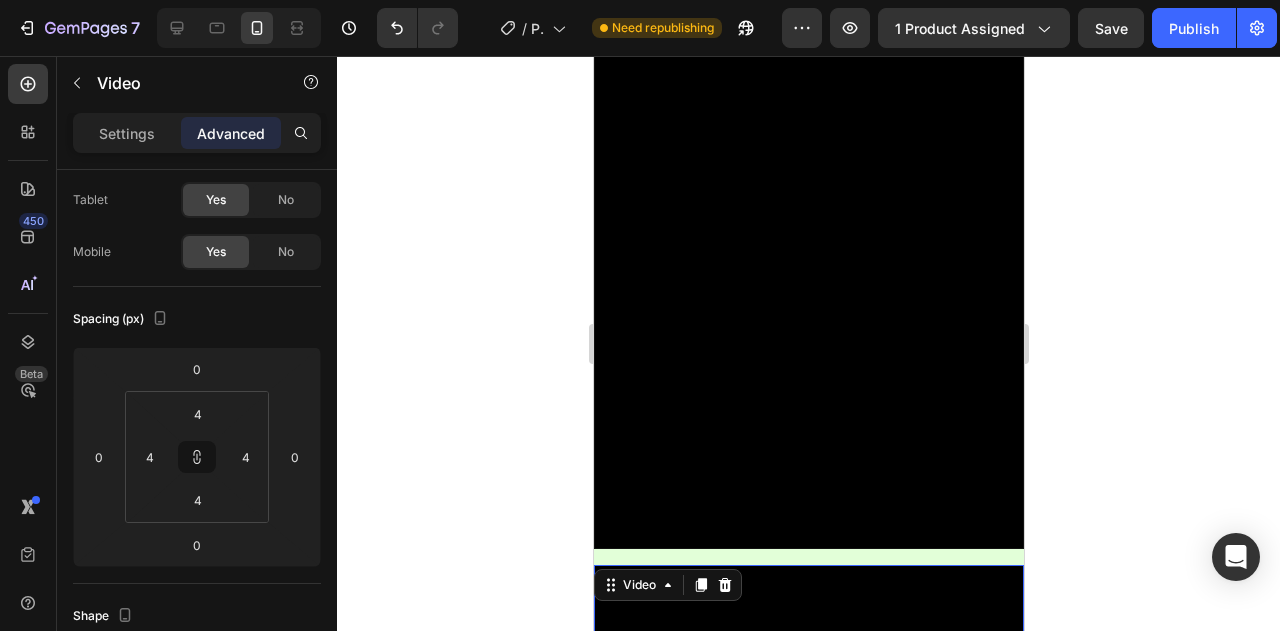 click 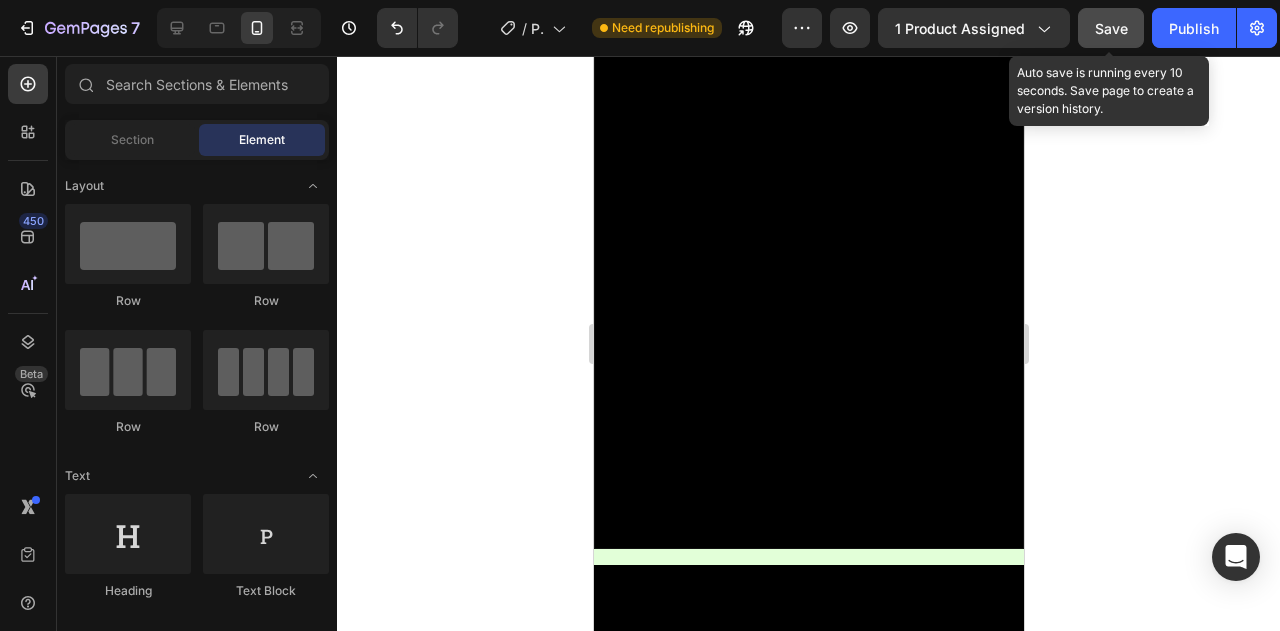 click on "Save" 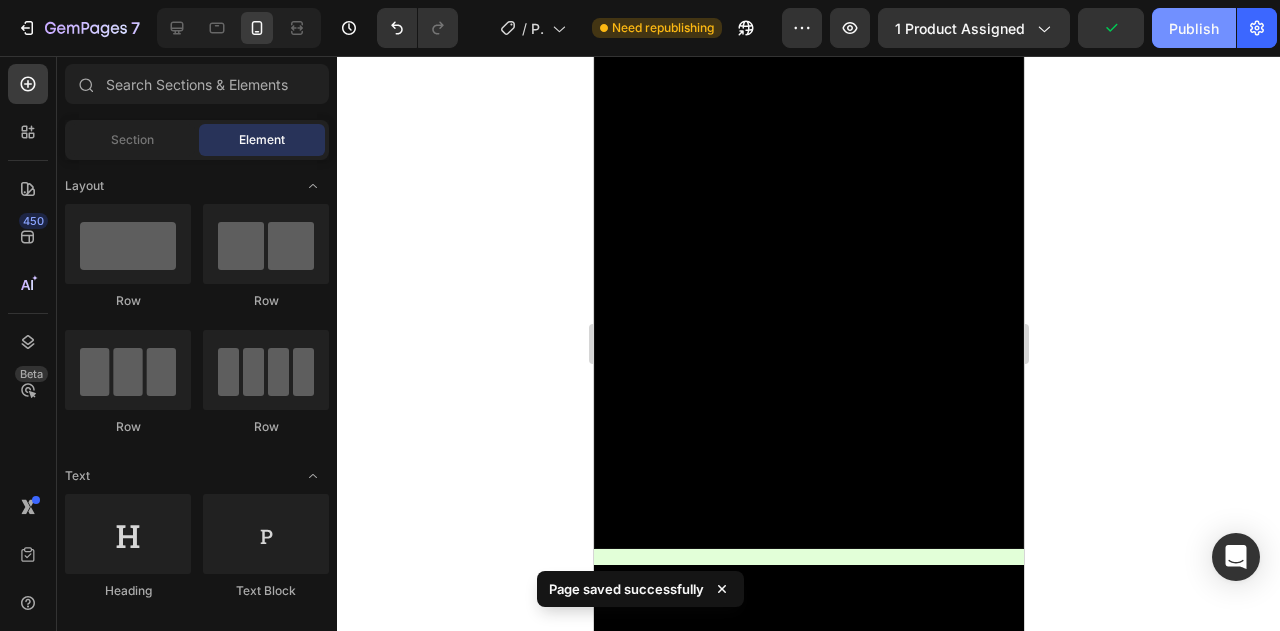 click on "Publish" at bounding box center (1194, 28) 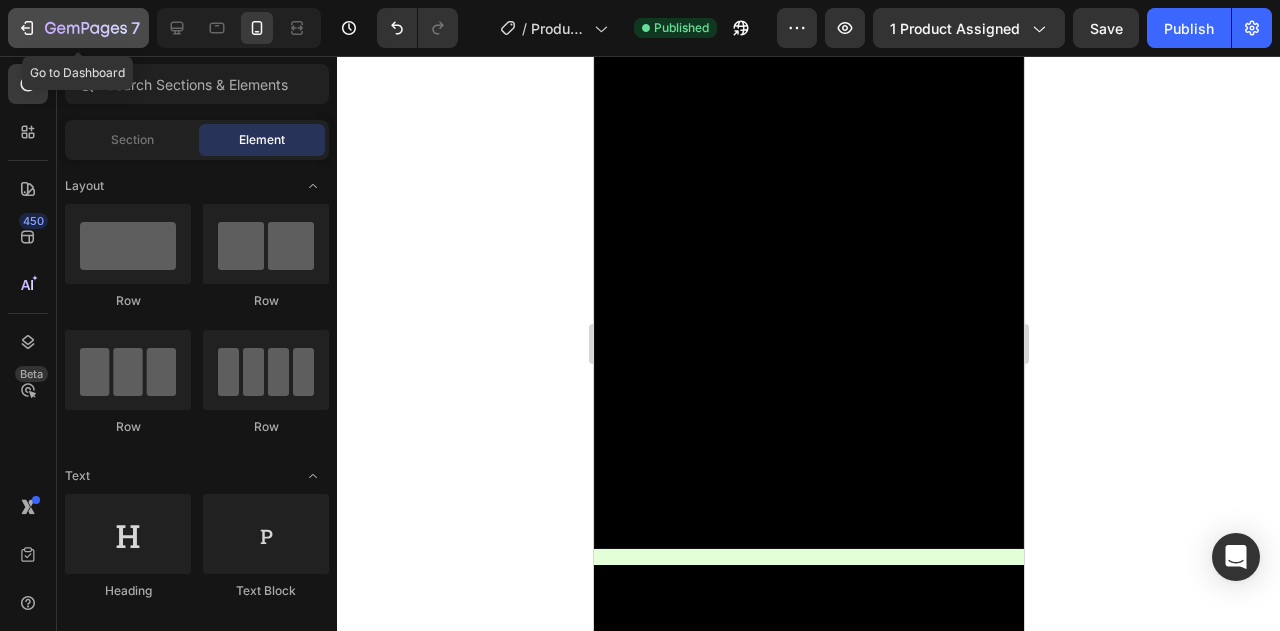 click 